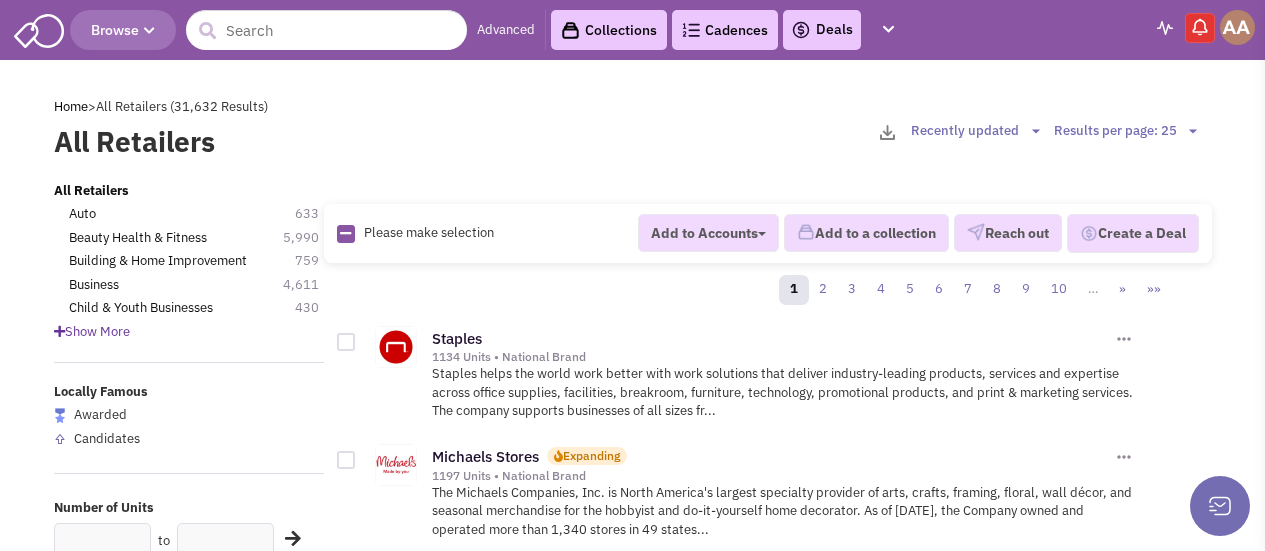 scroll, scrollTop: 0, scrollLeft: 0, axis: both 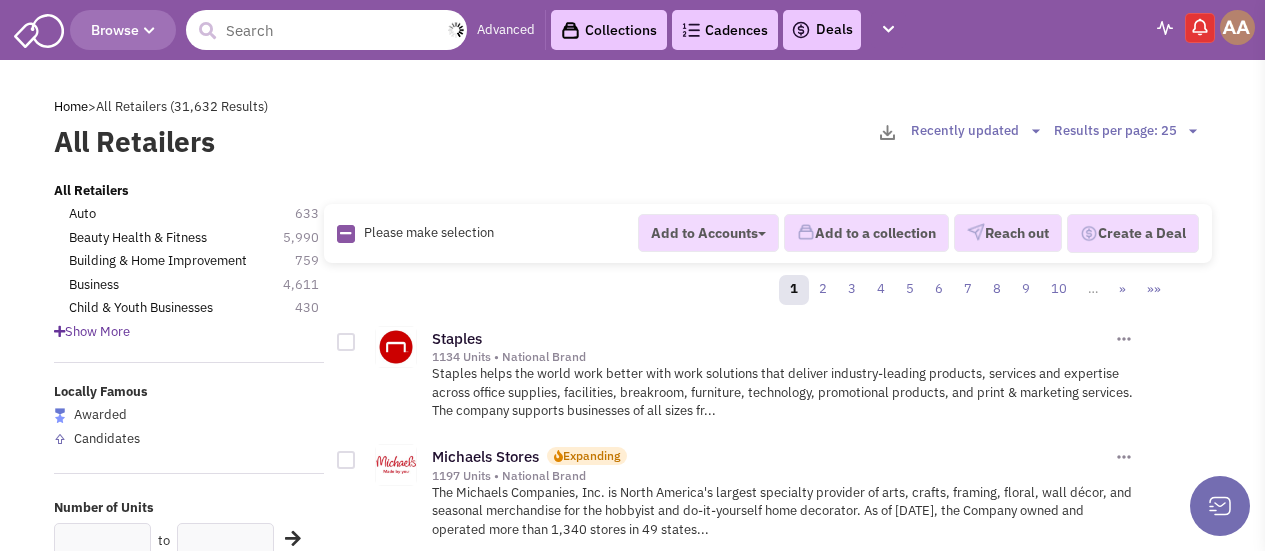 click at bounding box center (326, 30) 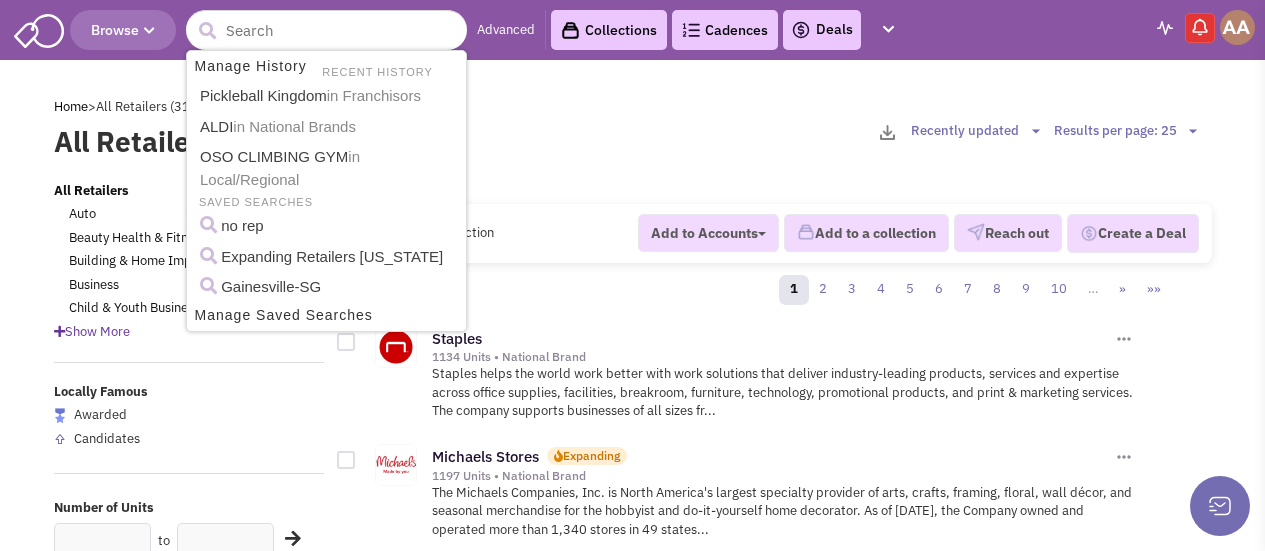 click on "All Retailers
Results per page: 25
Results per page: 50
Results per page: 75
Results per page: 100
Sort by Best Match
Retailers: A to Z
Units: Least to Most
Units: Most to Least
Recently updated
Toggle Dropdown
Export first 25 results
Export first 50 results
Export first 100 results
Export first 200 results
Export first 300 results
Export all results (no contacts)" at bounding box center (633, 105) 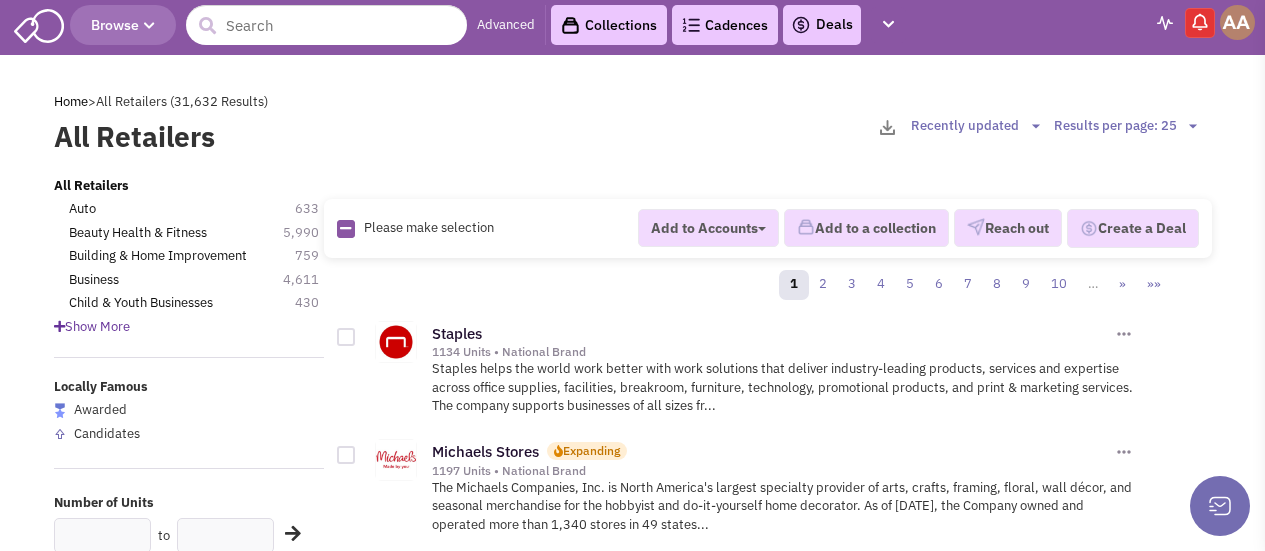 scroll, scrollTop: 0, scrollLeft: 0, axis: both 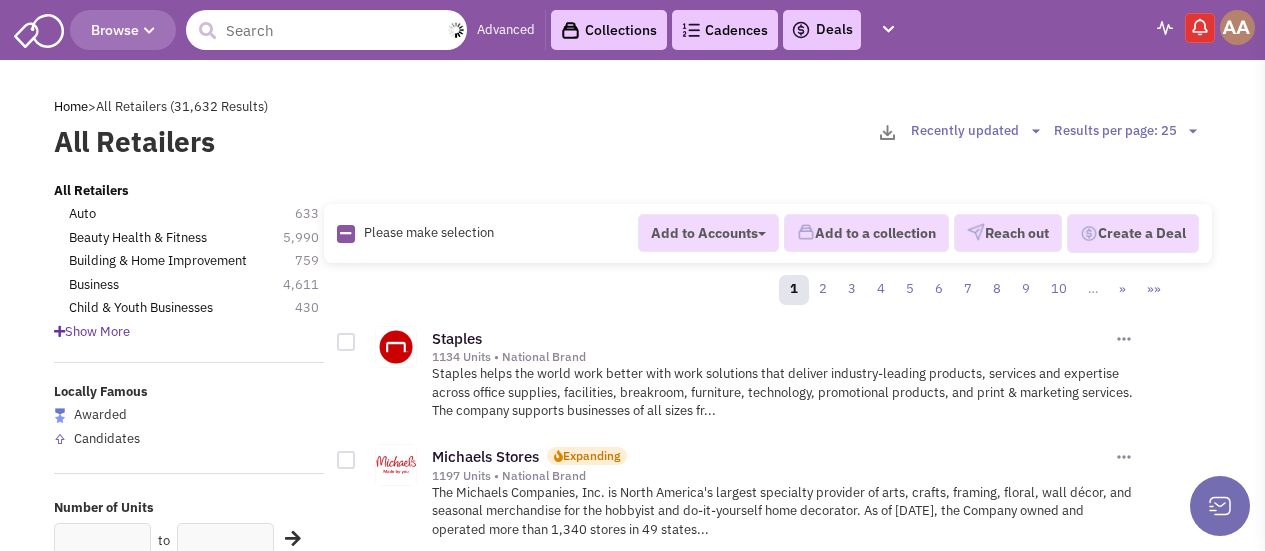 click at bounding box center (326, 30) 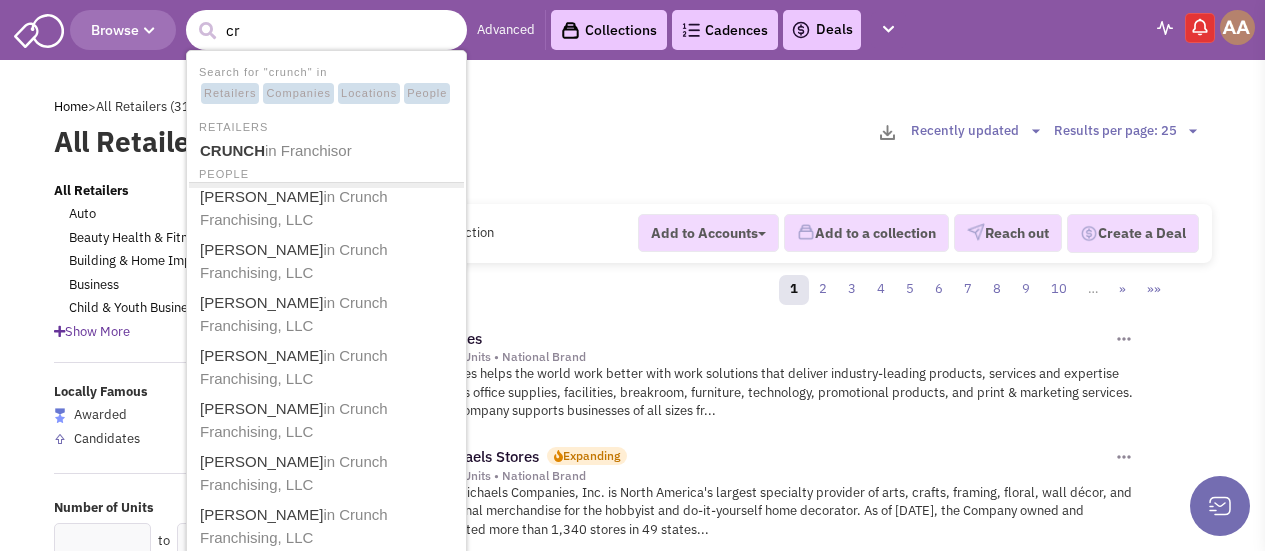 type on "c" 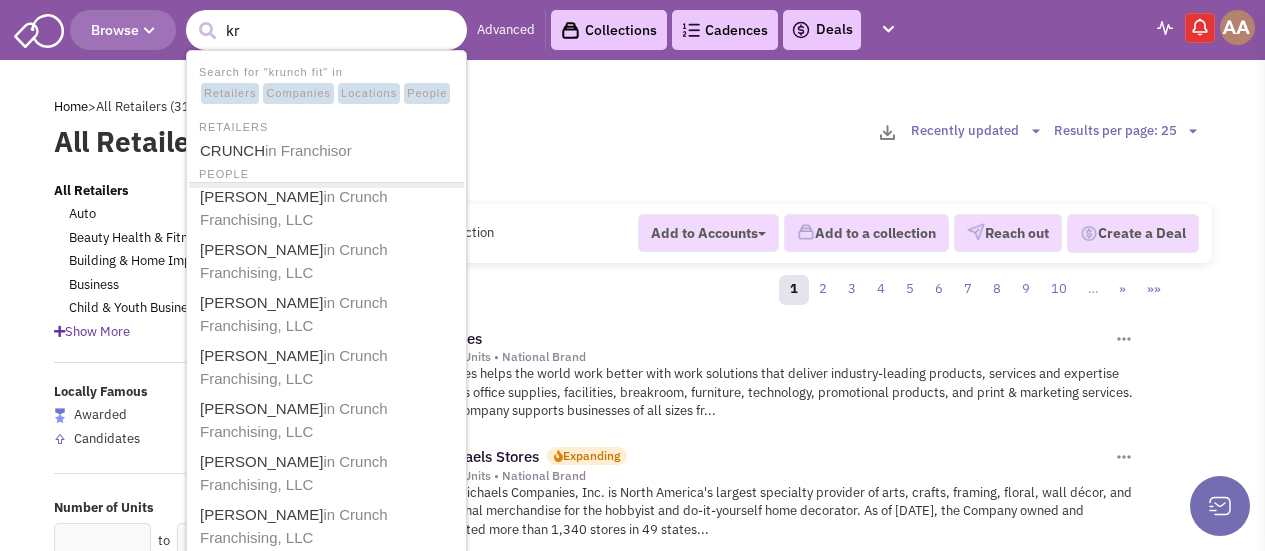 type on "k" 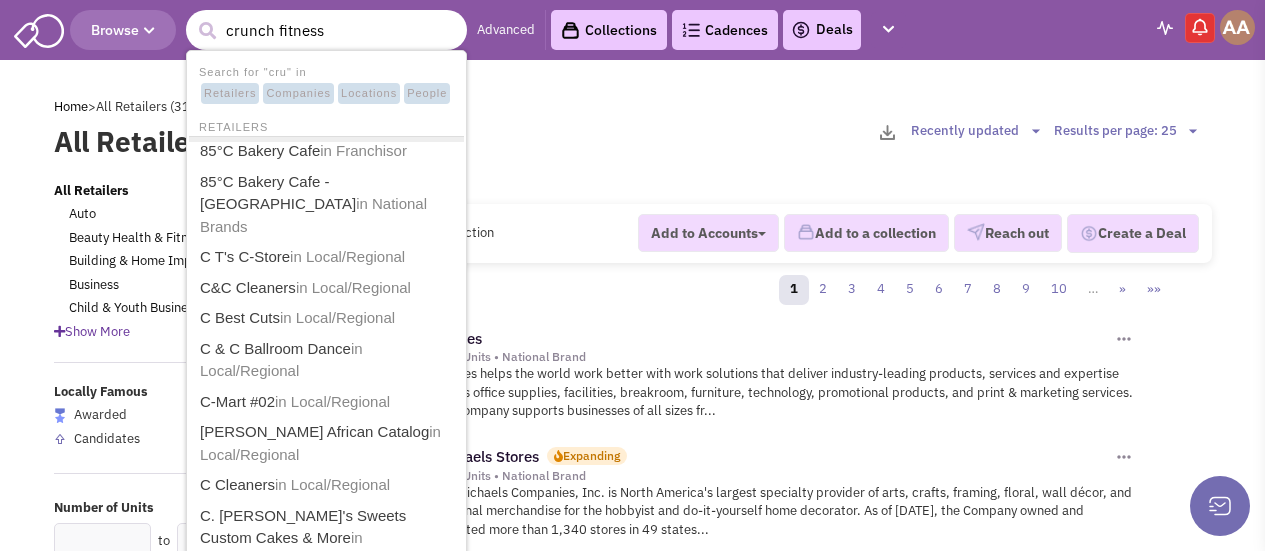 type on "crunch fitness" 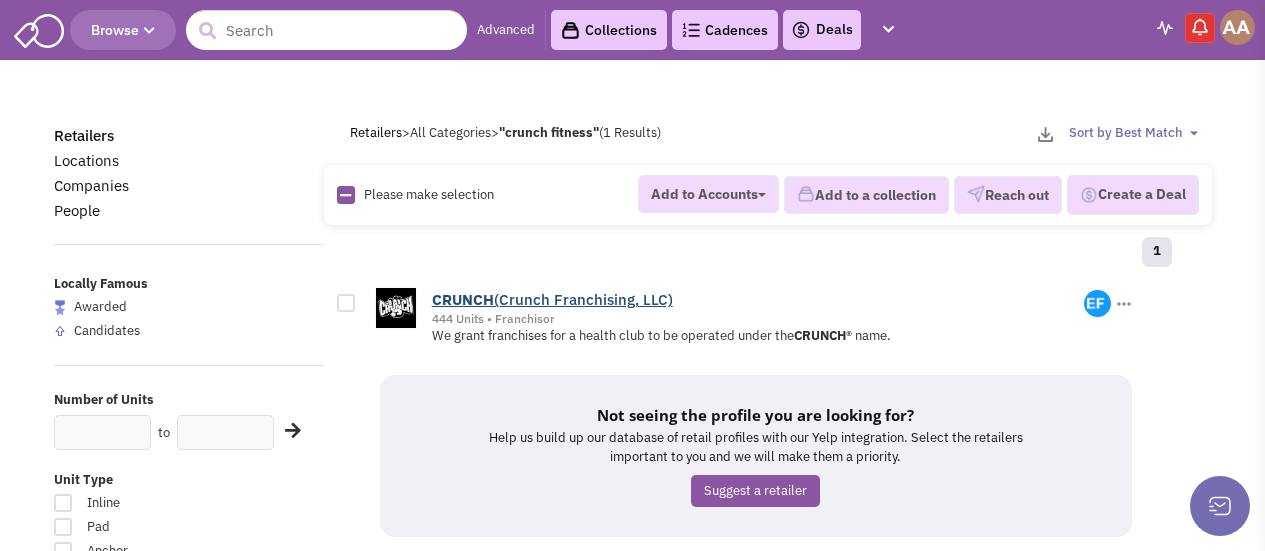 scroll, scrollTop: 0, scrollLeft: 0, axis: both 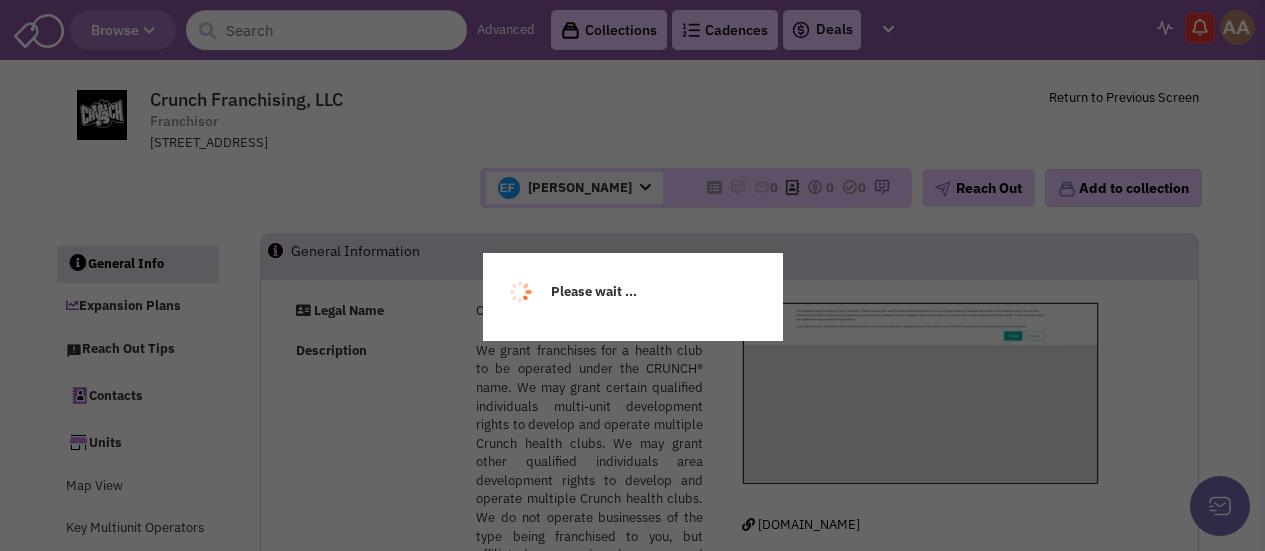 select 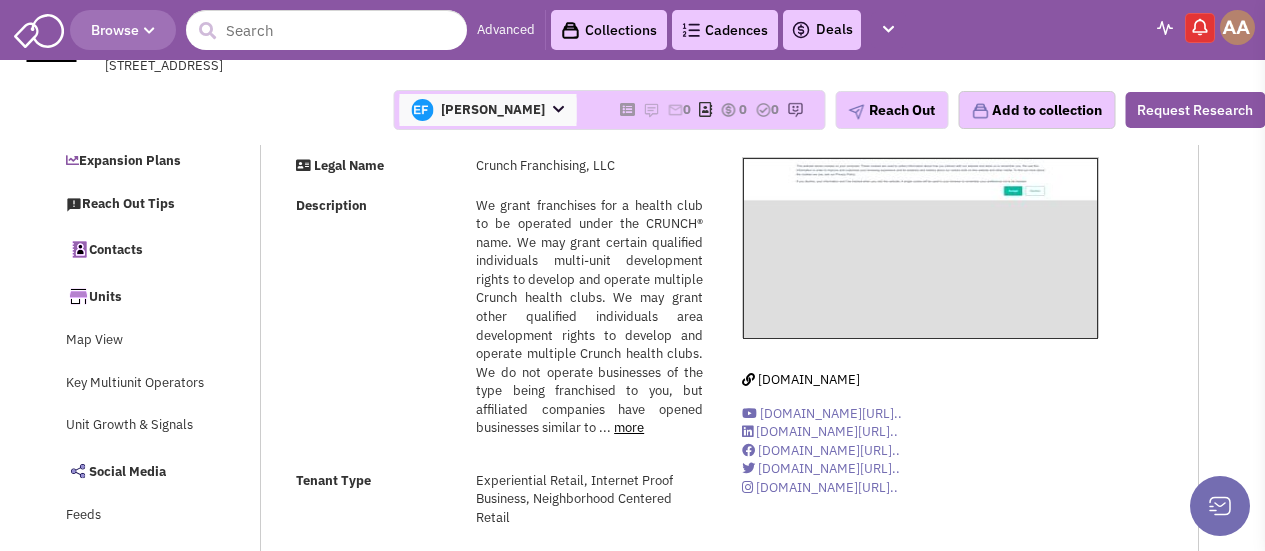 select 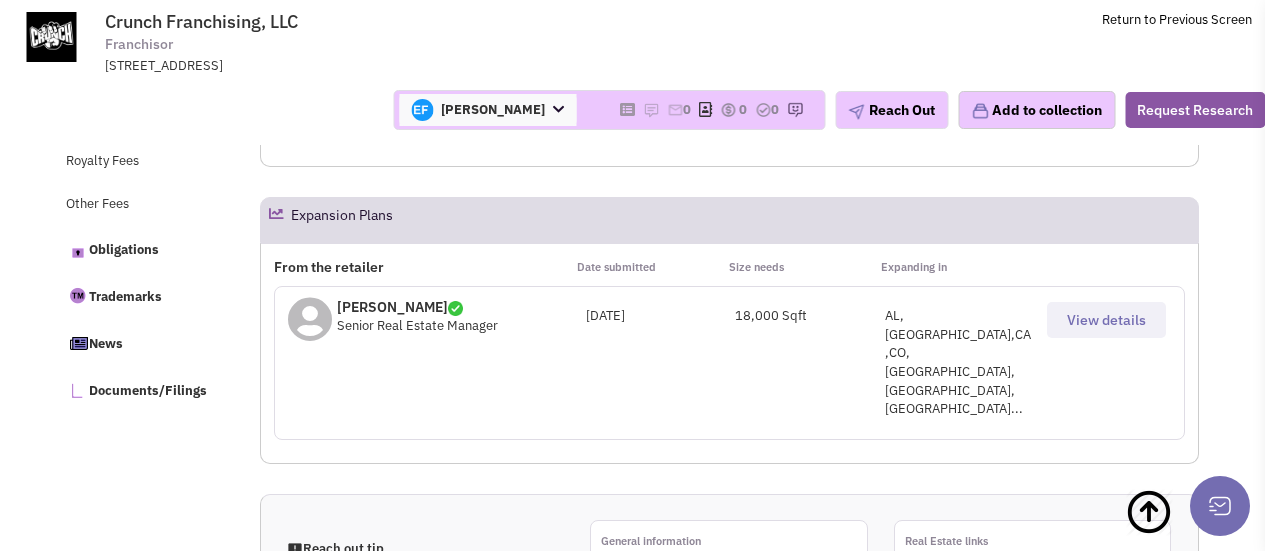 scroll, scrollTop: 1066, scrollLeft: 0, axis: vertical 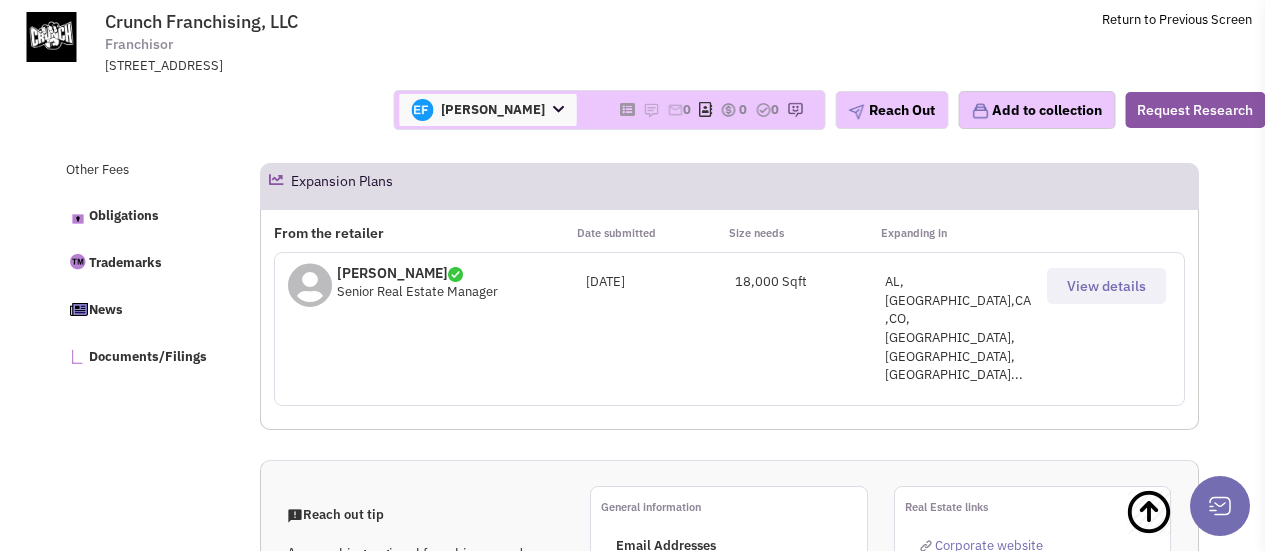 click on "View details" at bounding box center (1106, 286) 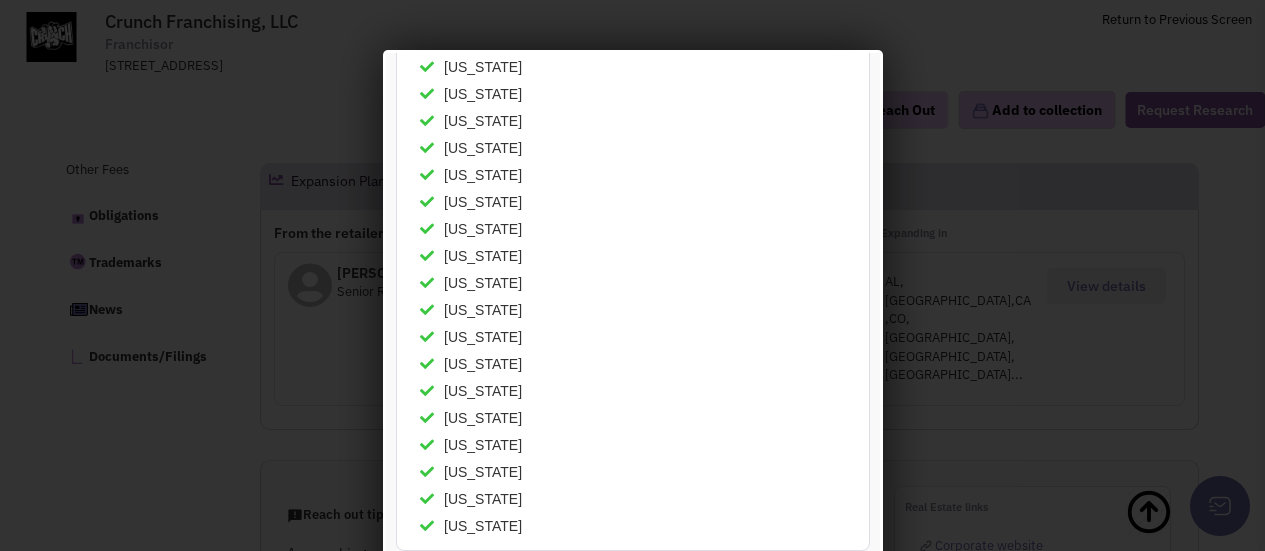 scroll, scrollTop: 800, scrollLeft: 0, axis: vertical 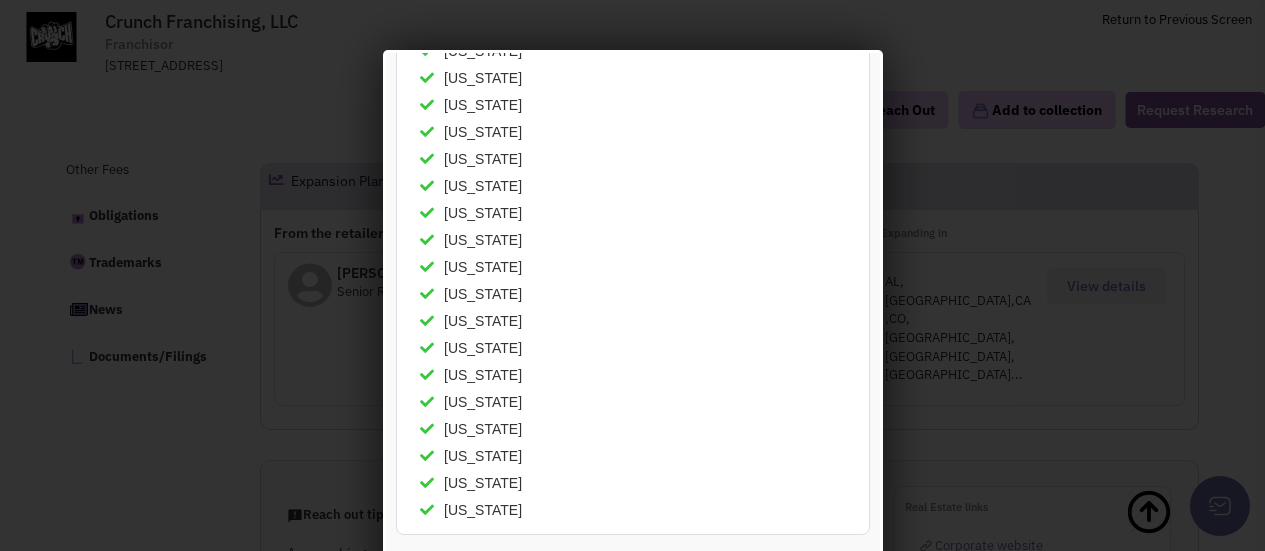 click at bounding box center (632, 275) 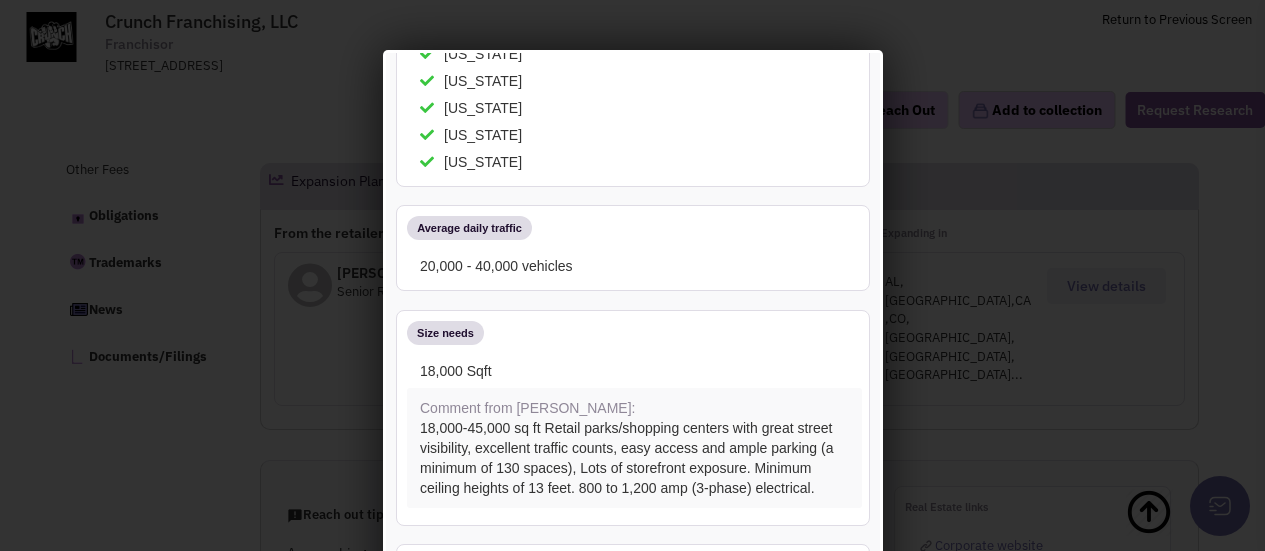 scroll, scrollTop: 1244, scrollLeft: 0, axis: vertical 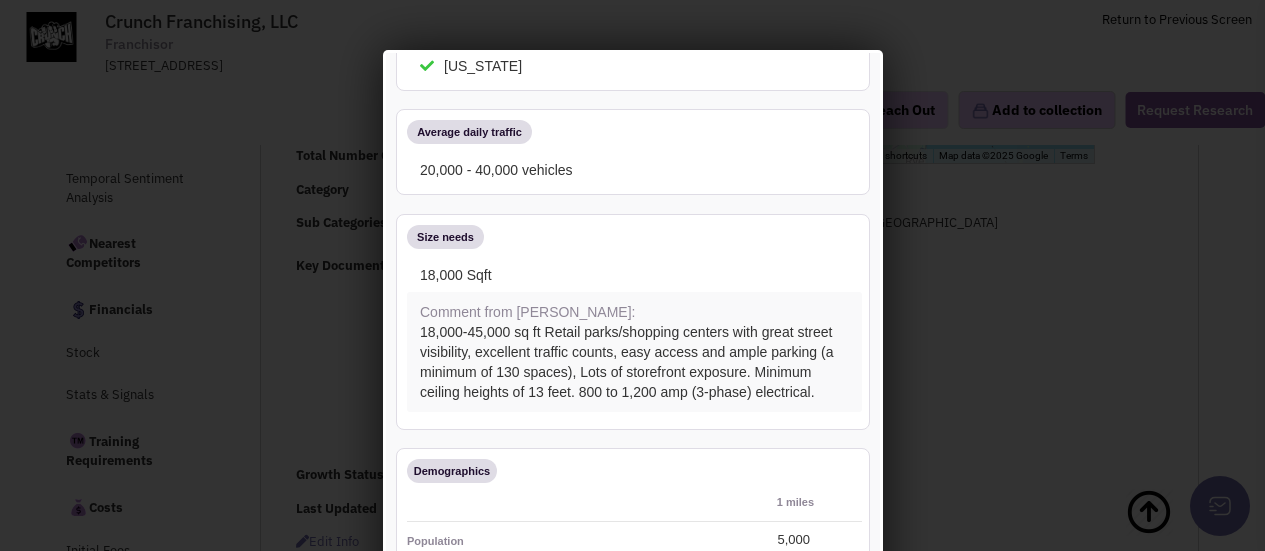 click at bounding box center (632, 275) 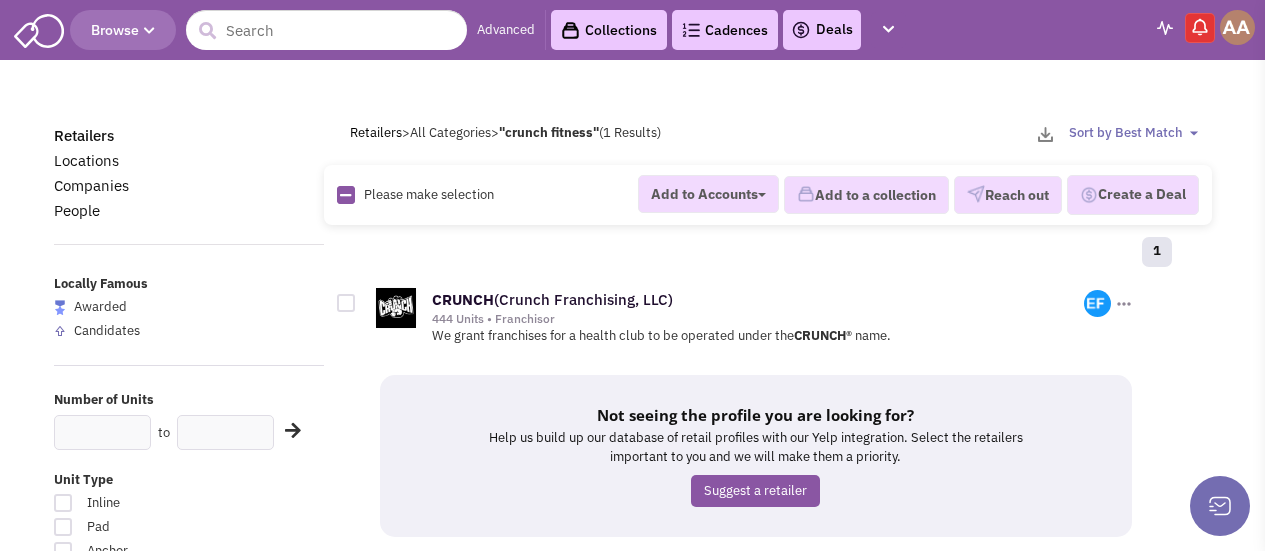scroll, scrollTop: 0, scrollLeft: 0, axis: both 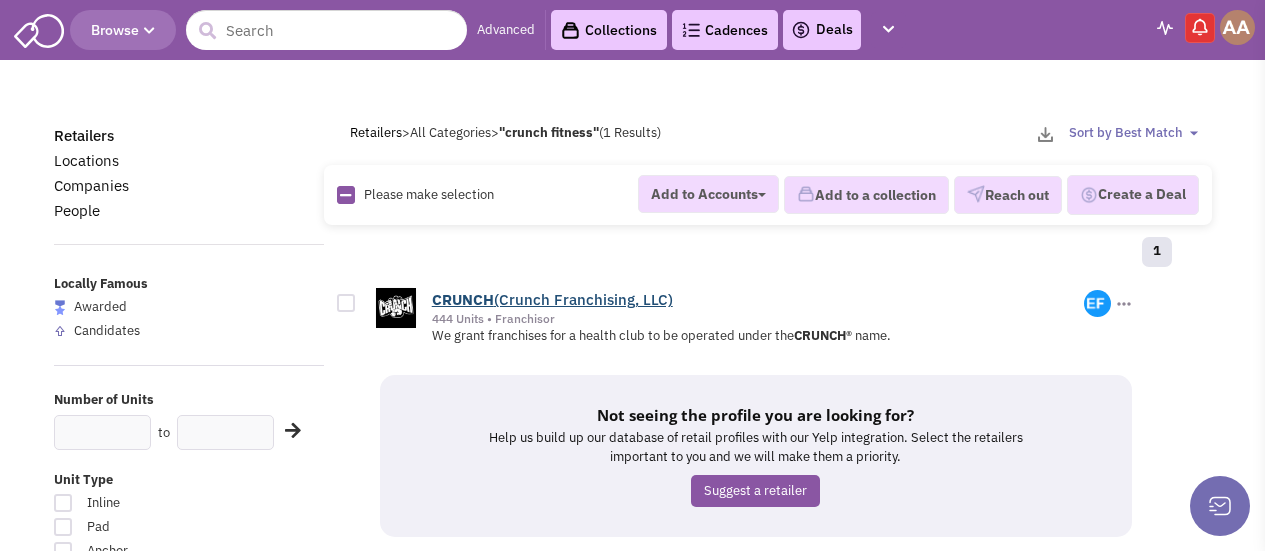click on "CRUNCH" at bounding box center [463, 299] 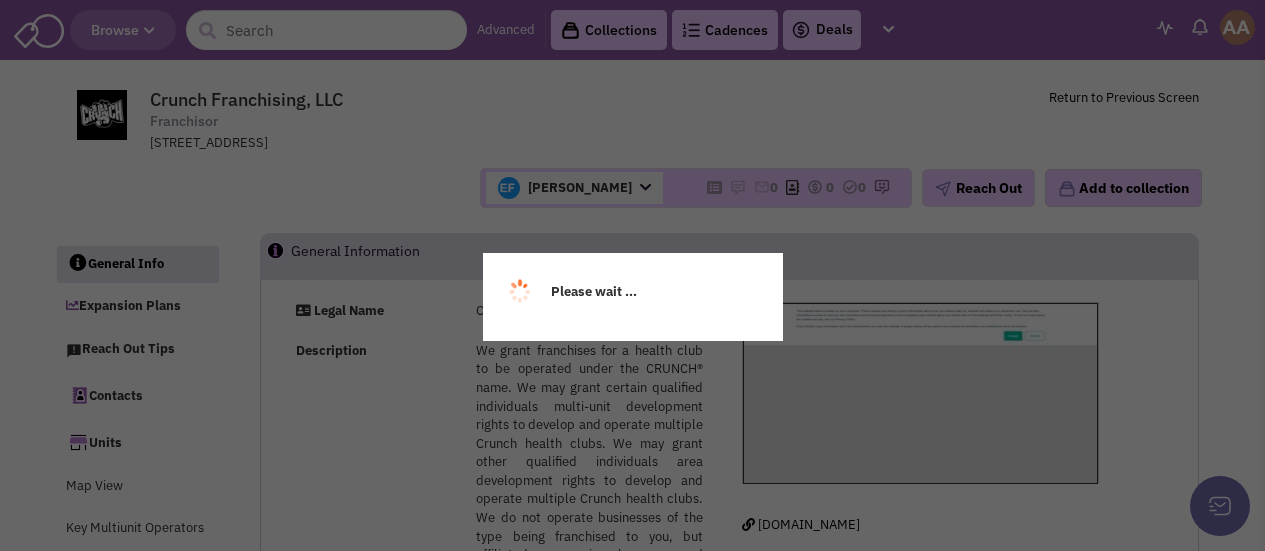 scroll, scrollTop: 0, scrollLeft: 0, axis: both 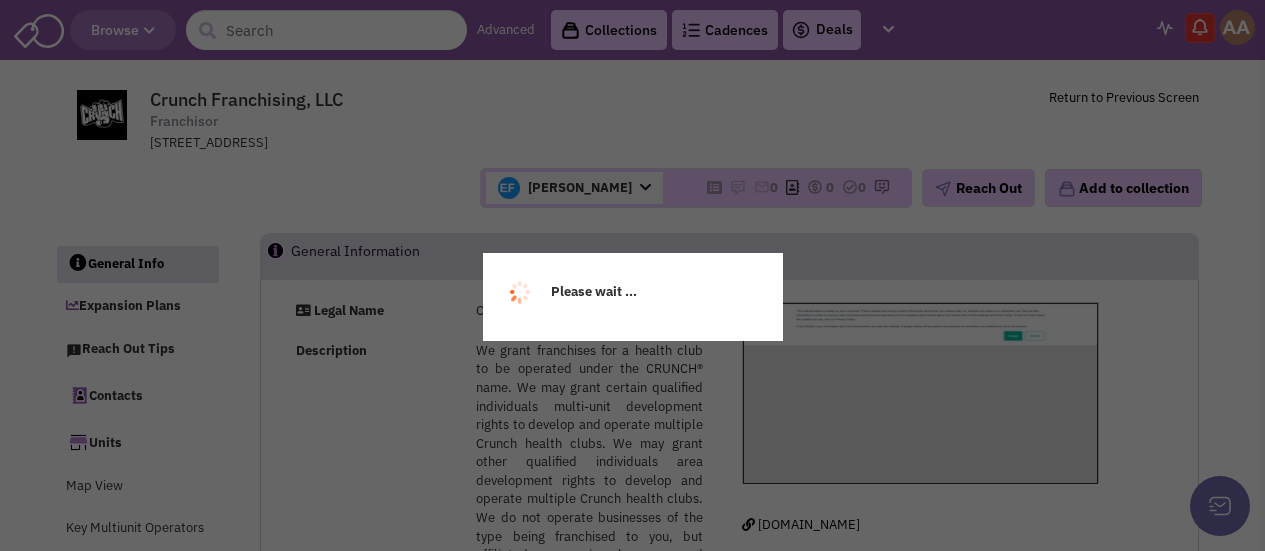 select 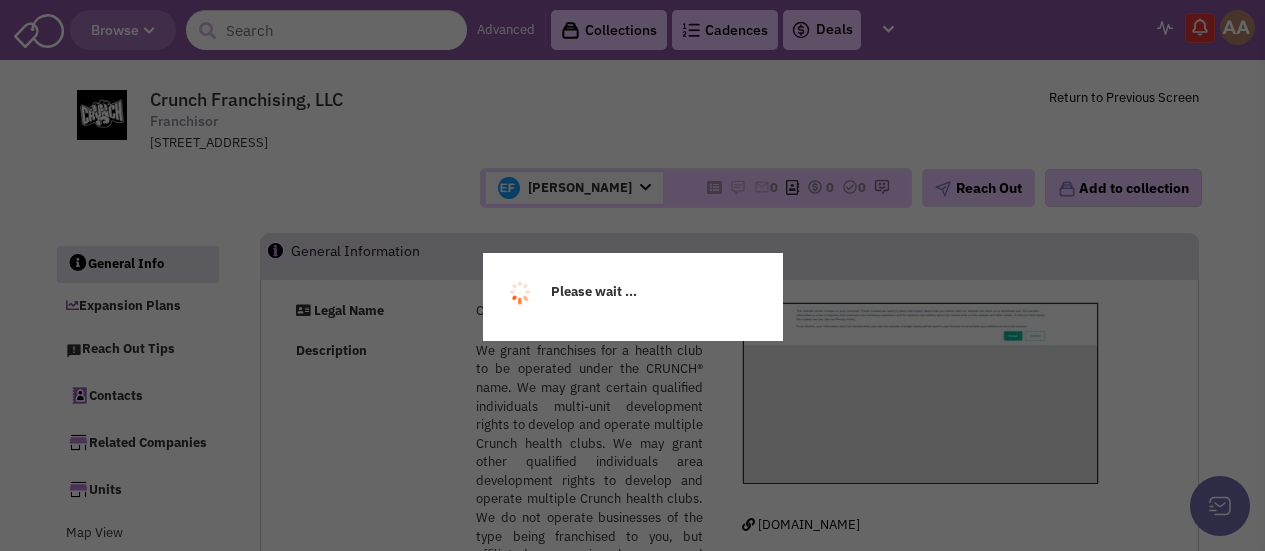 select 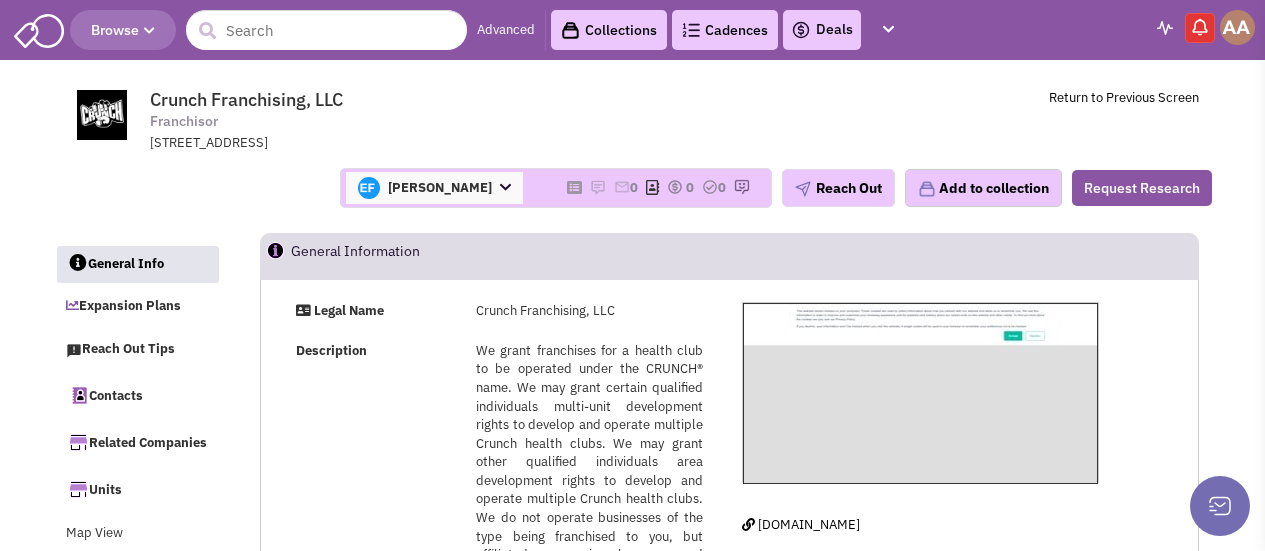 click on "[PERSON_NAME]" at bounding box center (434, 188) 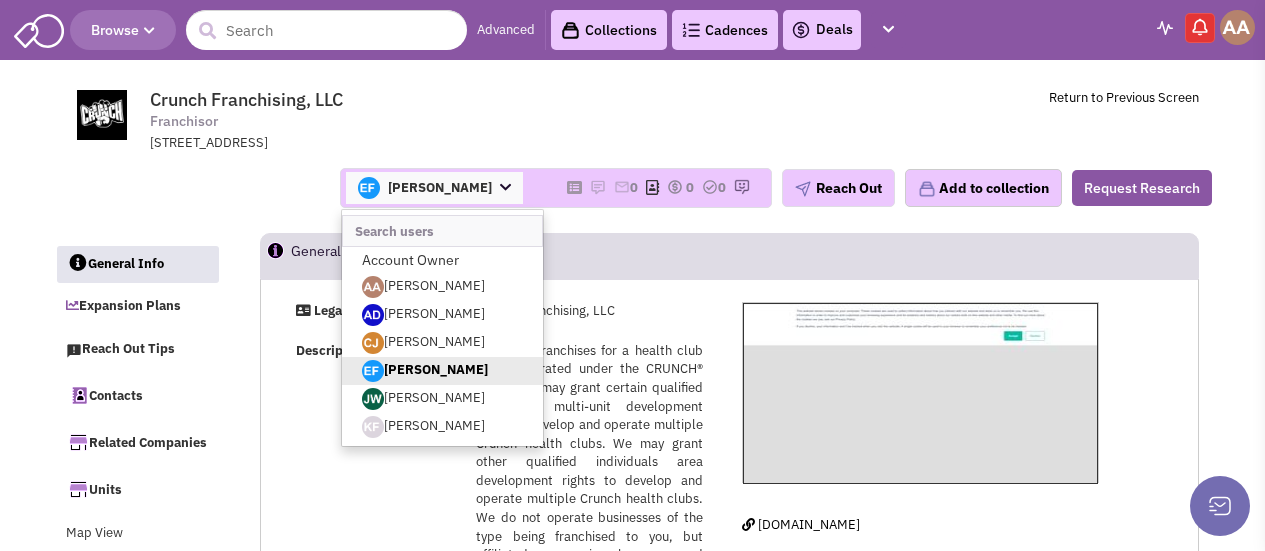 click on "[PERSON_NAME]" at bounding box center [434, 188] 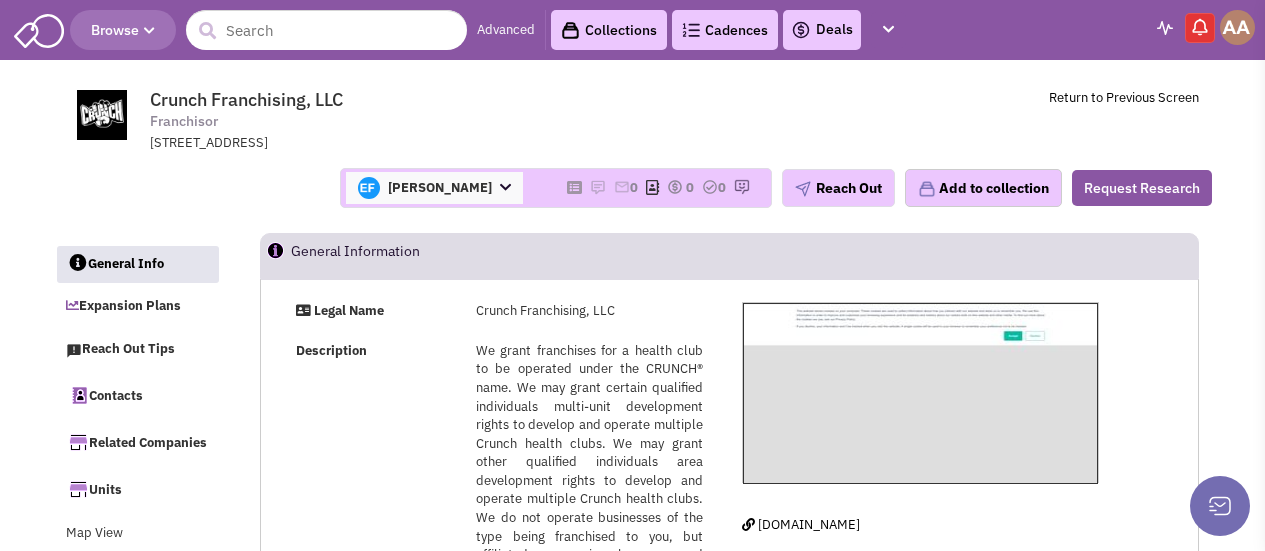 drag, startPoint x: 154, startPoint y: 95, endPoint x: 461, endPoint y: 149, distance: 311.713 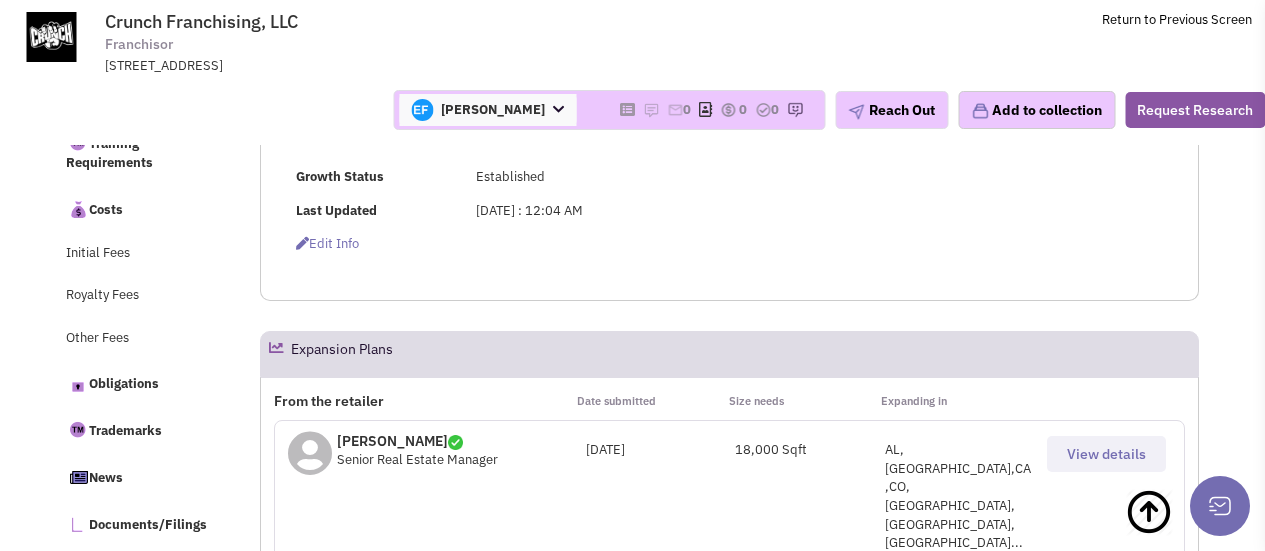 scroll, scrollTop: 1000, scrollLeft: 0, axis: vertical 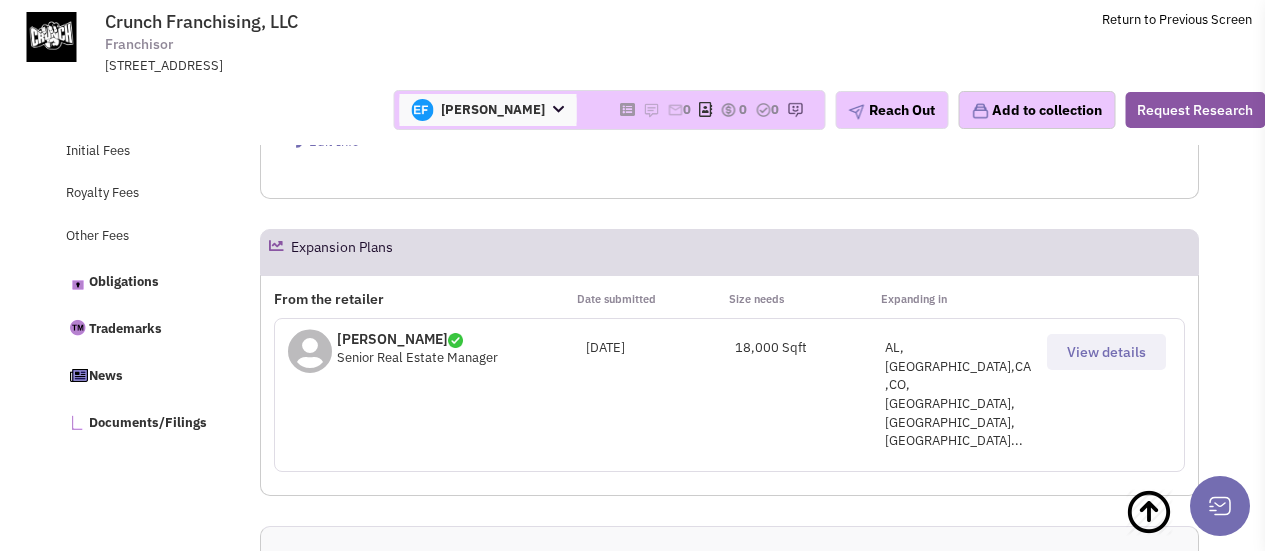 drag, startPoint x: 339, startPoint y: 353, endPoint x: 497, endPoint y: 379, distance: 160.12495 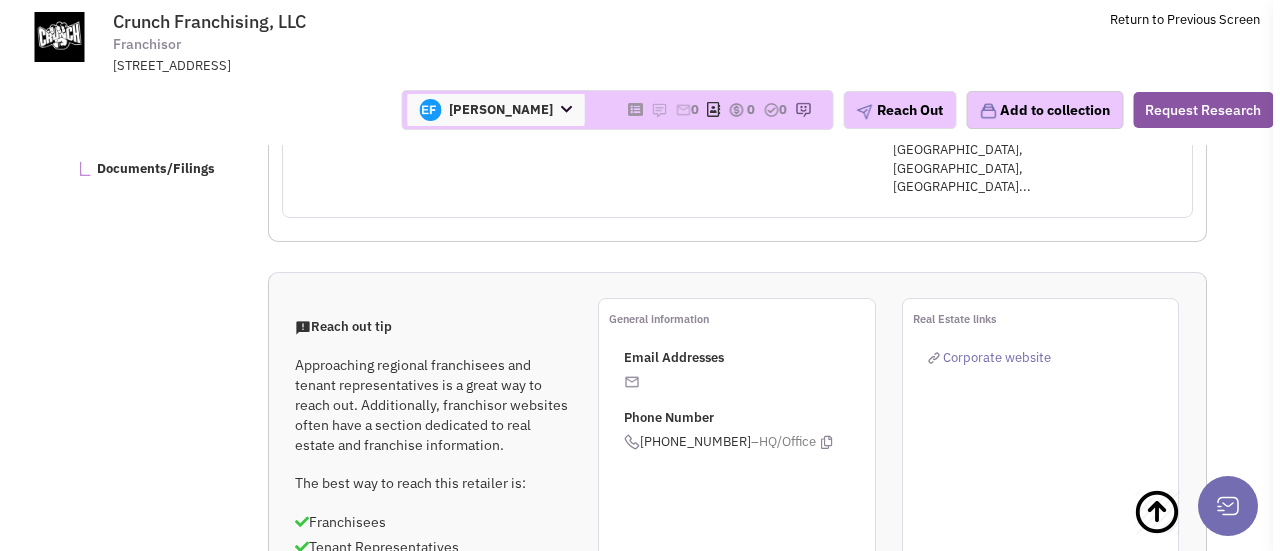 scroll, scrollTop: 1268, scrollLeft: 0, axis: vertical 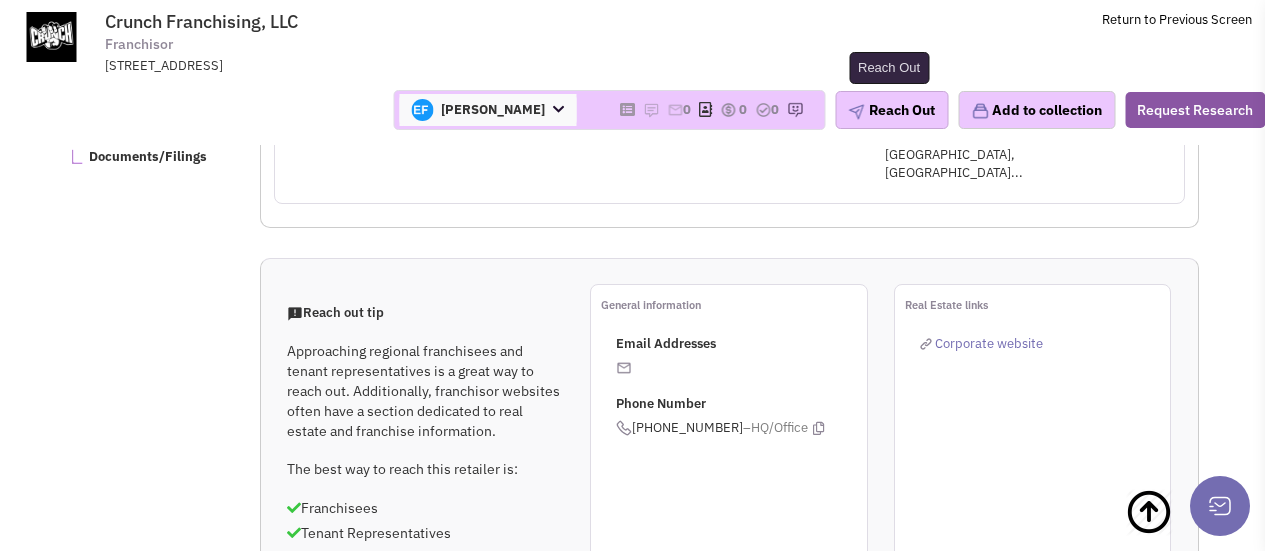 click on "Reach Out" at bounding box center [891, 110] 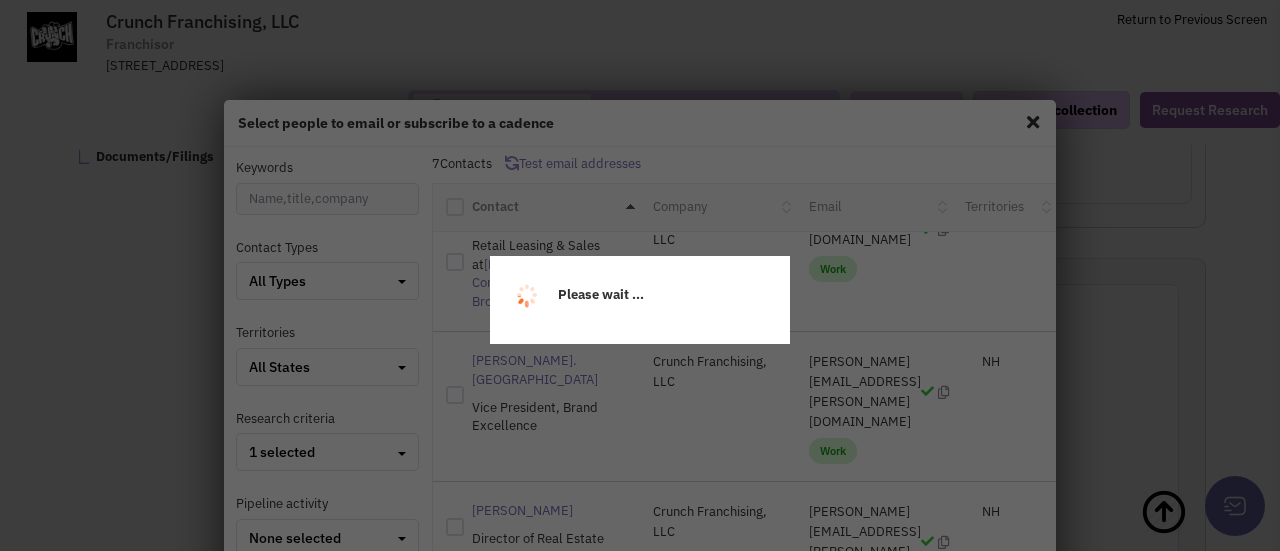 scroll, scrollTop: 70, scrollLeft: 0, axis: vertical 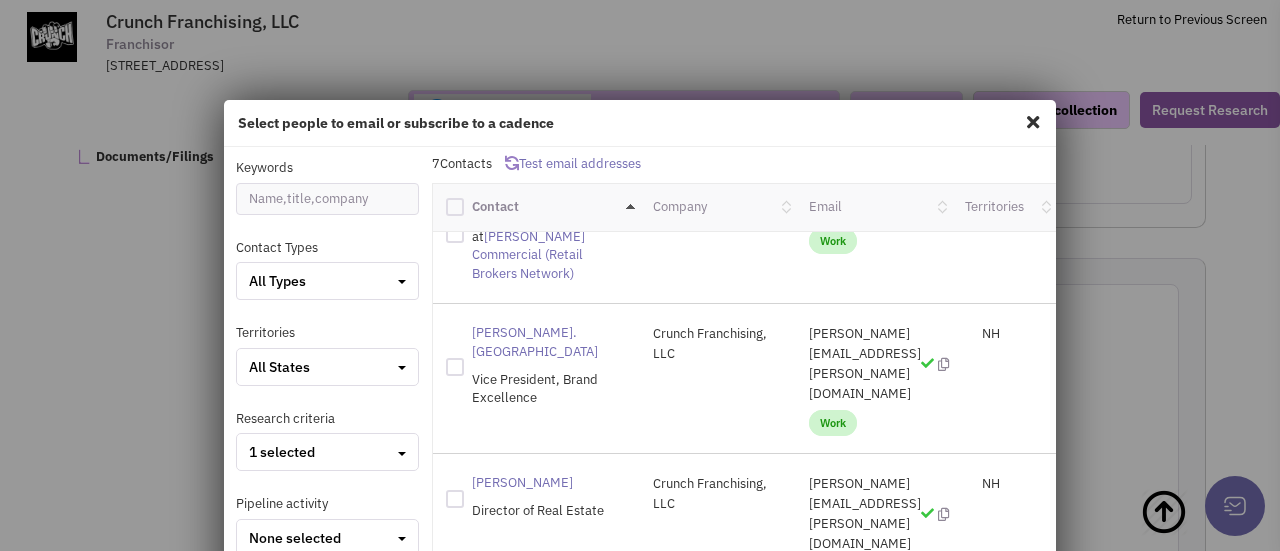 click at bounding box center [1033, 122] 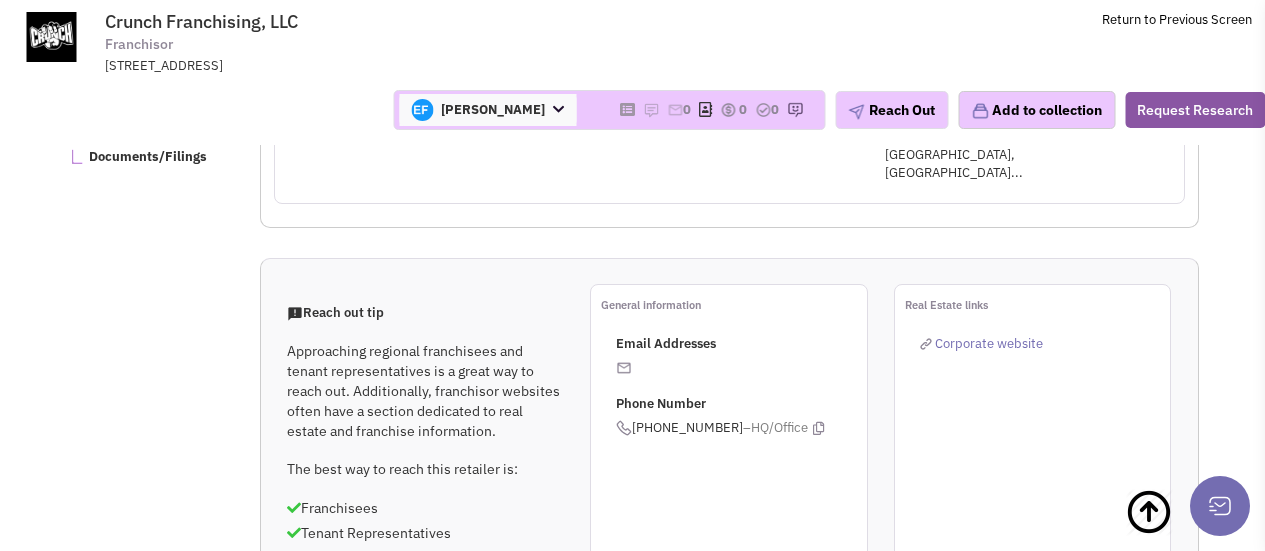 click on "Retailsphere Support
Message
Send
Crunch Franchising, LLC     Franchisor
1 Harbour Place, Suite 230, Portsmouth, NH, 03801
Return to Previous Screen" at bounding box center [633, 14385] 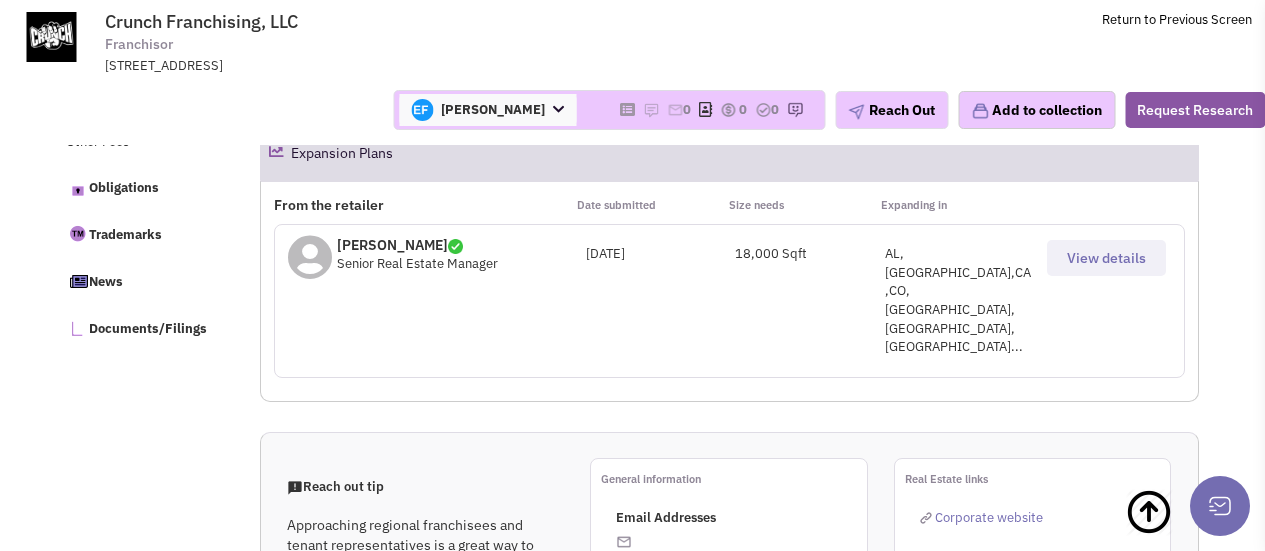 scroll, scrollTop: 1000, scrollLeft: 0, axis: vertical 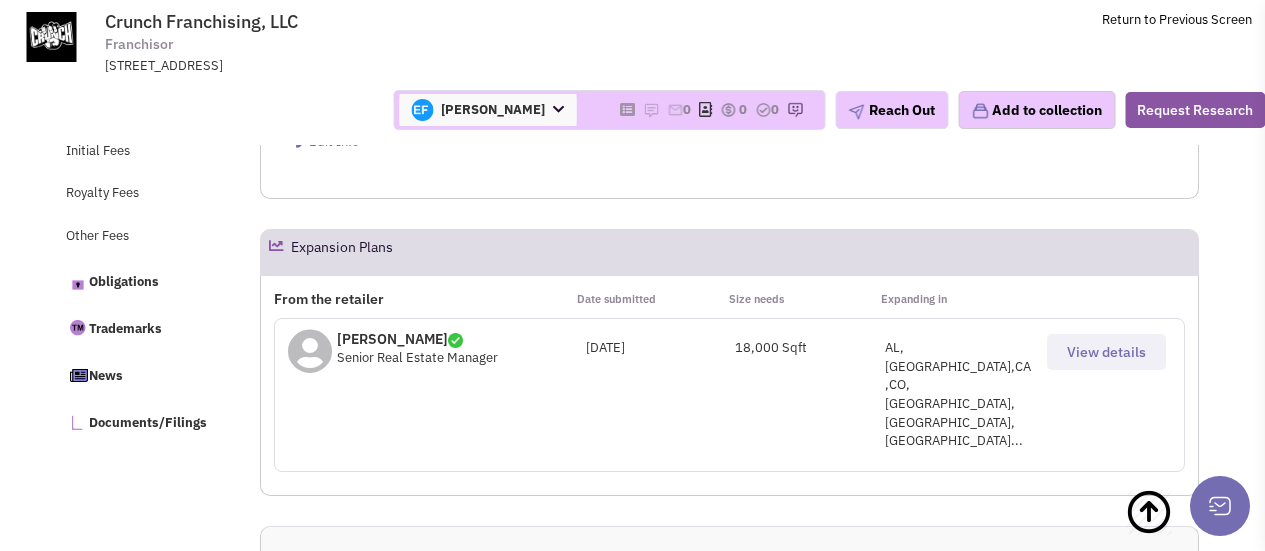 click at bounding box center [276, 246] 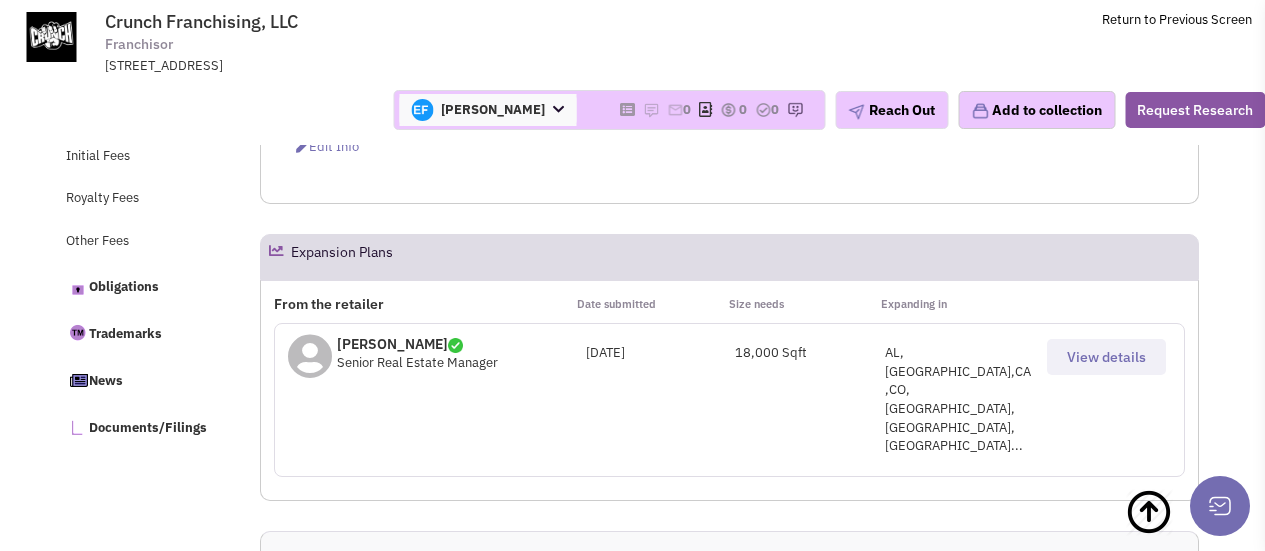 scroll, scrollTop: 1000, scrollLeft: 0, axis: vertical 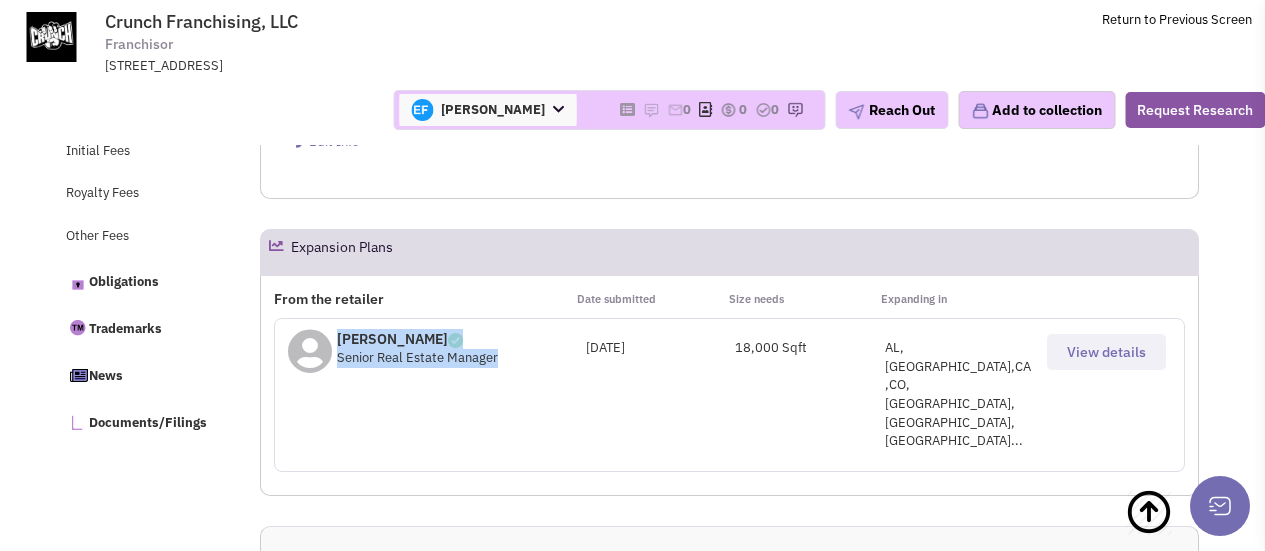drag, startPoint x: 493, startPoint y: 377, endPoint x: 312, endPoint y: 343, distance: 184.16568 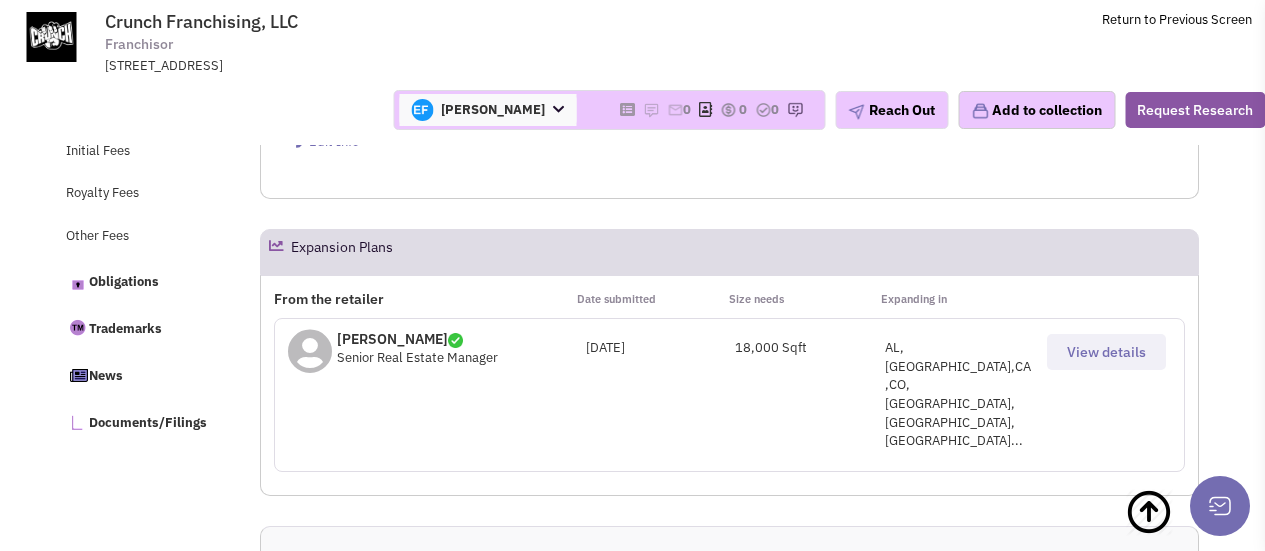 click on "General Information
Legal Name
Crunch Franchising, LLC
Description
more
less
Tenant Type" at bounding box center [729, 14664] 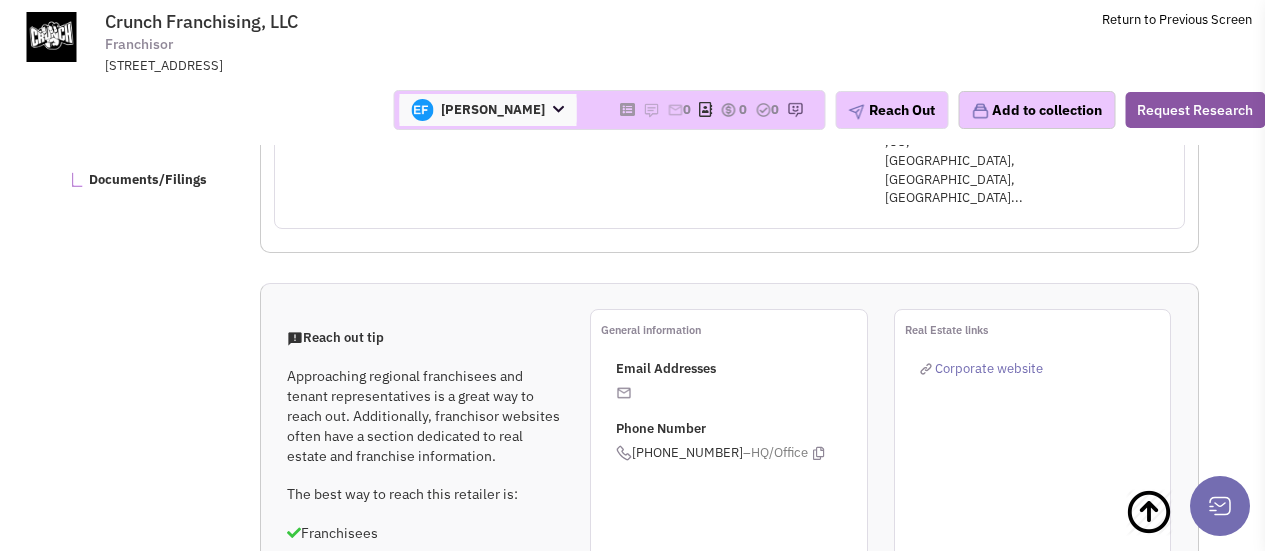 scroll, scrollTop: 1268, scrollLeft: 0, axis: vertical 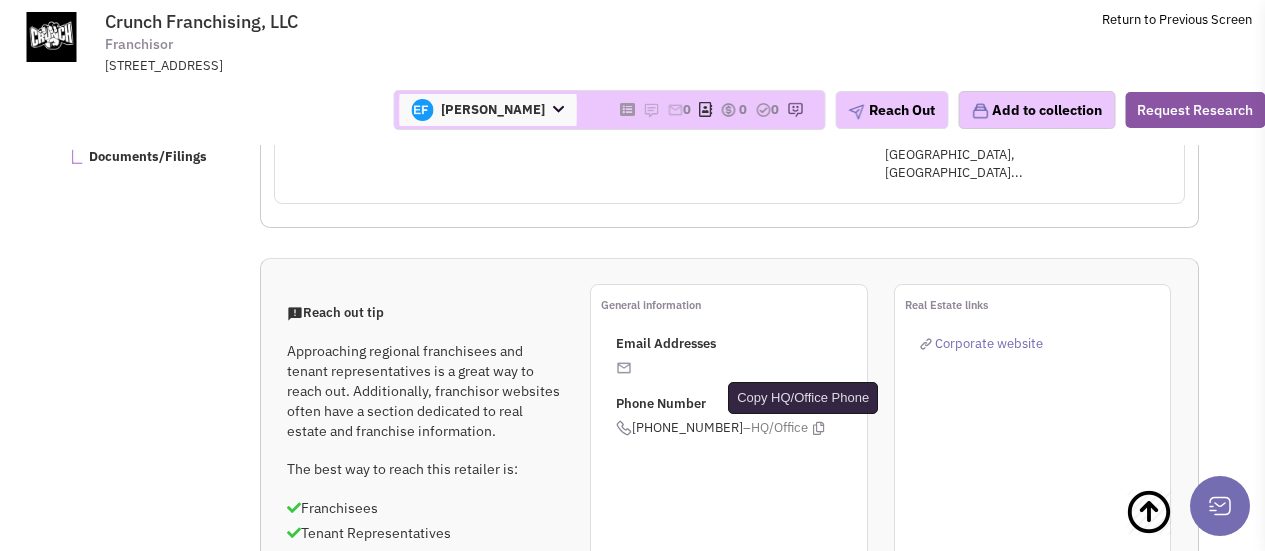 click at bounding box center (818, 428) 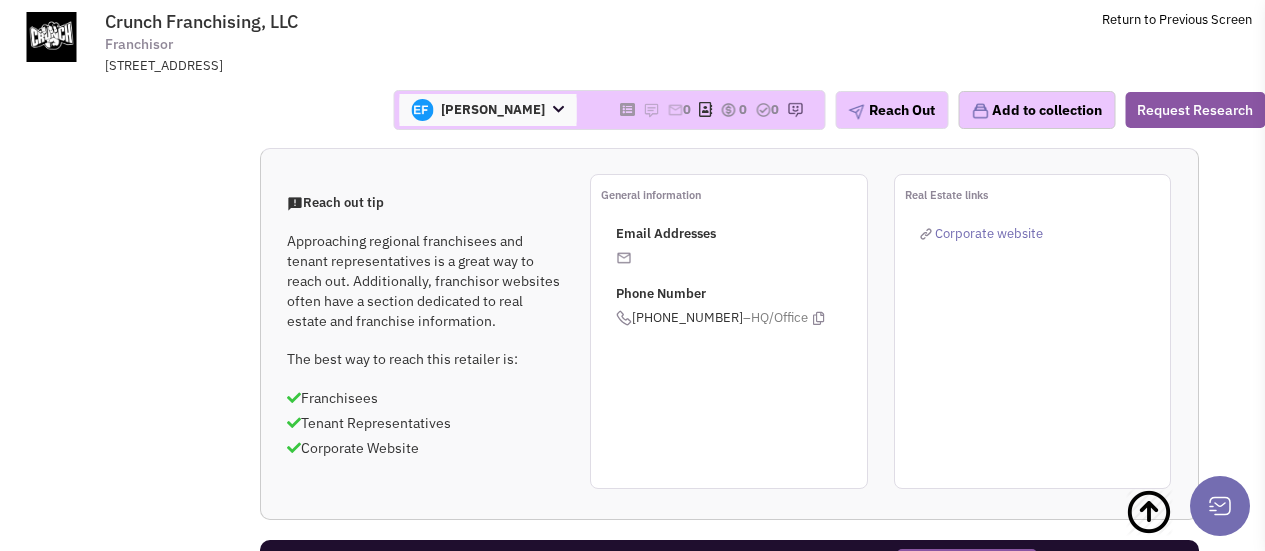 scroll, scrollTop: 1402, scrollLeft: 0, axis: vertical 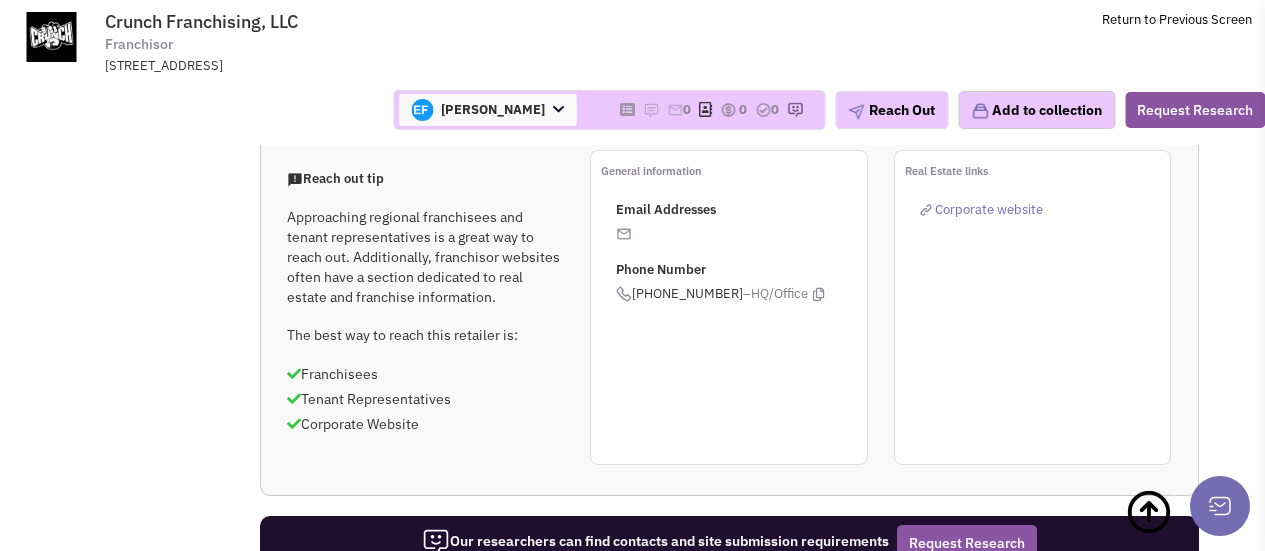 click on "Retailsphere Support
Message
Send
Crunch Franchising, LLC     Franchisor
1 Harbour Place, Suite 230, Portsmouth, NH, 03801
Return to Previous Screen" at bounding box center (633, 14251) 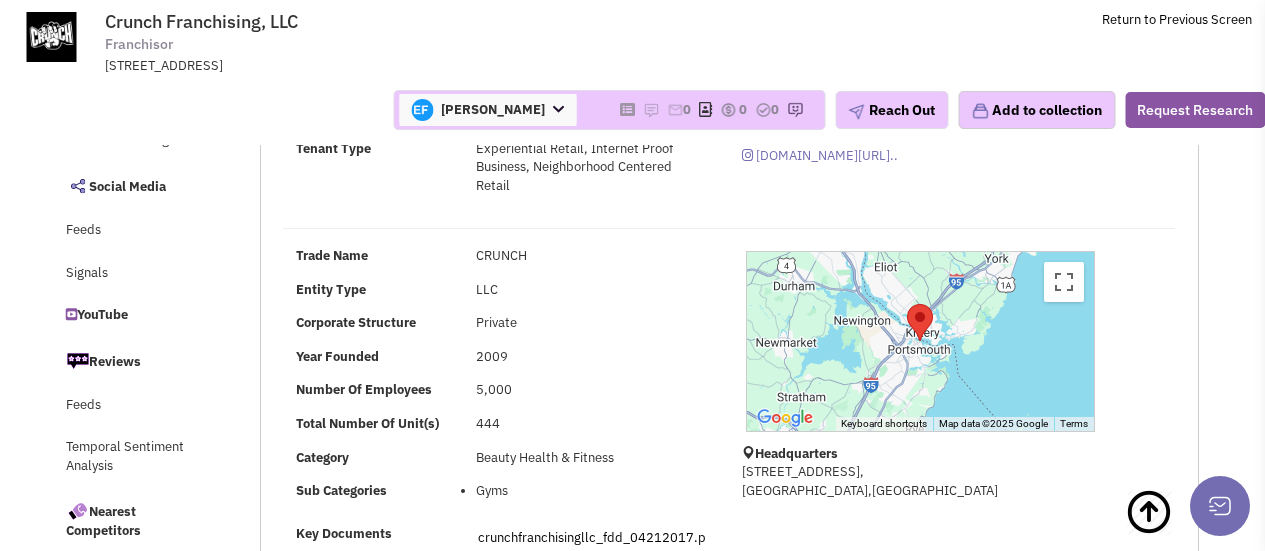 scroll, scrollTop: 0, scrollLeft: 0, axis: both 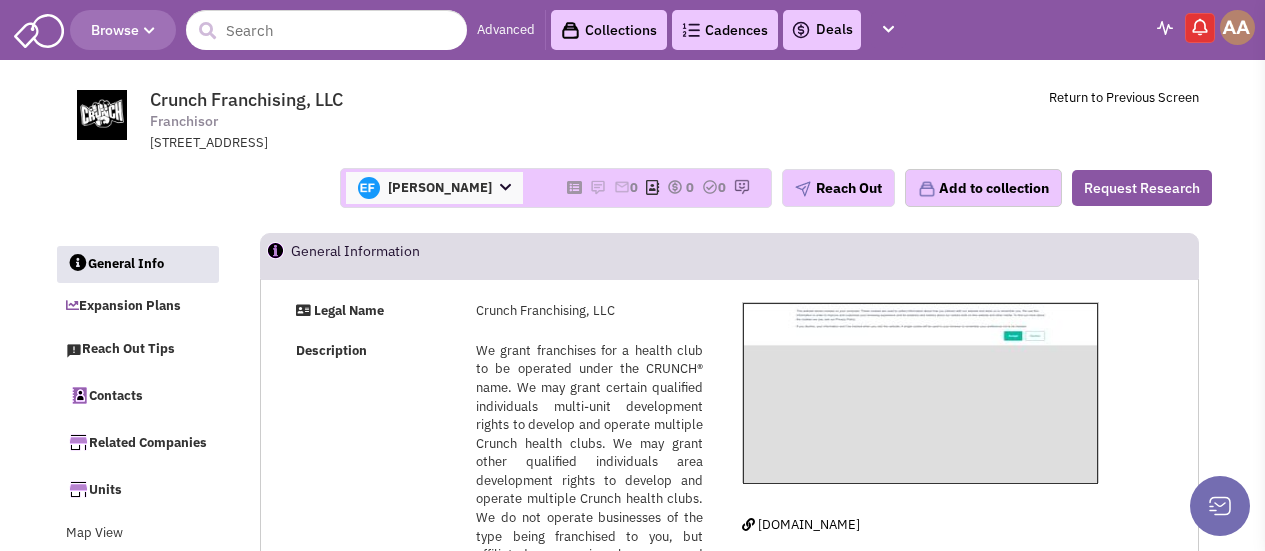 click on "Description
We grant franchises for a health club to be operated under the CRUNCH® name. We may grant
certain qualified individuals multi-unit development rights to develop and operate multiple Crunch health
clubs. We may grant other qualified individuals area development rights to develop and operate multiple
Crunch health clubs. We do not operate businesses of the type being franchised to you, but affiliated
companies have opened businesses similar to ...
more
less" at bounding box center [499, 472] 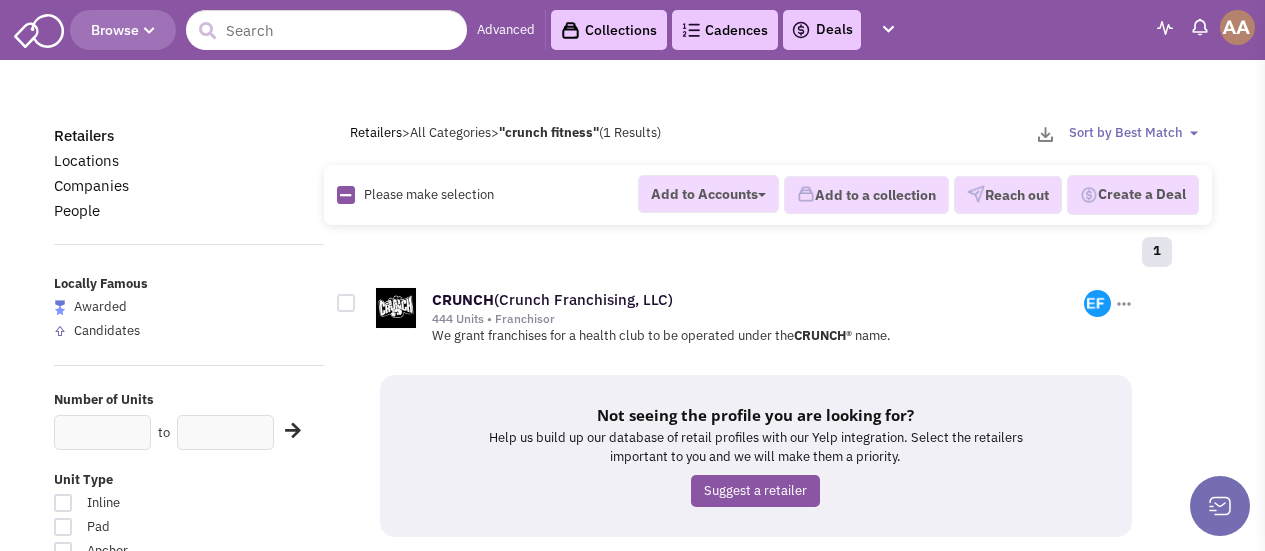 scroll, scrollTop: 0, scrollLeft: 0, axis: both 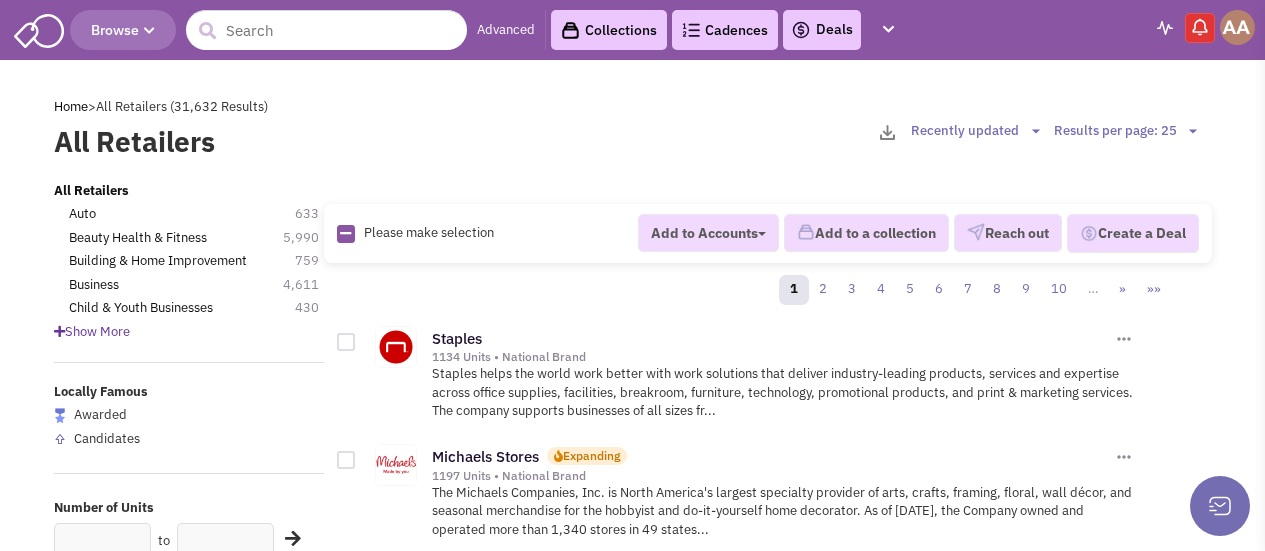 click on "Browse" at bounding box center (123, 30) 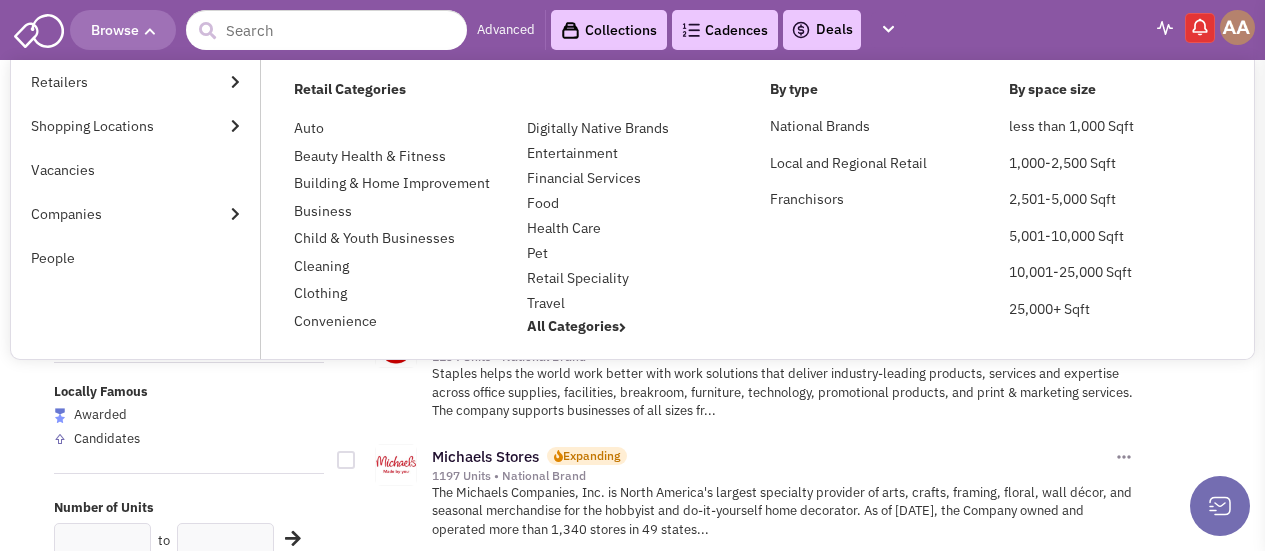 click on "Browse" at bounding box center (123, 30) 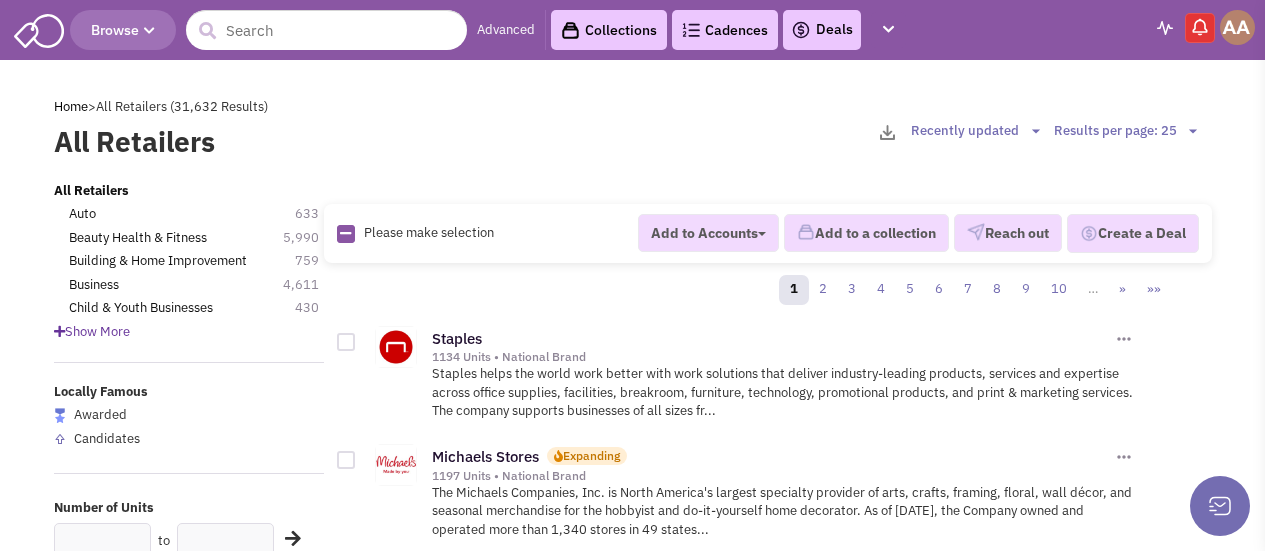 click on "Collections" at bounding box center (609, 30) 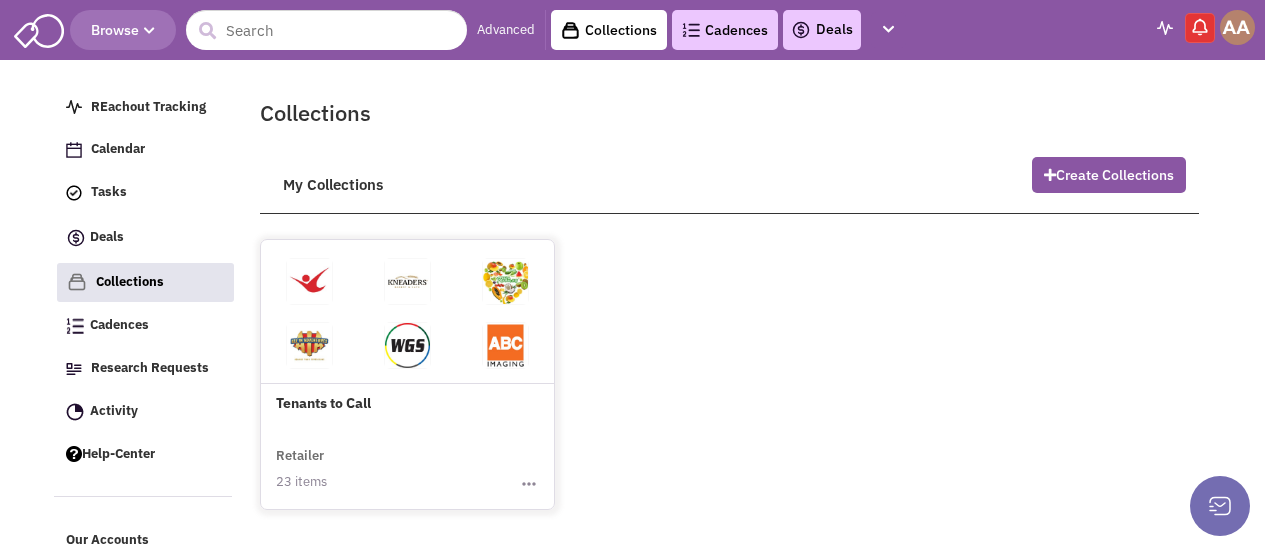 scroll, scrollTop: 0, scrollLeft: 0, axis: both 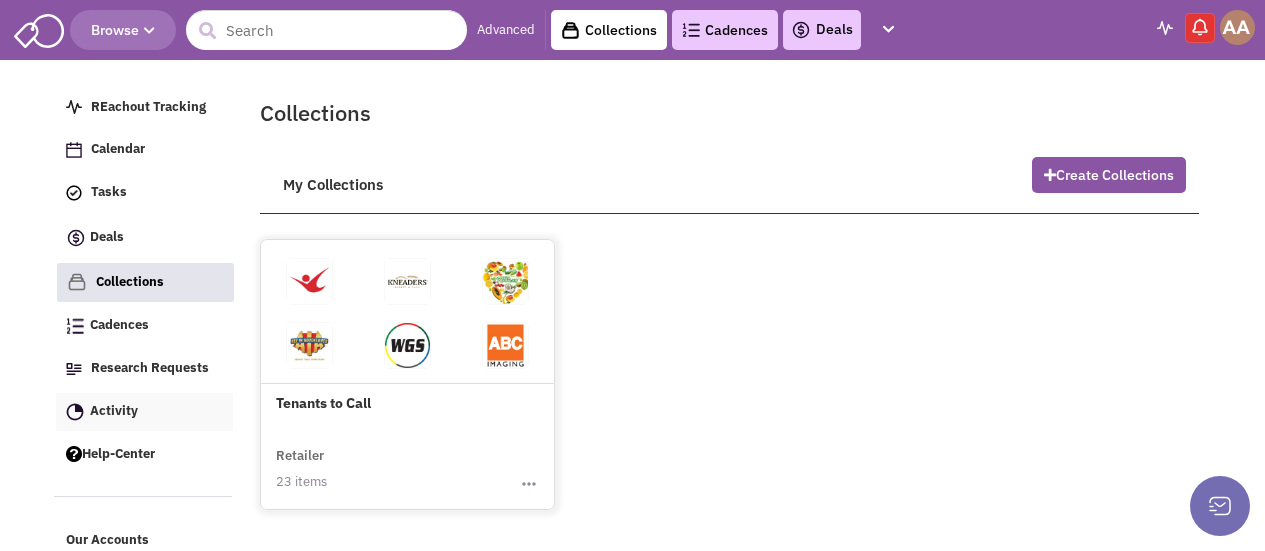 click on "Activity" at bounding box center [144, 412] 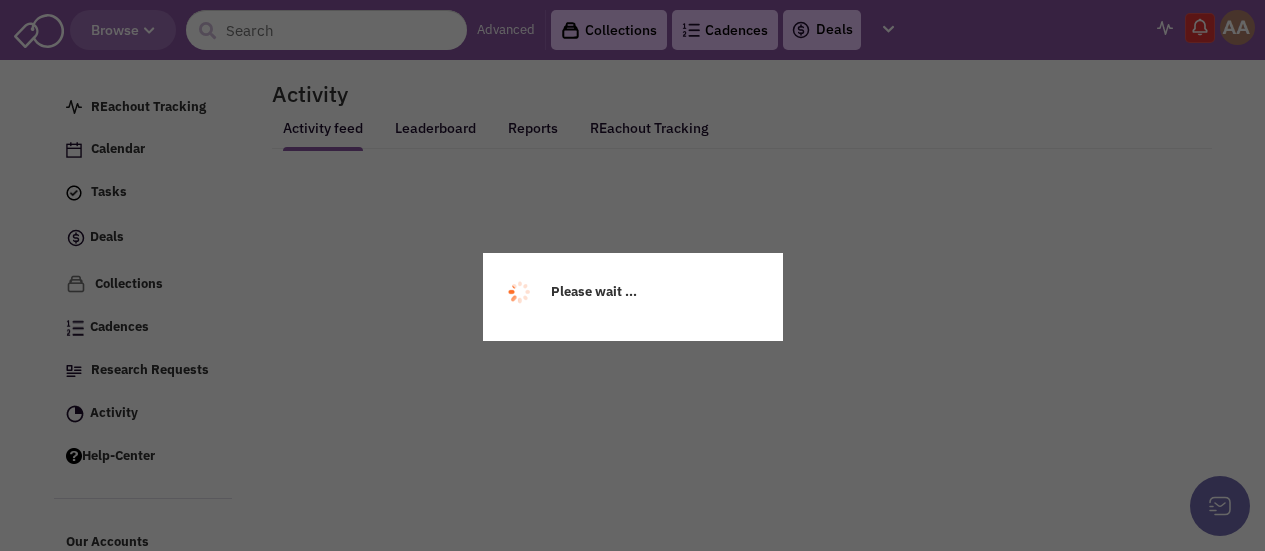 scroll, scrollTop: 0, scrollLeft: 0, axis: both 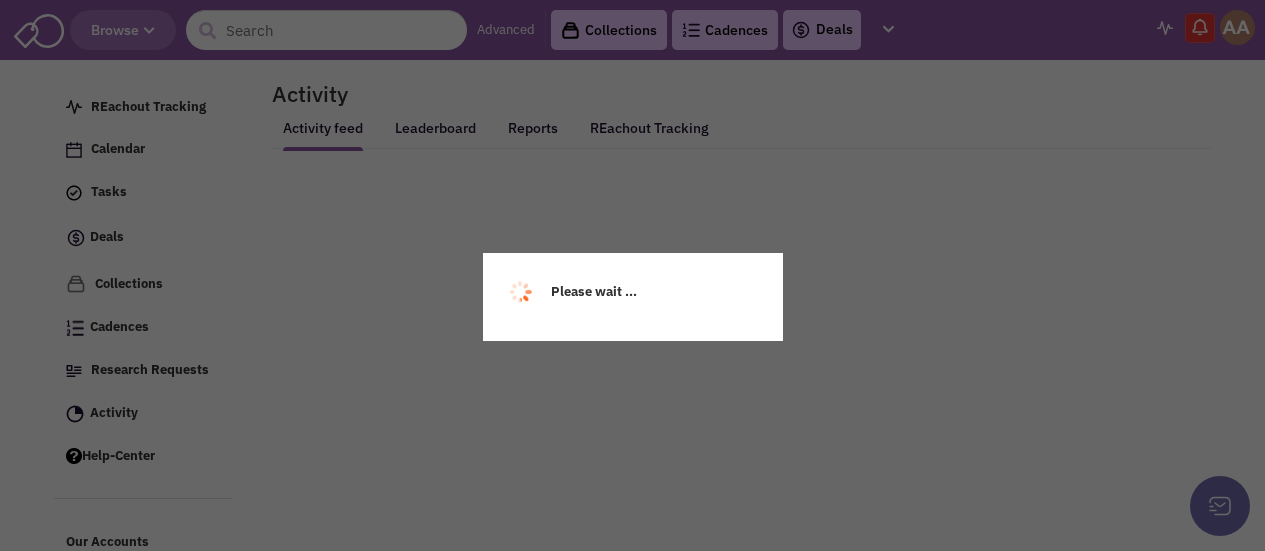 select 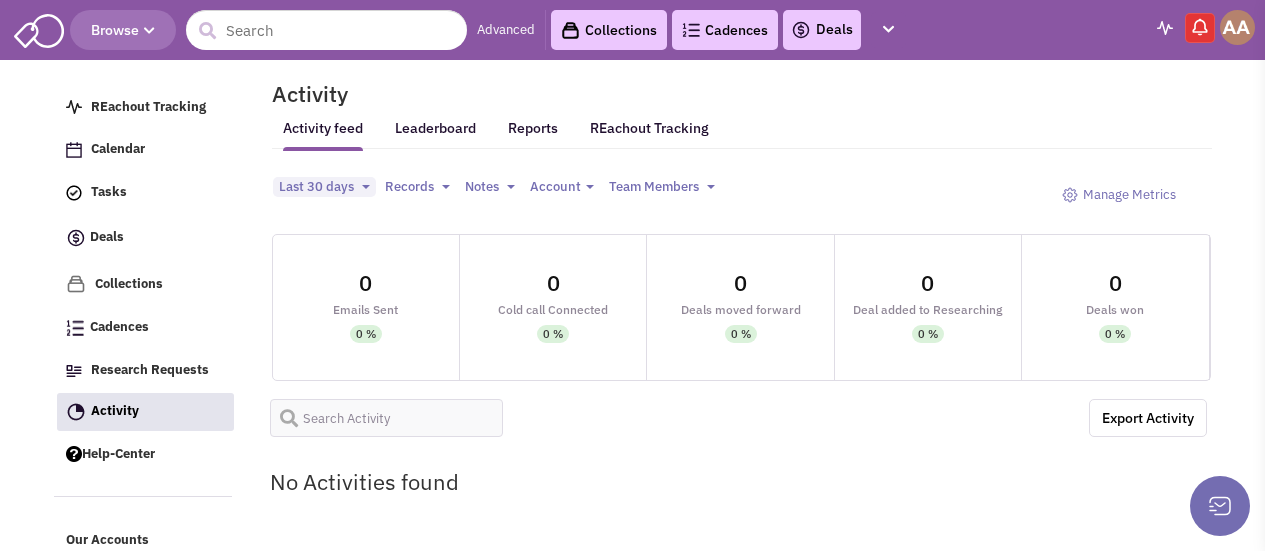 select 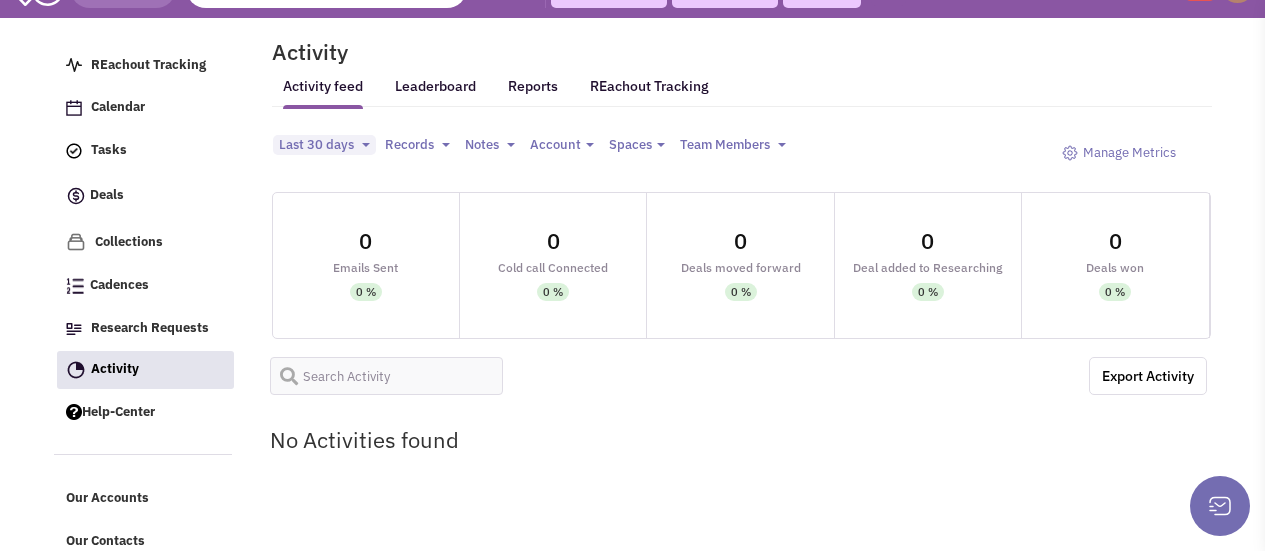 scroll, scrollTop: 0, scrollLeft: 0, axis: both 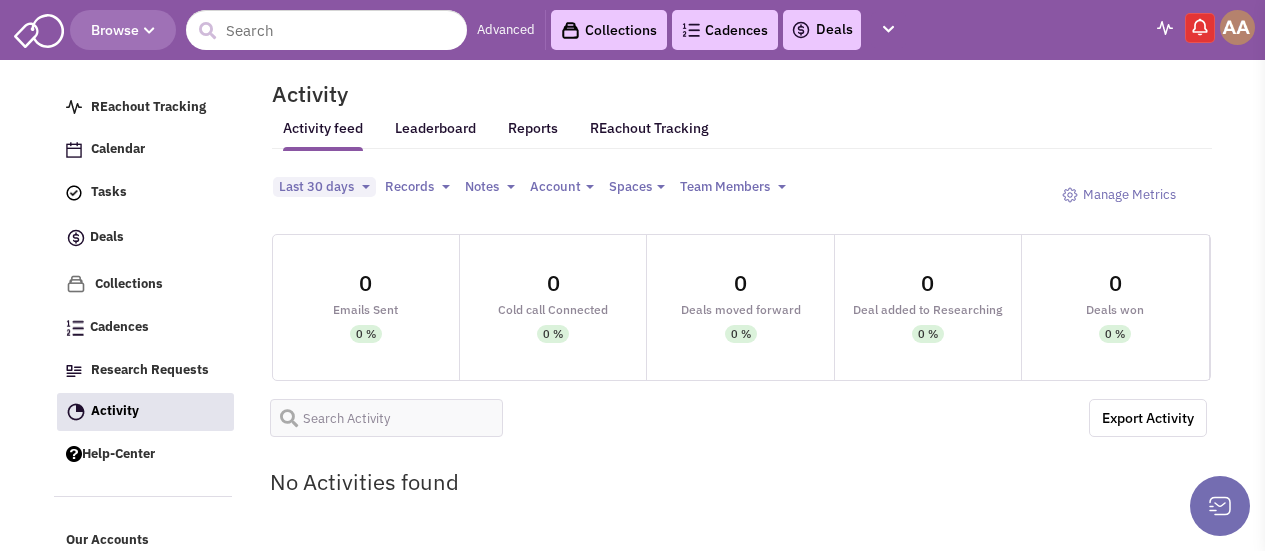 click on "Cadences  0" at bounding box center (725, 30) 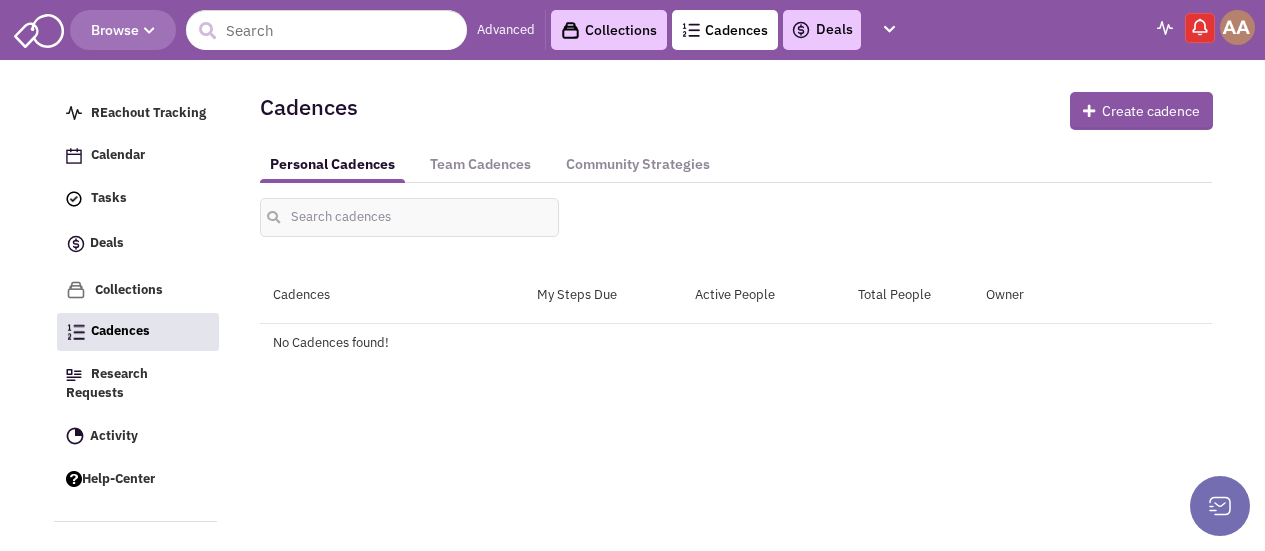 scroll, scrollTop: 0, scrollLeft: 0, axis: both 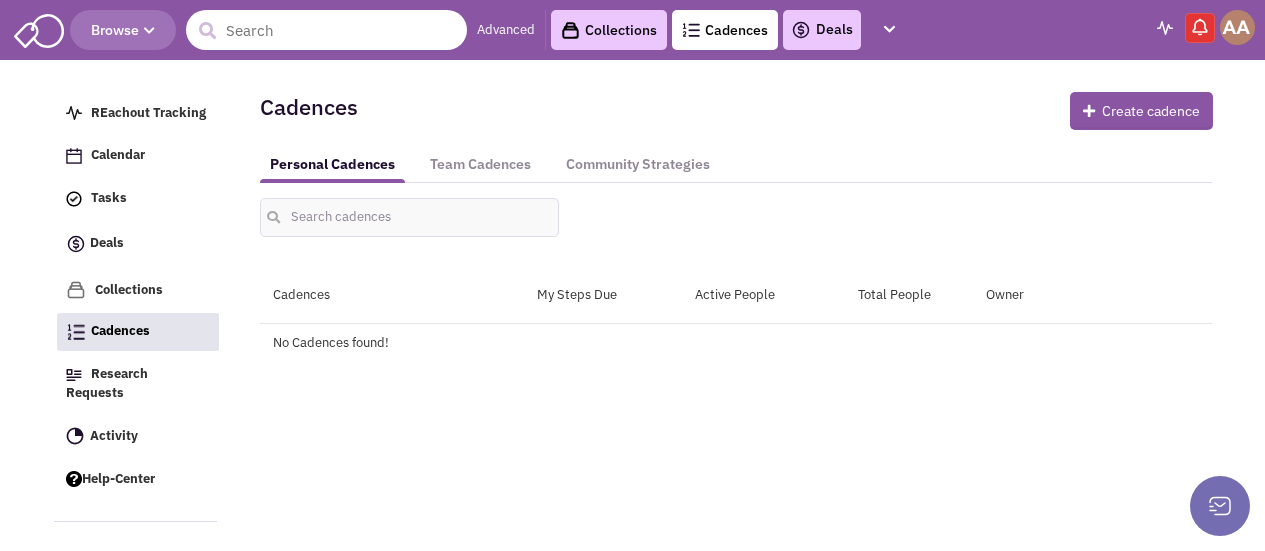 click at bounding box center [326, 30] 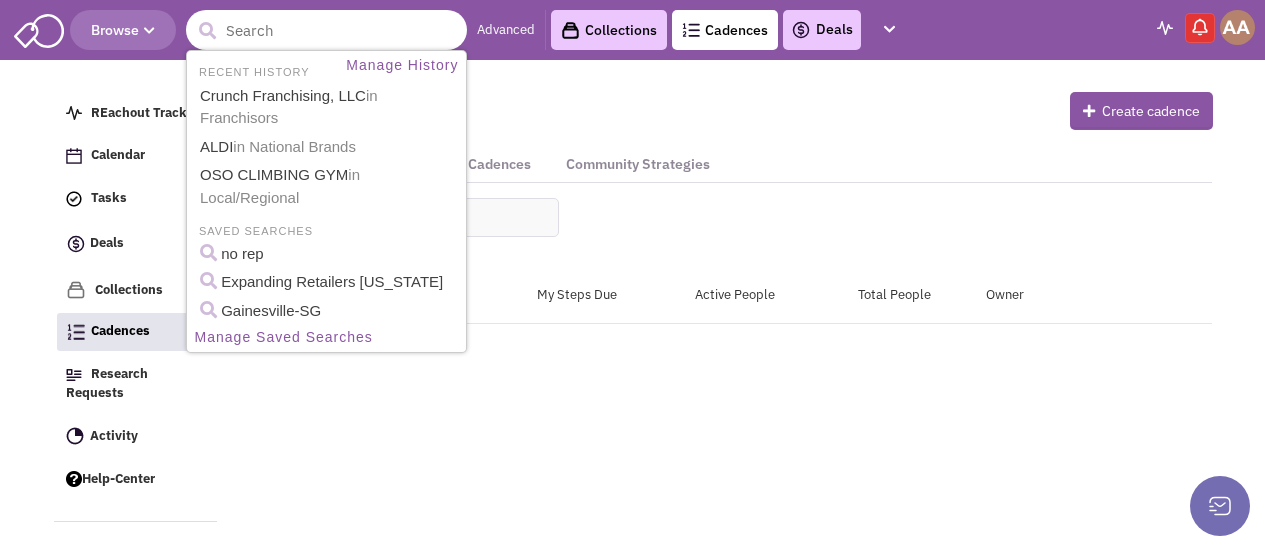 click on "Manage History" at bounding box center [402, 65] 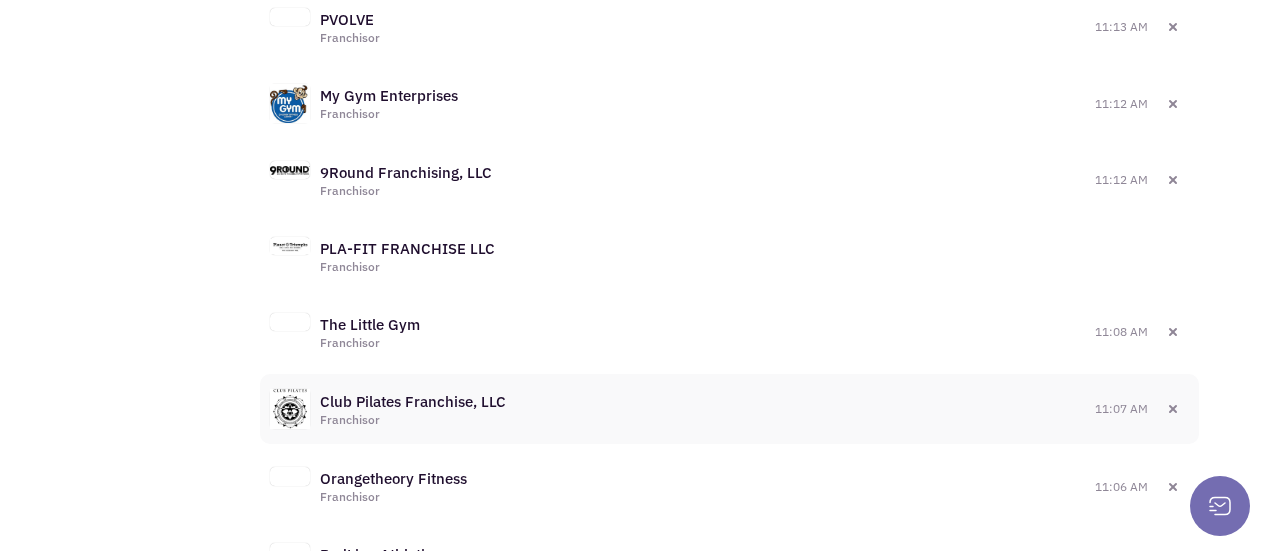 scroll, scrollTop: 1033, scrollLeft: 0, axis: vertical 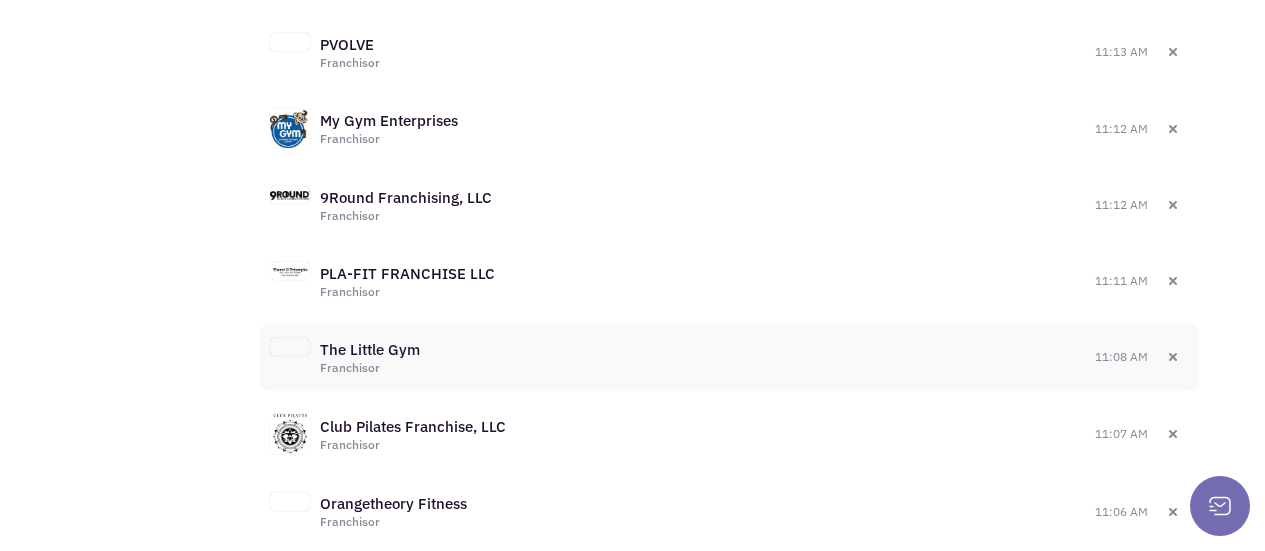 click on "The Little Gym" at bounding box center (686, 350) 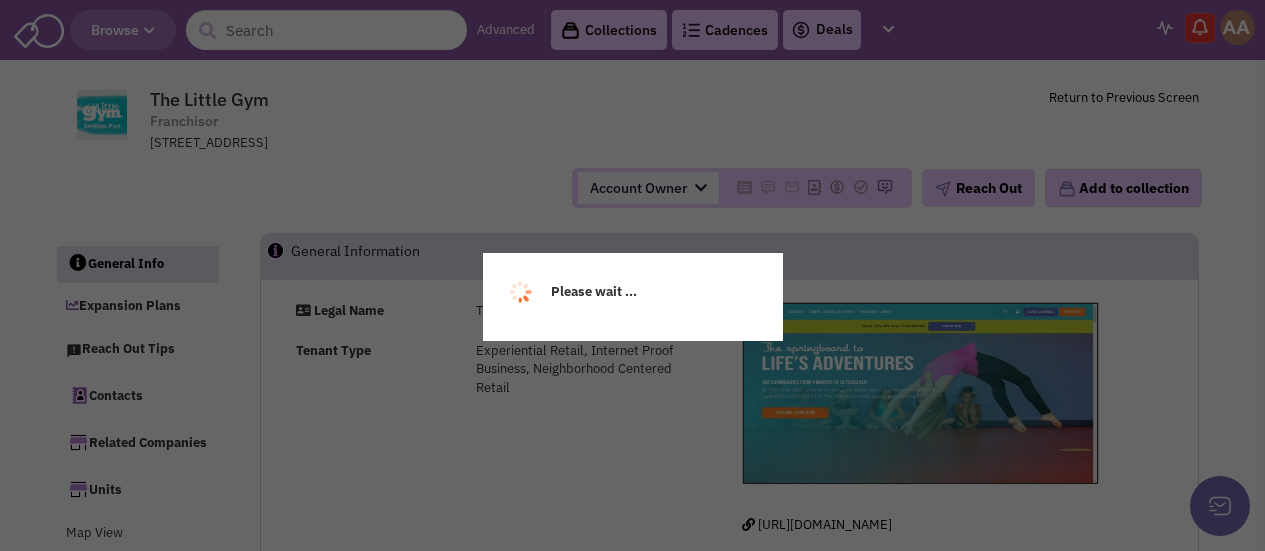 select 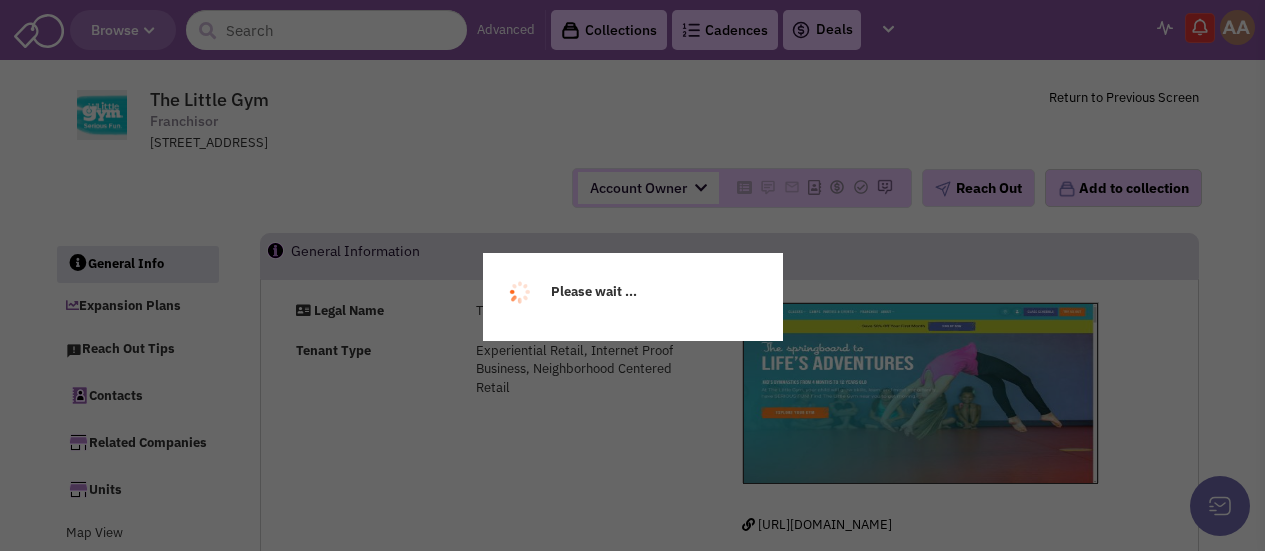 scroll, scrollTop: 0, scrollLeft: 0, axis: both 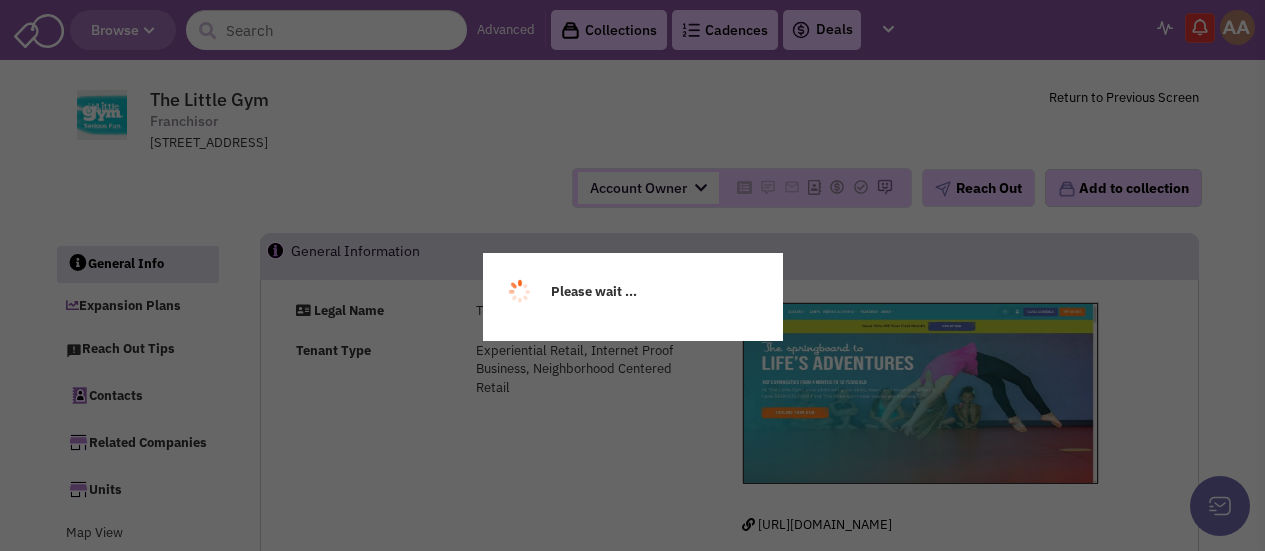 select 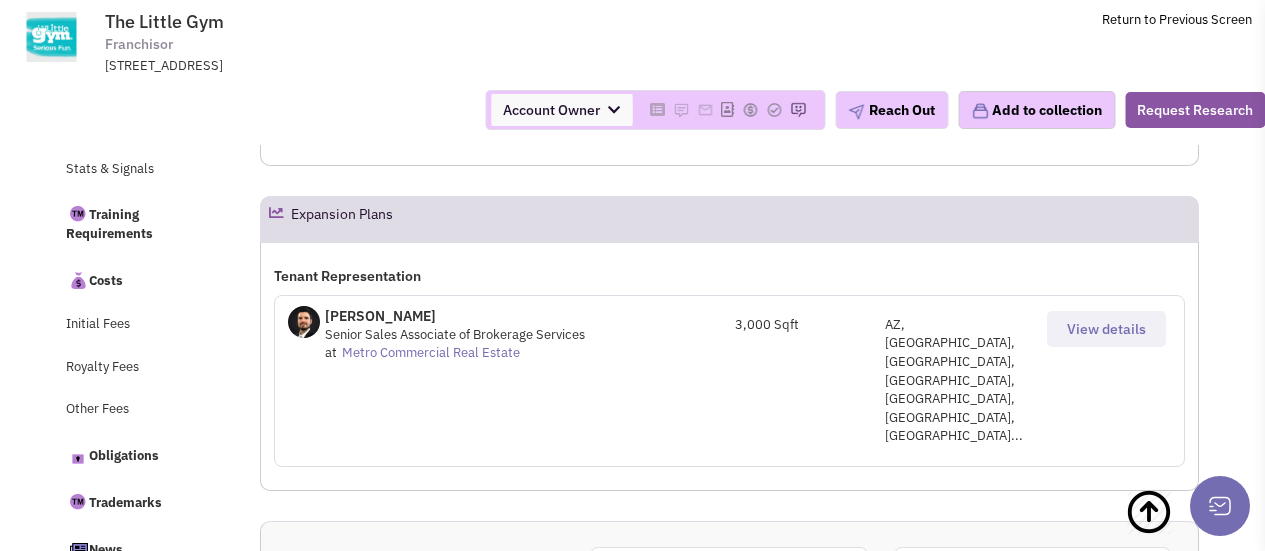 scroll, scrollTop: 800, scrollLeft: 0, axis: vertical 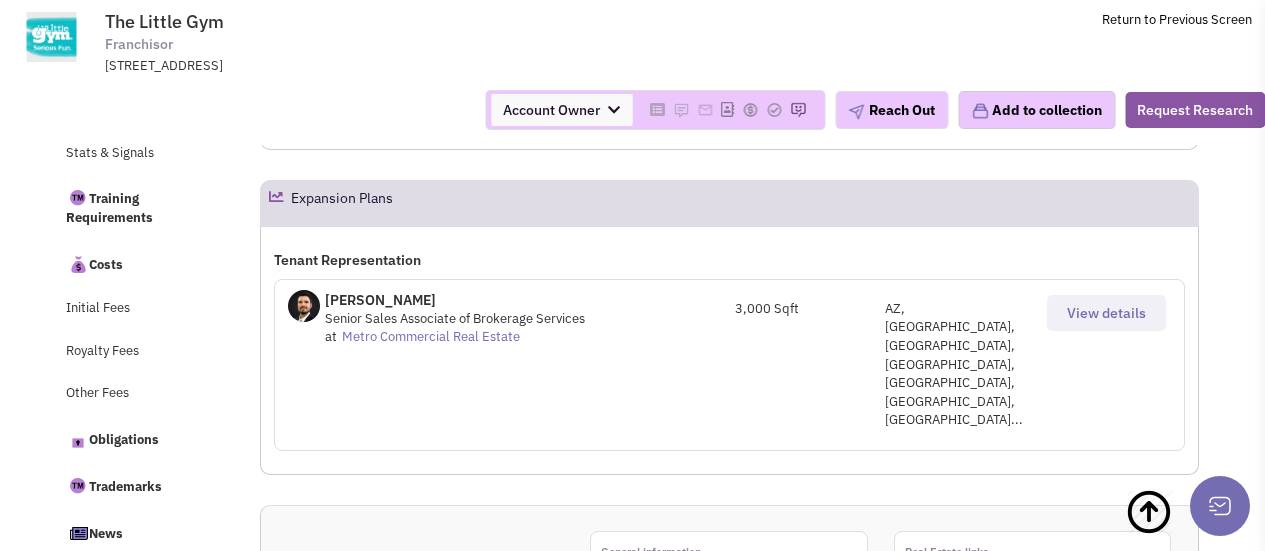 click on "View details" at bounding box center (1106, 313) 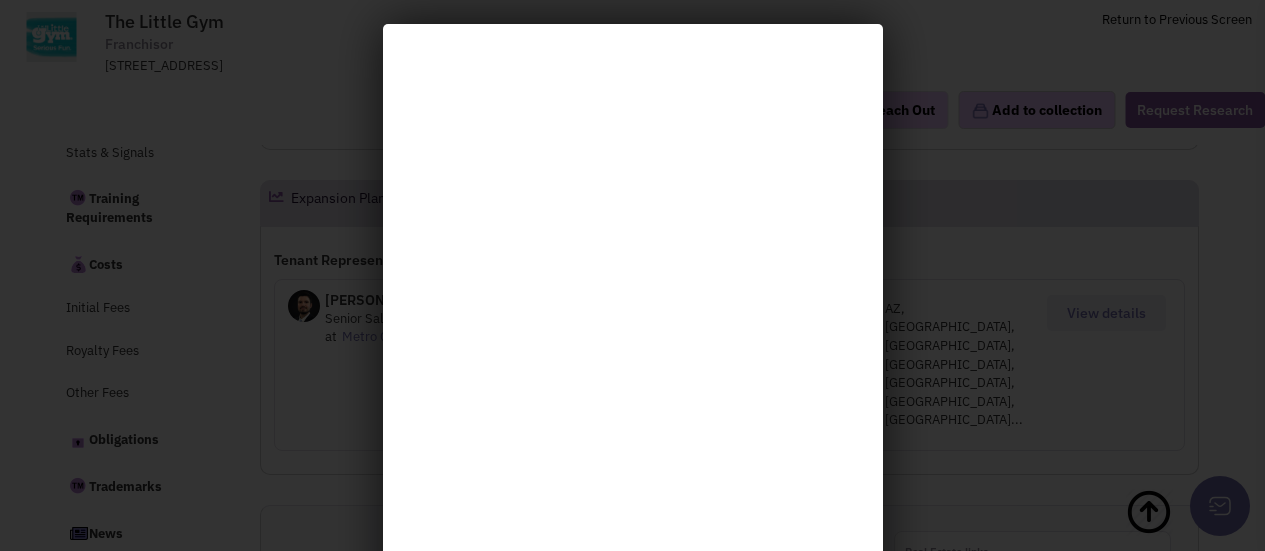 scroll, scrollTop: 0, scrollLeft: 0, axis: both 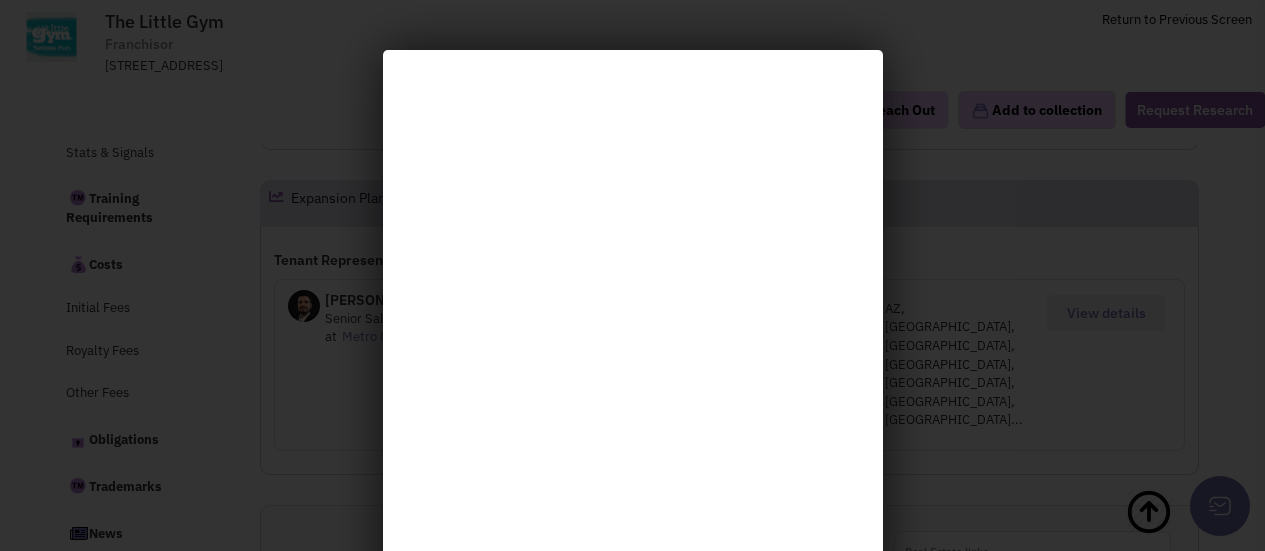 click at bounding box center (632, 275) 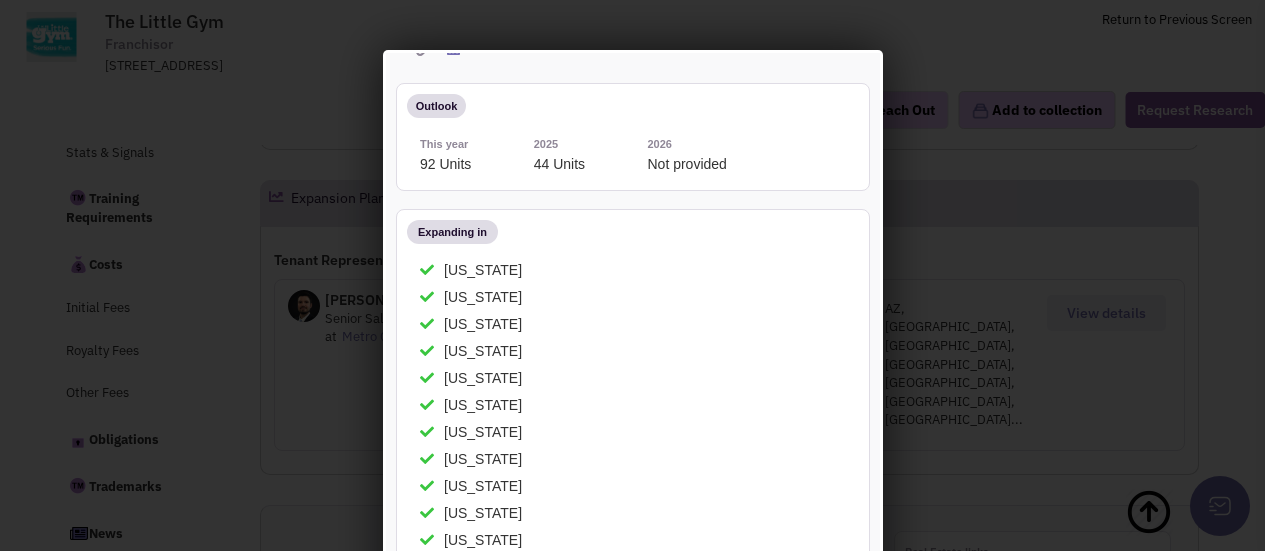 scroll, scrollTop: 0, scrollLeft: 0, axis: both 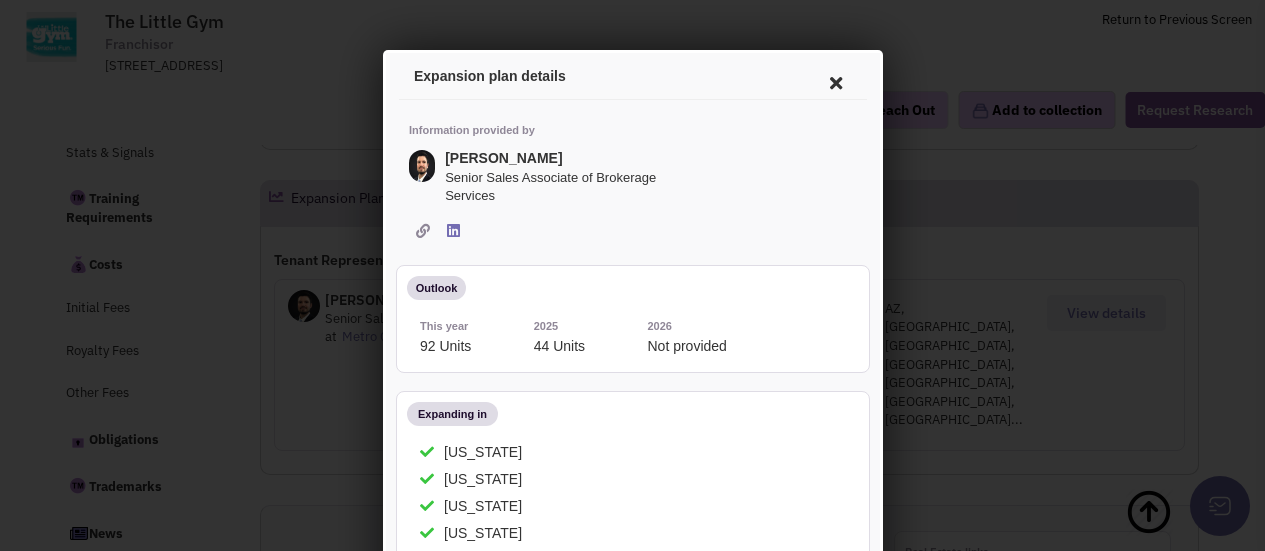click at bounding box center (832, 80) 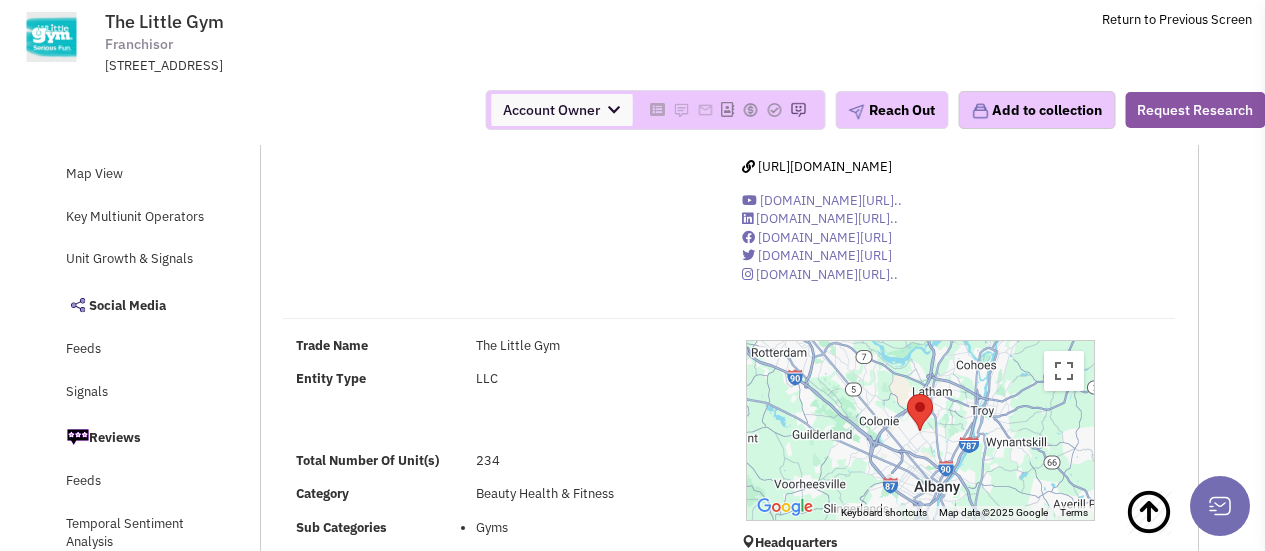 scroll, scrollTop: 0, scrollLeft: 0, axis: both 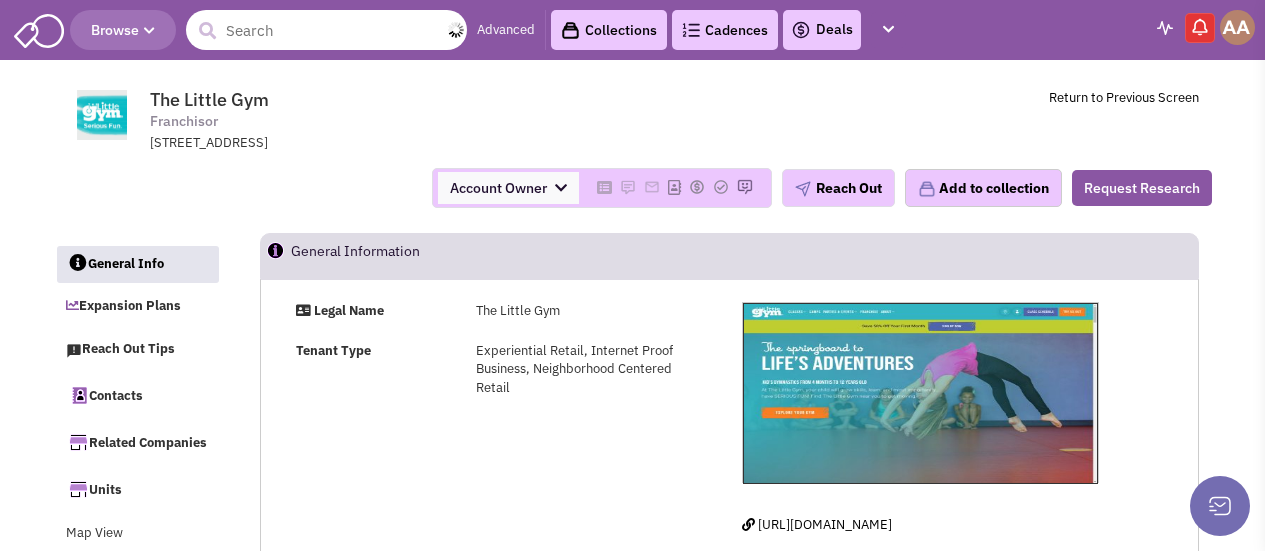 click at bounding box center (326, 30) 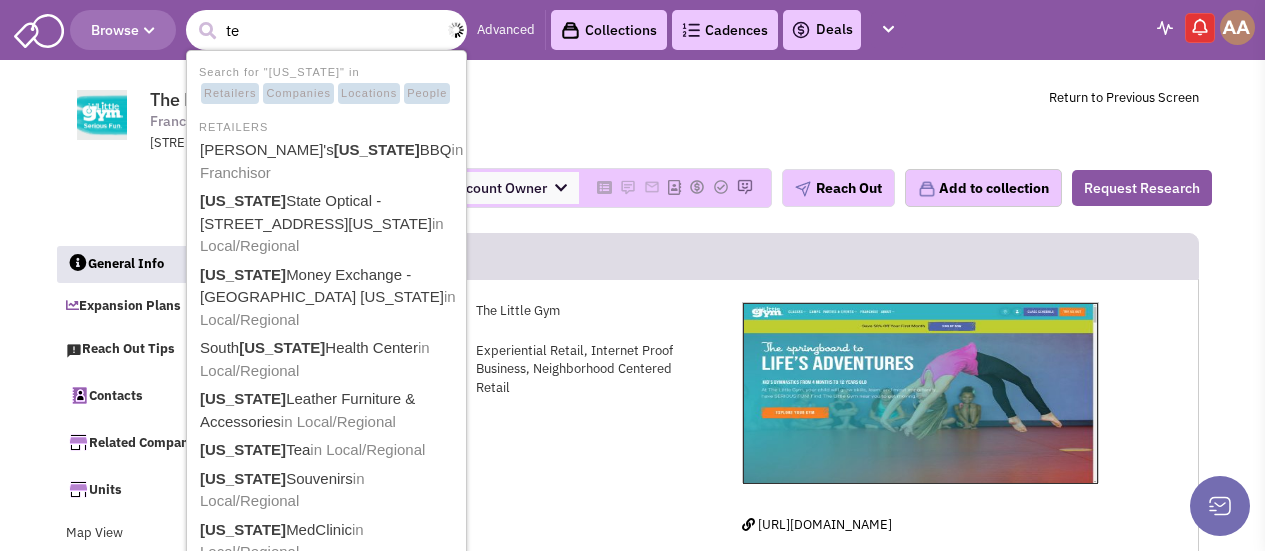 type on "t" 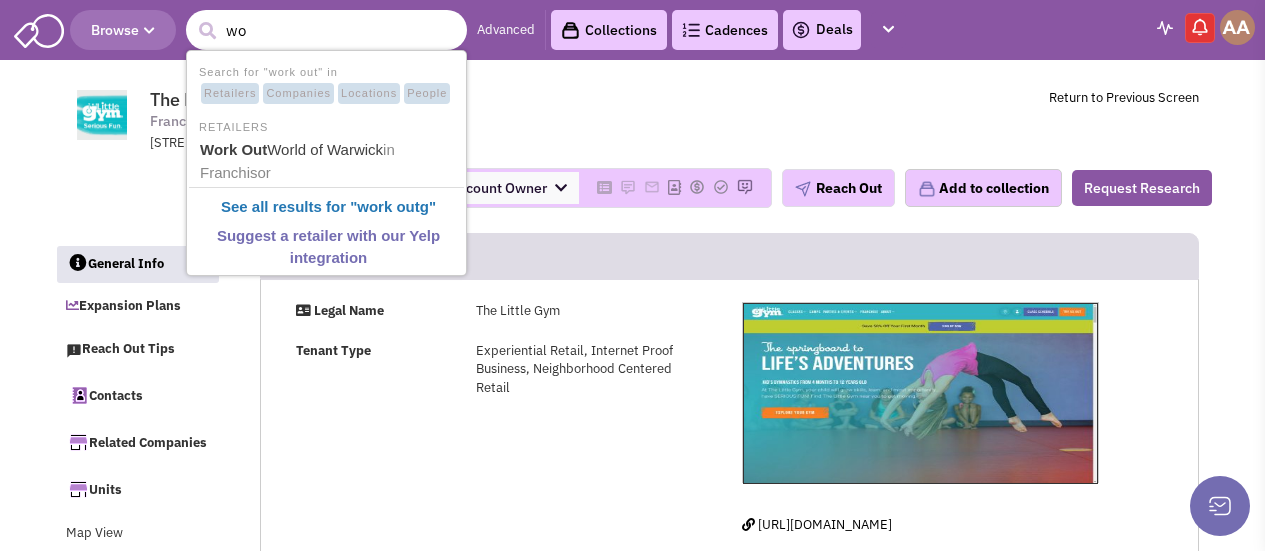 type on "w" 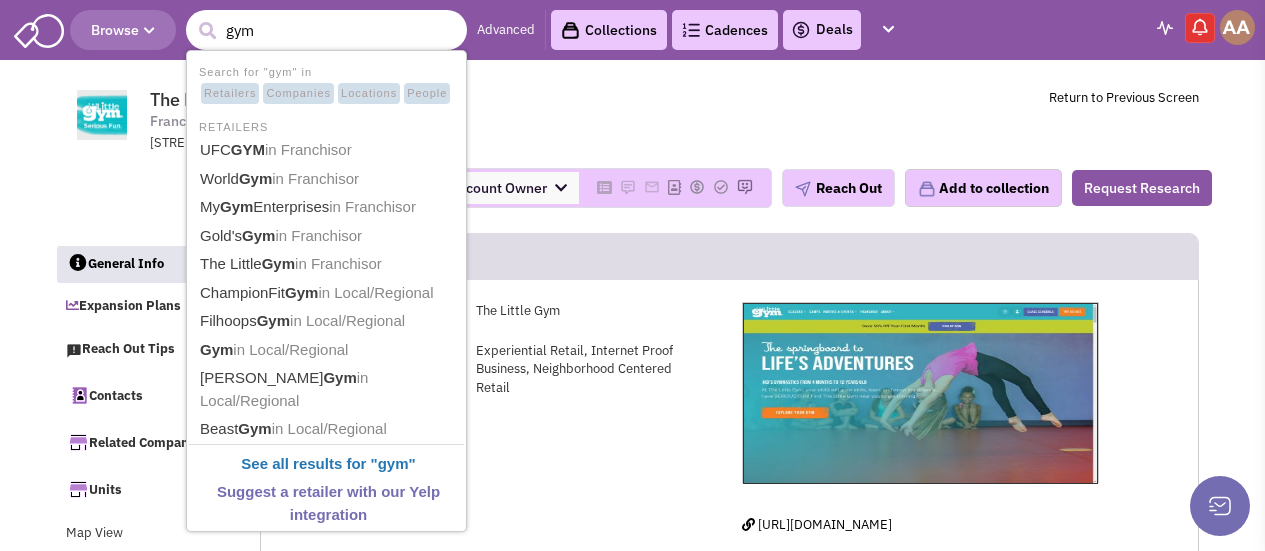 type on "gym" 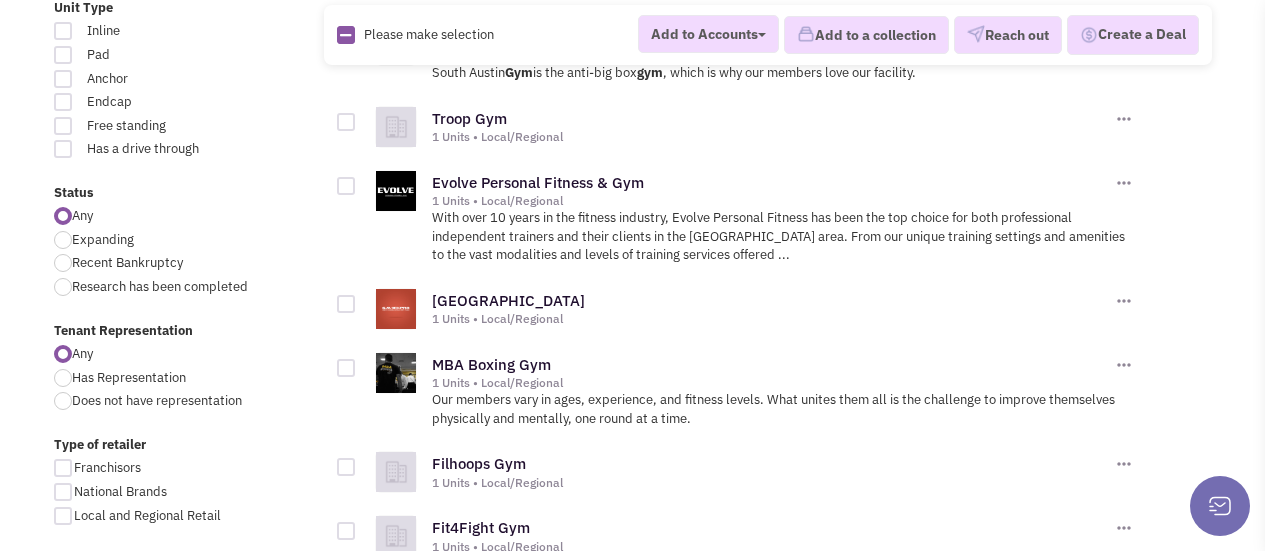 scroll, scrollTop: 533, scrollLeft: 0, axis: vertical 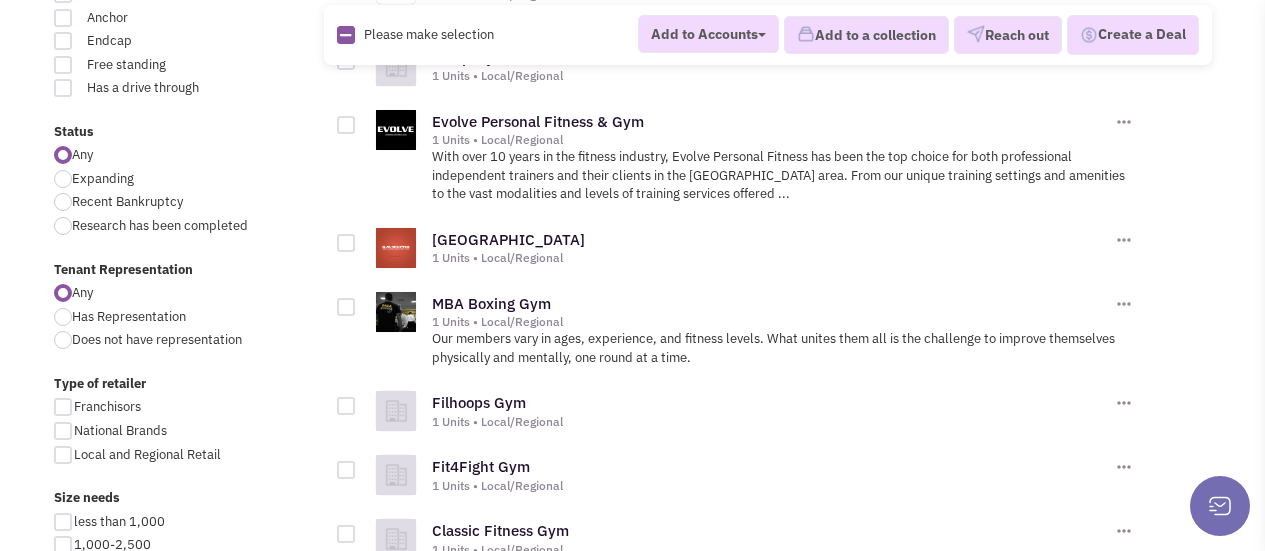 click at bounding box center (63, 179) 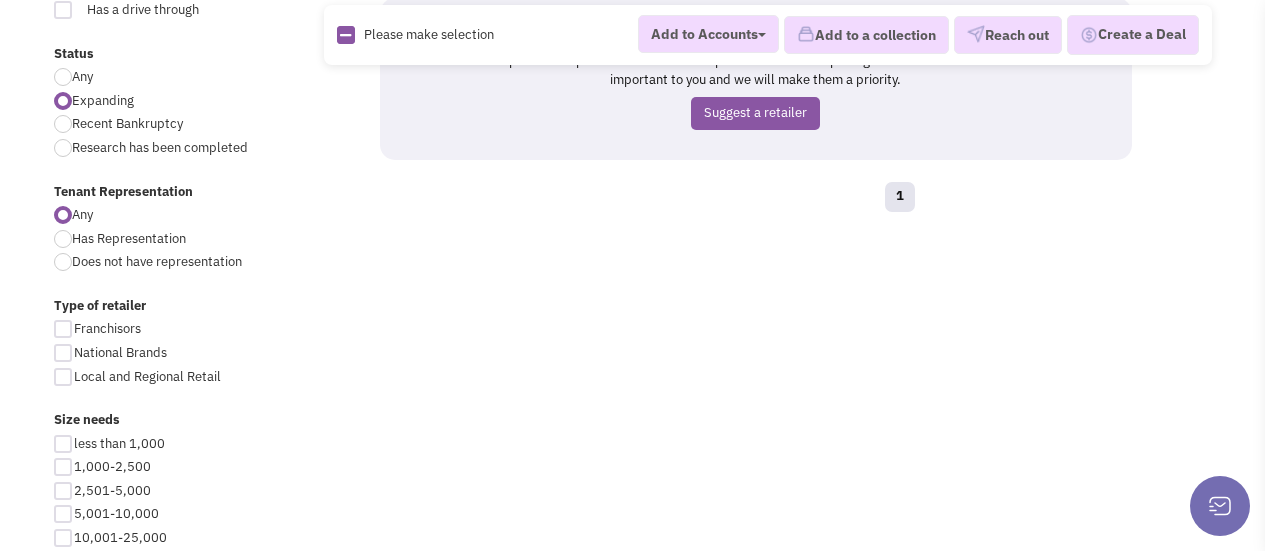scroll, scrollTop: 733, scrollLeft: 0, axis: vertical 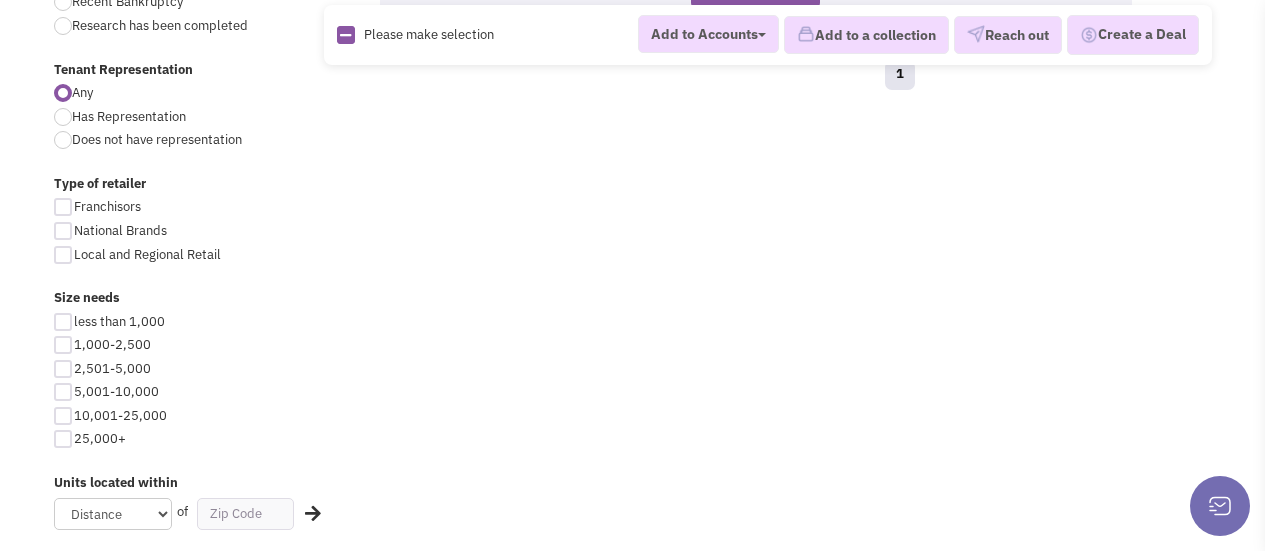 click at bounding box center (63, 439) 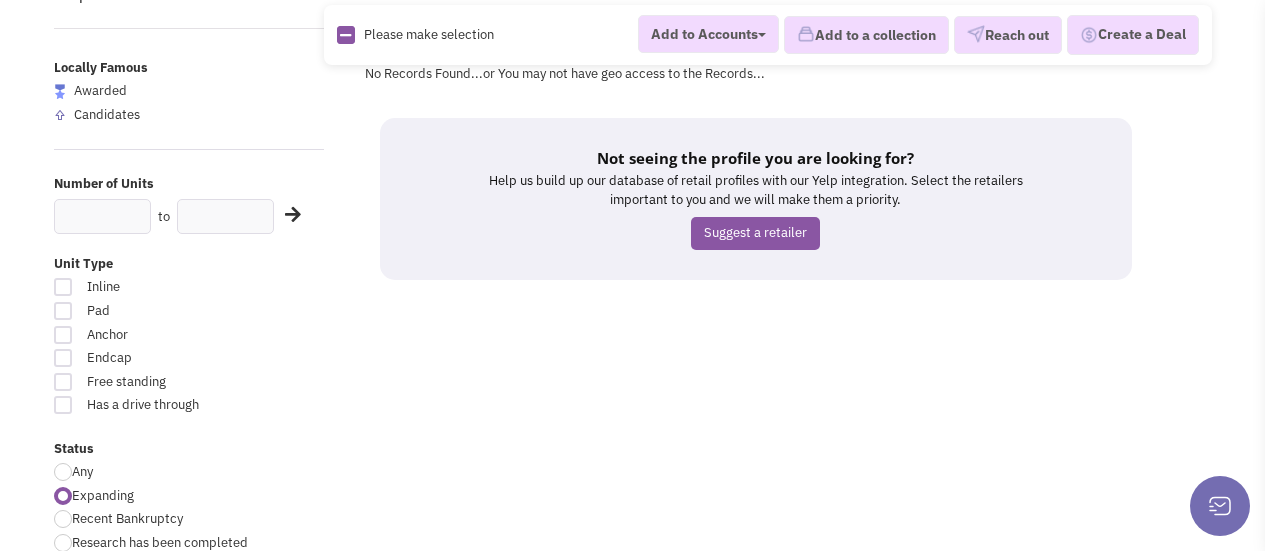 scroll, scrollTop: 0, scrollLeft: 0, axis: both 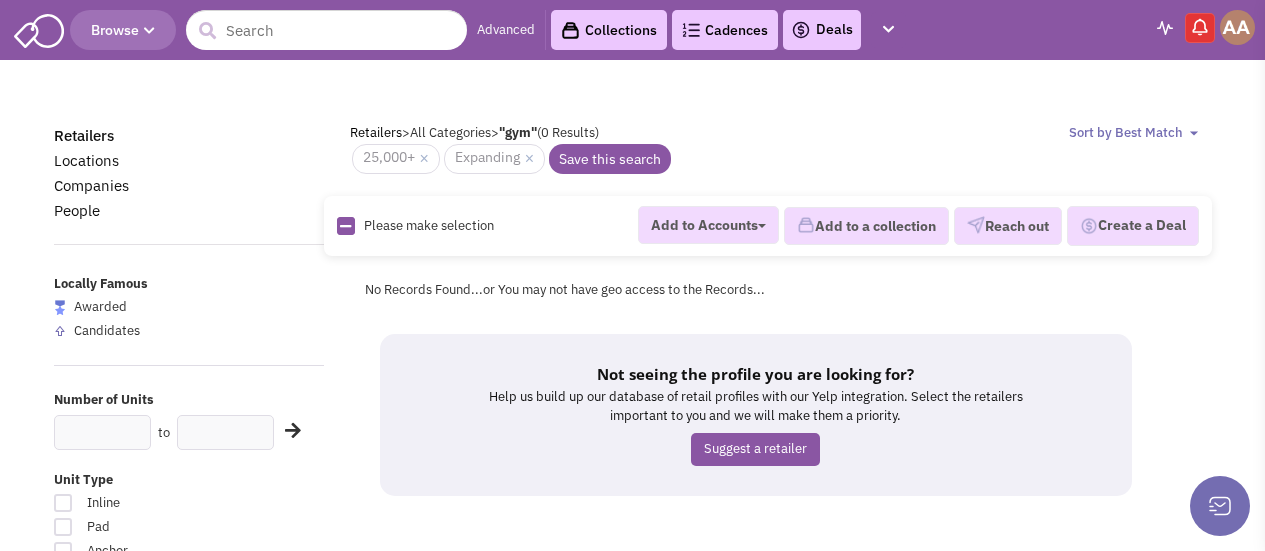 click on "Advanced" at bounding box center [506, 30] 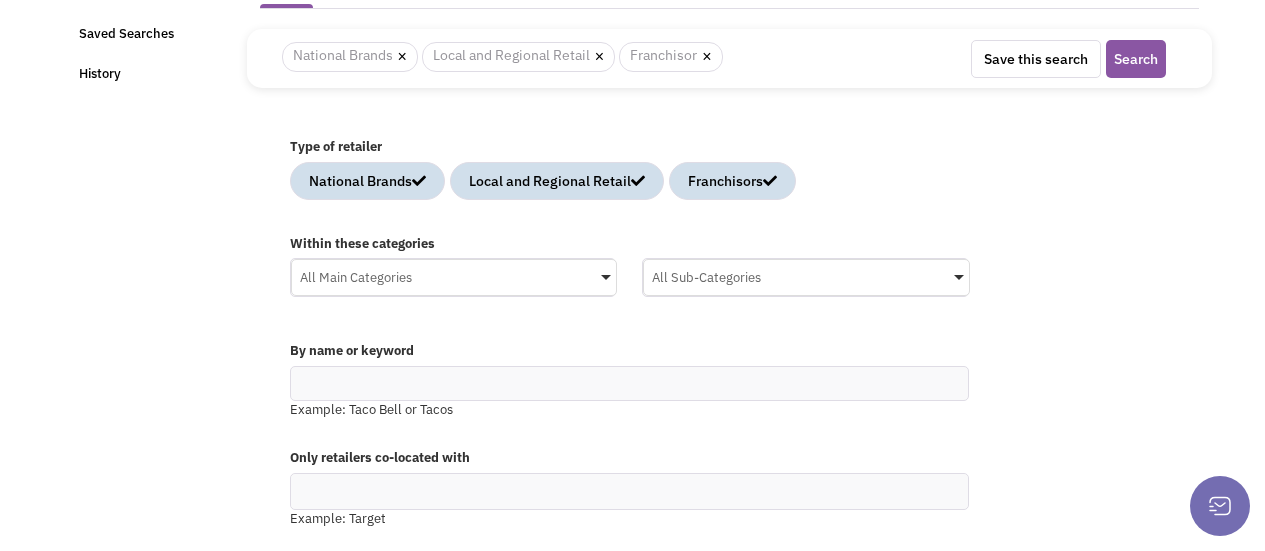 scroll, scrollTop: 133, scrollLeft: 0, axis: vertical 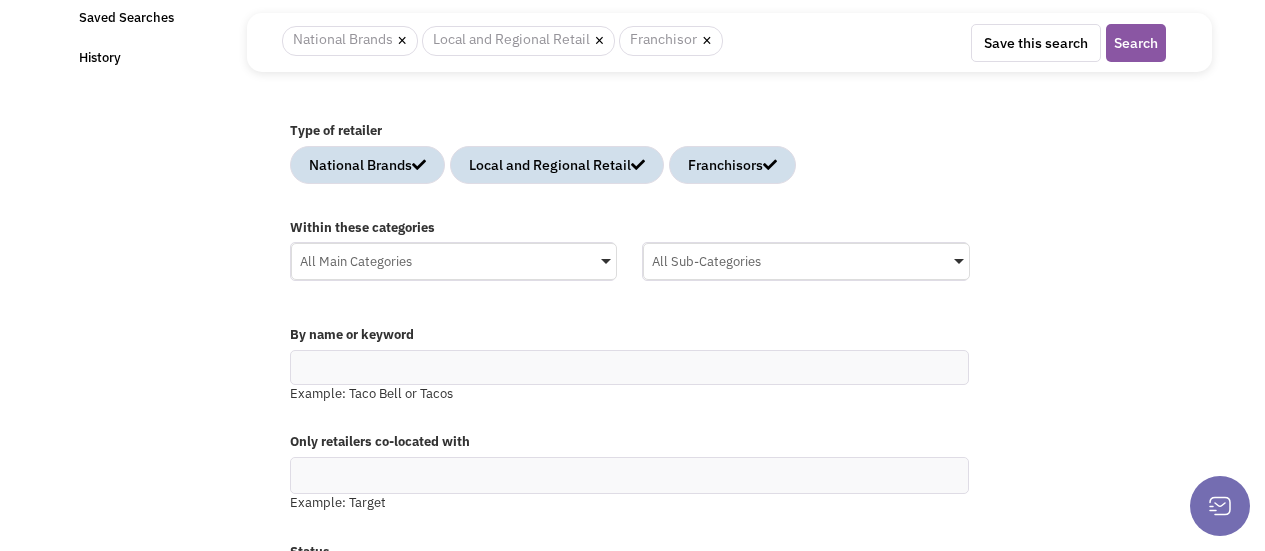 click on "All Main Categories" at bounding box center [454, 259] 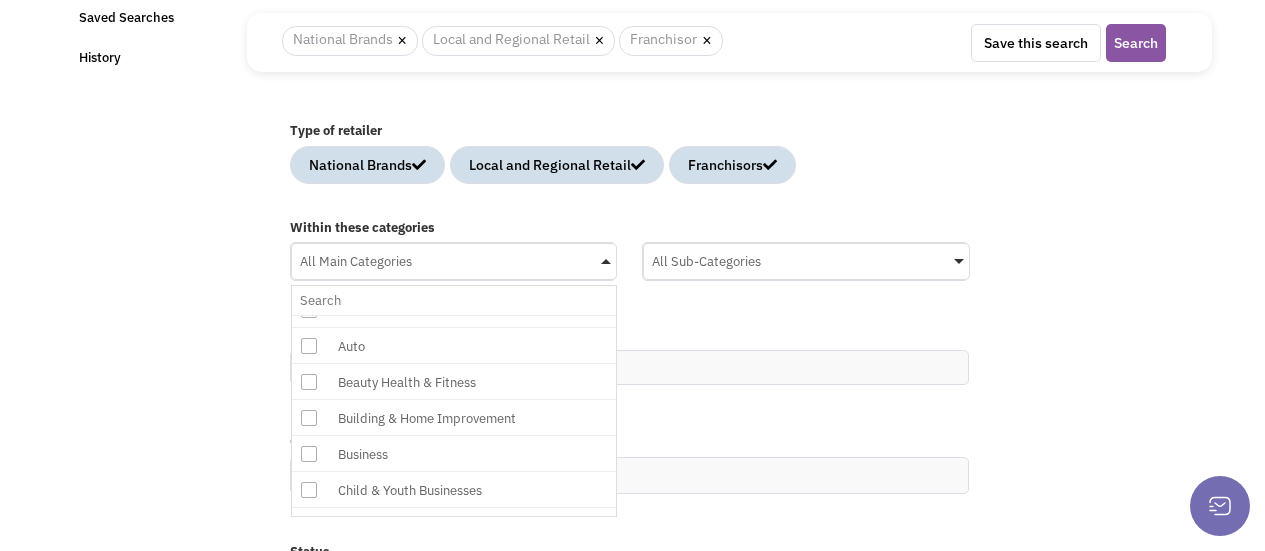 scroll, scrollTop: 66, scrollLeft: 0, axis: vertical 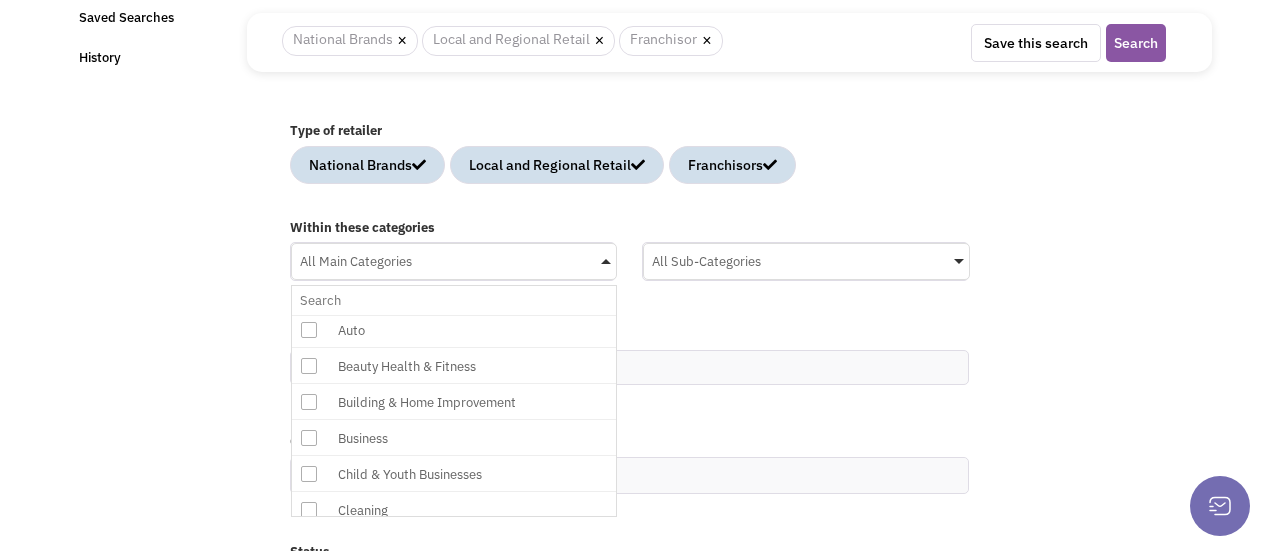 click on "Beauty Health & Fitness" at bounding box center (492, 366) 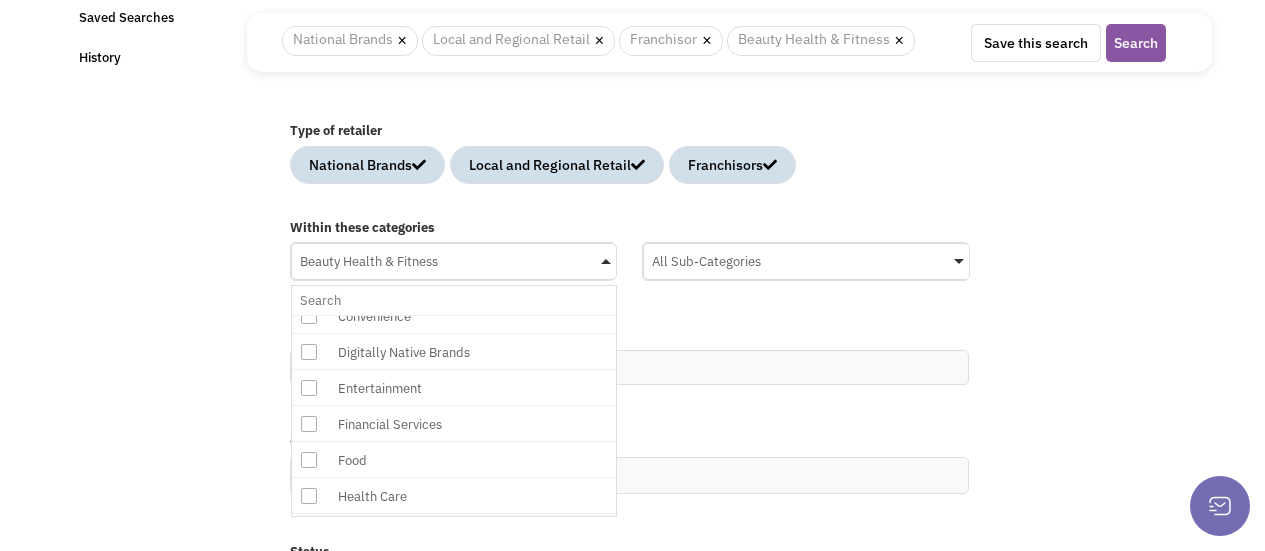 scroll, scrollTop: 400, scrollLeft: 0, axis: vertical 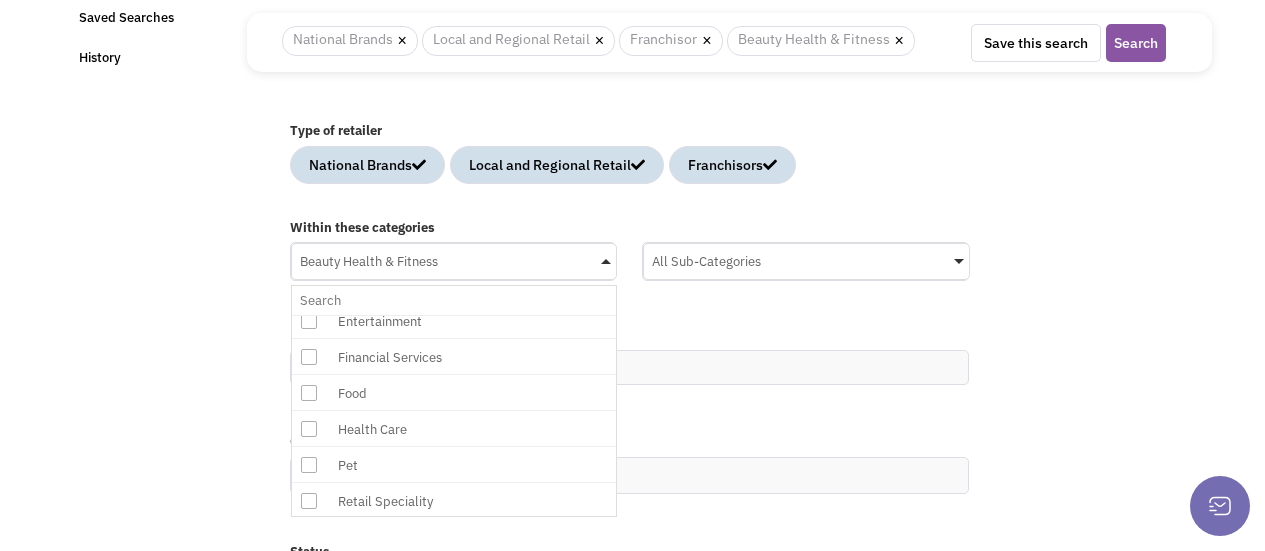 click on "Food" at bounding box center [492, 393] 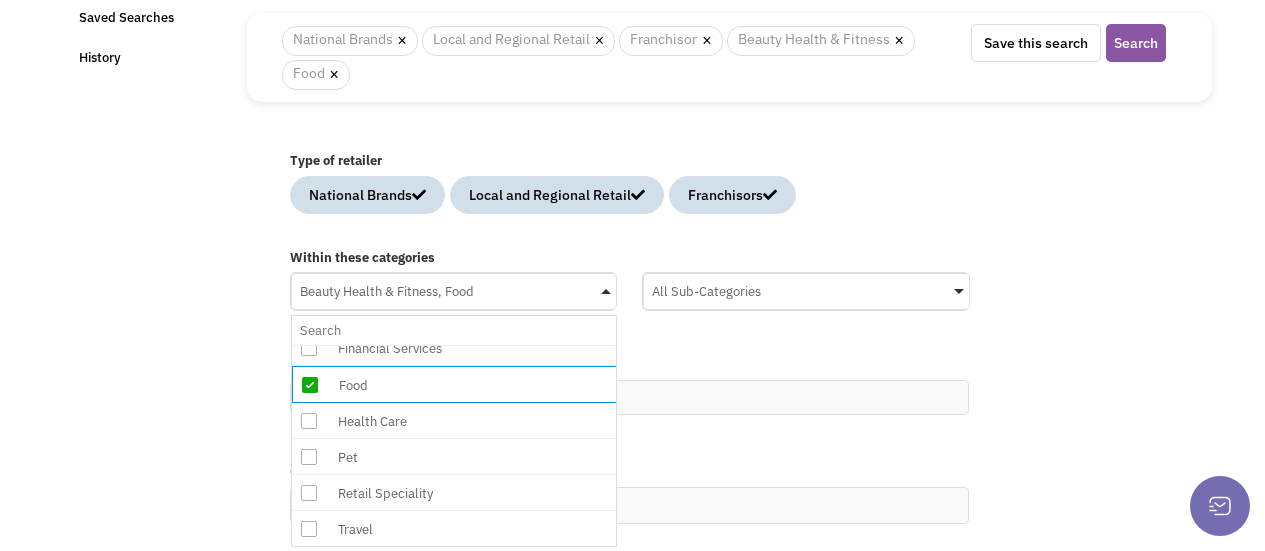 scroll, scrollTop: 455, scrollLeft: 0, axis: vertical 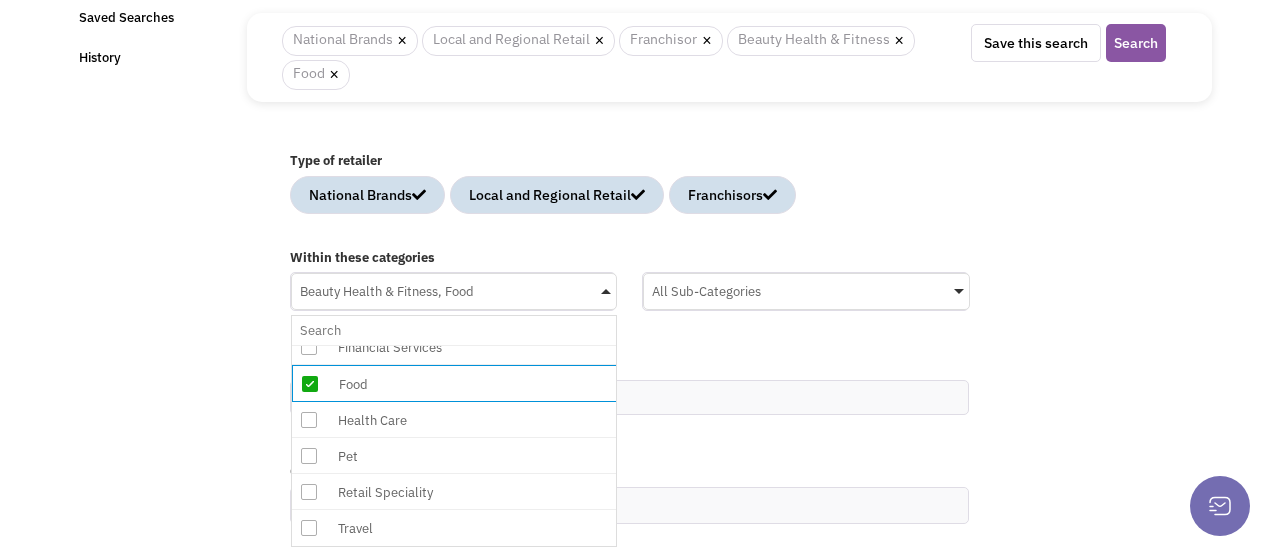 click on "All Sub-Categories" at bounding box center (806, 289) 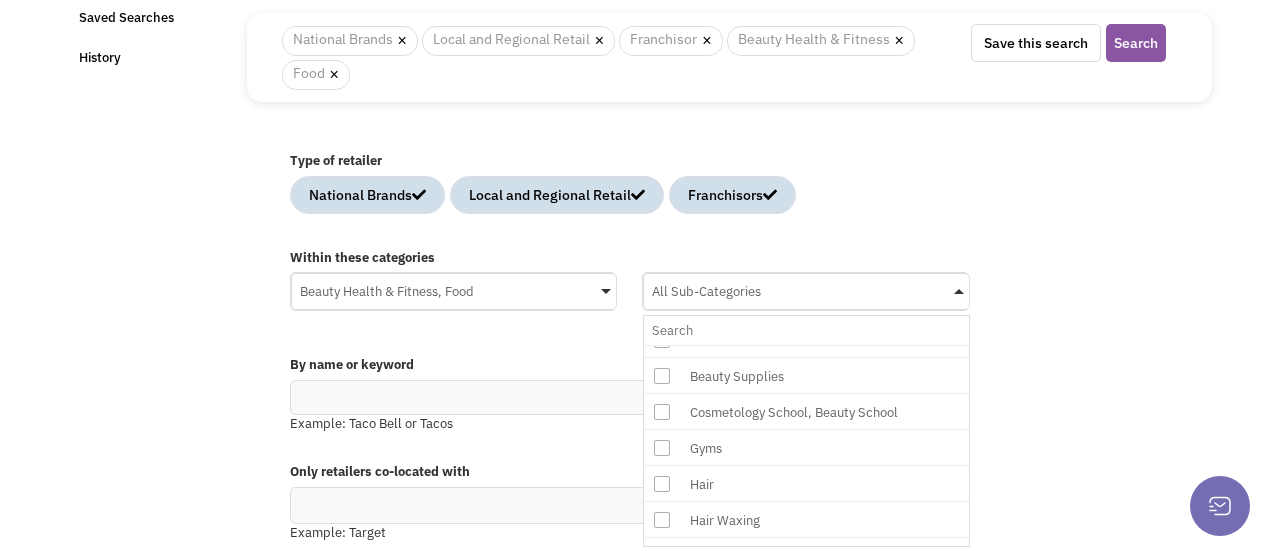 scroll, scrollTop: 66, scrollLeft: 0, axis: vertical 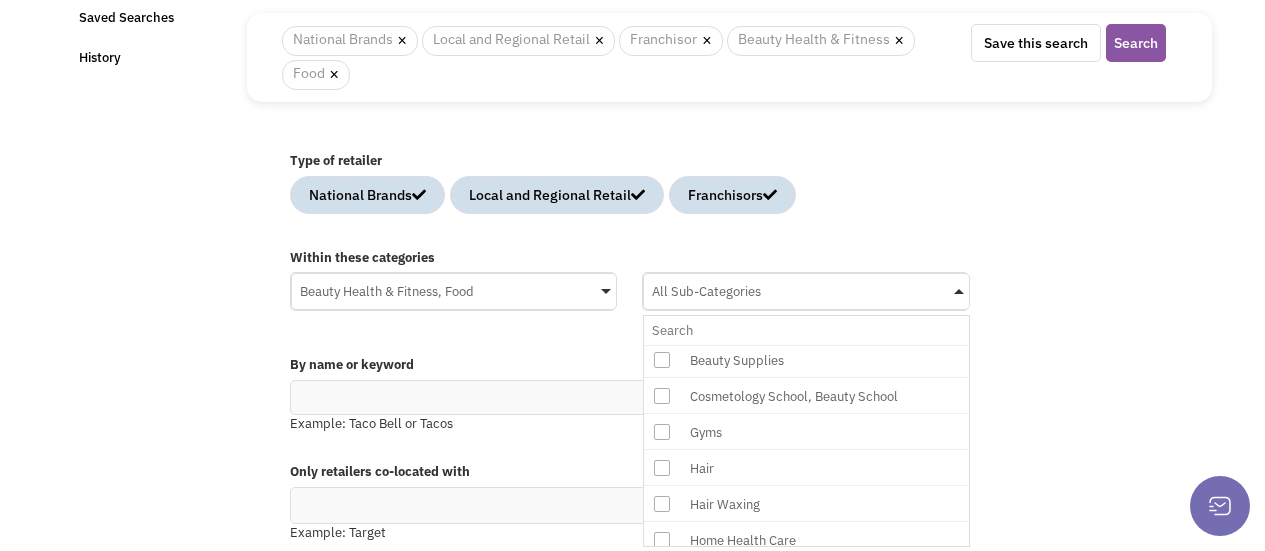 click on "Gyms" at bounding box center (844, 432) 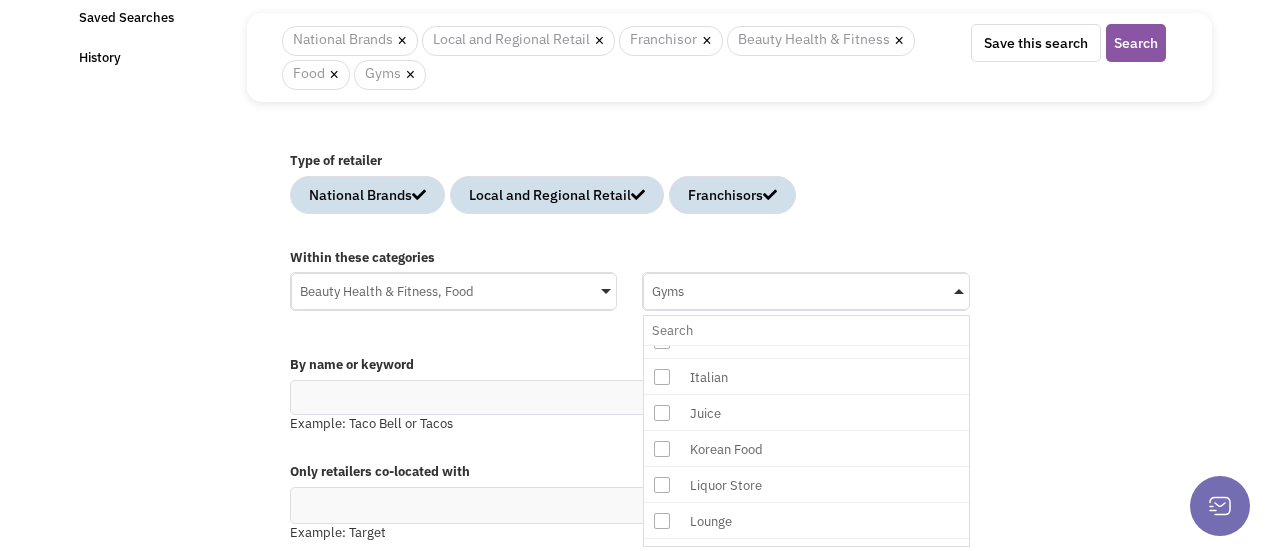 scroll, scrollTop: 2133, scrollLeft: 0, axis: vertical 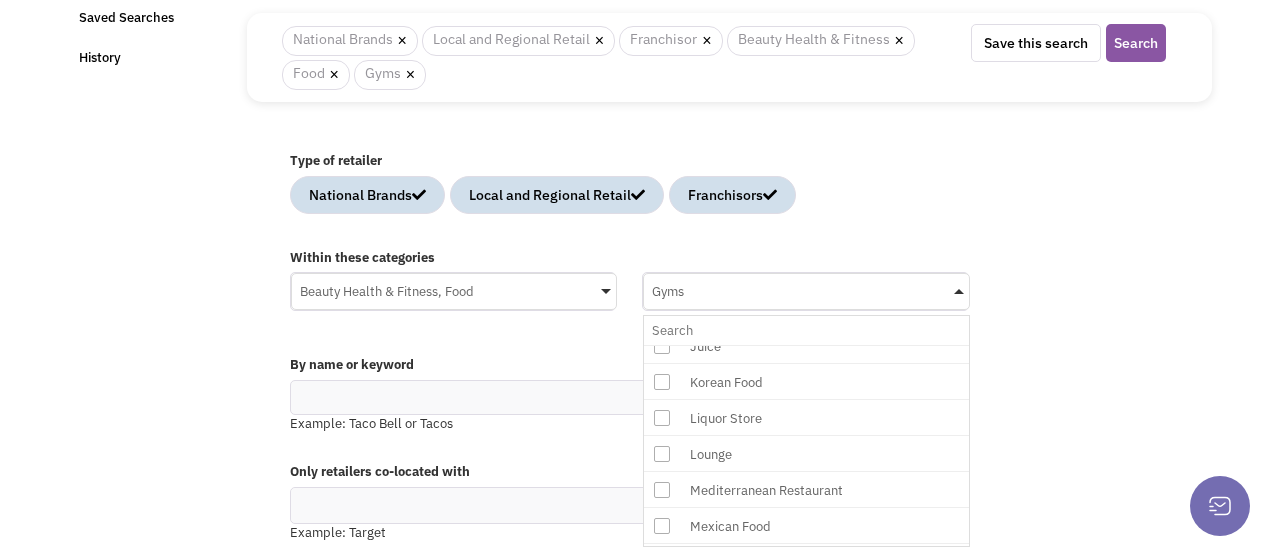 click on "Liquor Store" at bounding box center [844, 418] 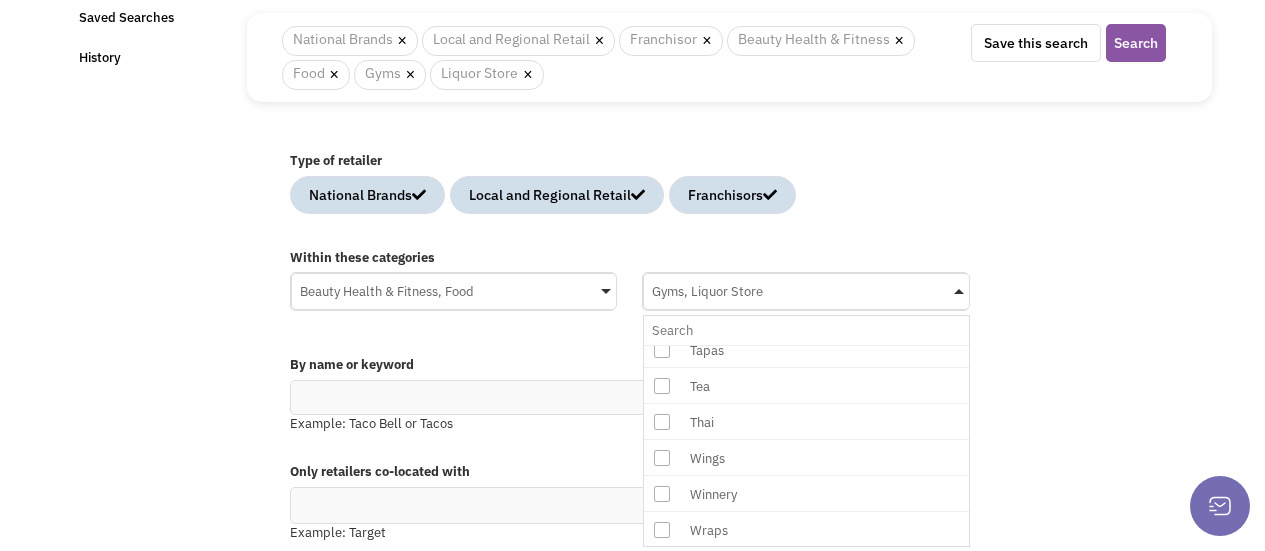 scroll, scrollTop: 2903, scrollLeft: 0, axis: vertical 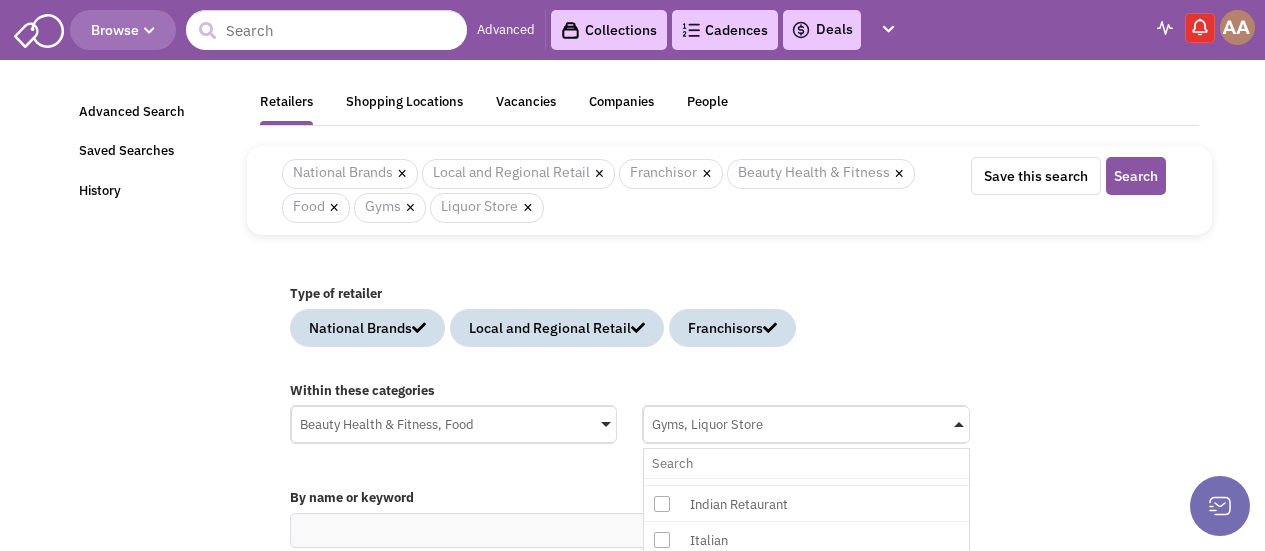click on "Advanced Search
Saved Searches
History
Retailers
Shopping Locations
Vacancies
Companies
People
×   National Brands   ×   Local and Regional Retail   ×   Franchisor   ×   Beauty Health & Fitness   ×   Food   ×   Gyms   ×   Liquor Store
Search" at bounding box center [633, 318] 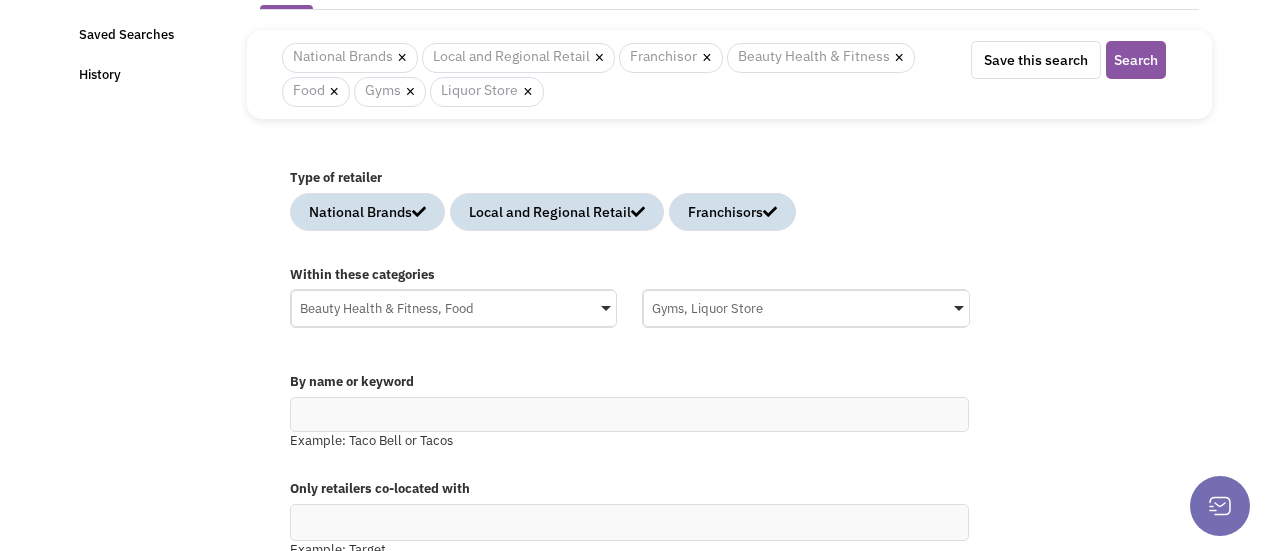 scroll, scrollTop: 133, scrollLeft: 0, axis: vertical 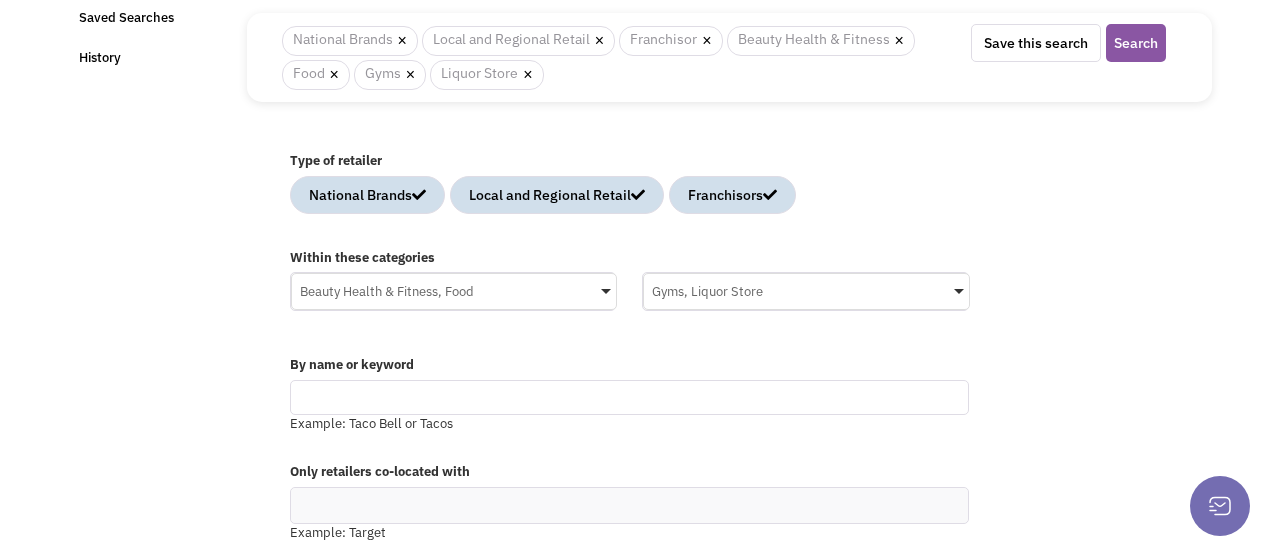 click at bounding box center (629, 397) 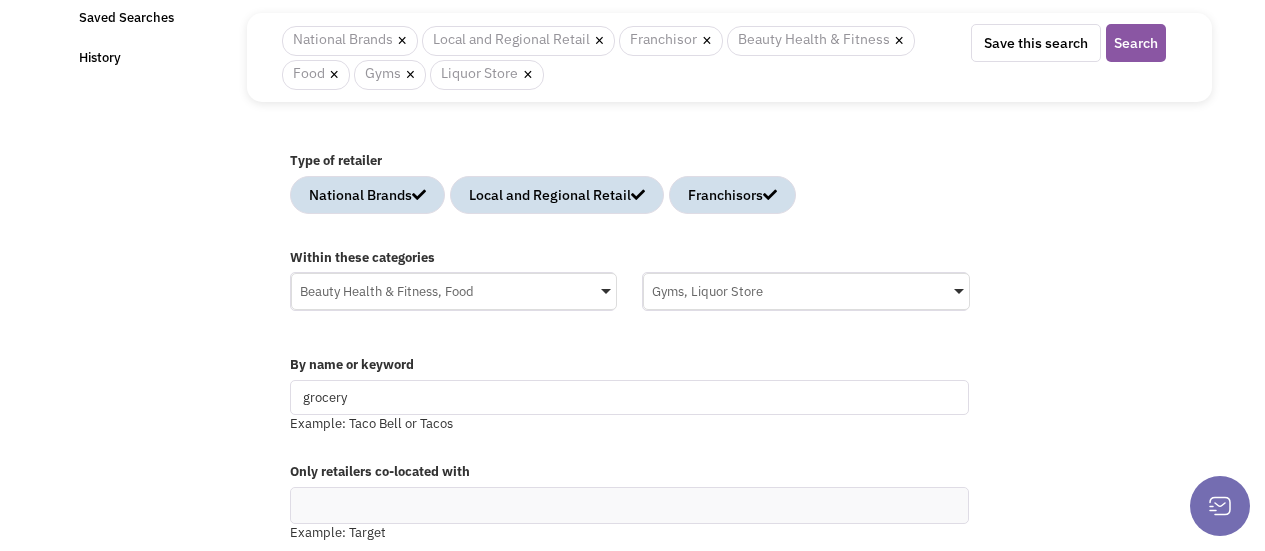 type on "grocery" 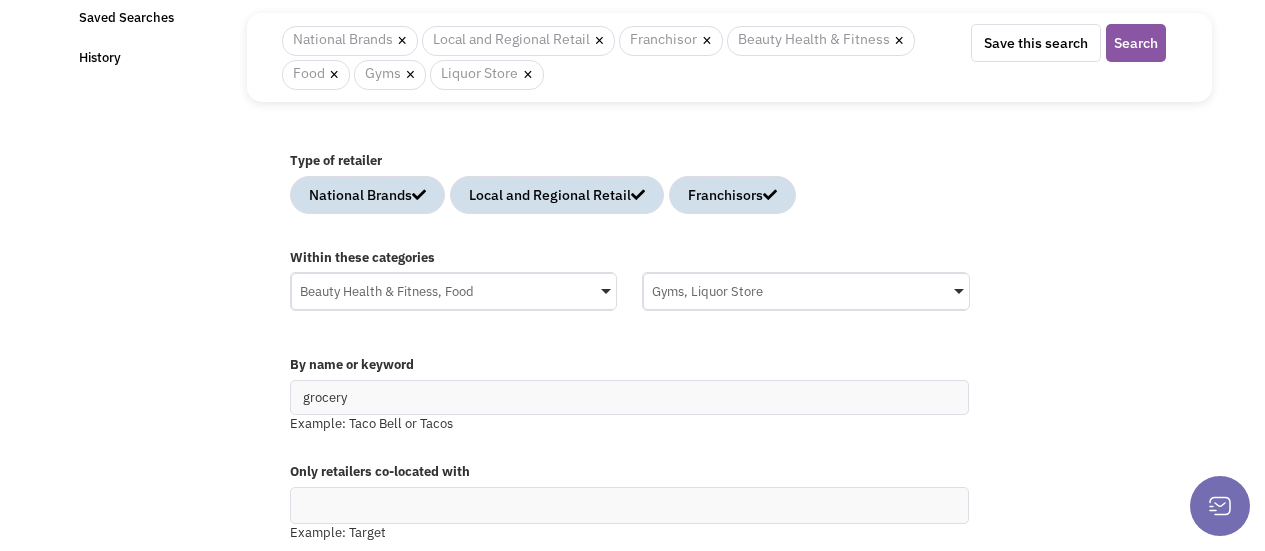 click on "Advanced Search
Saved Searches
History
Retailers
Shopping Locations
Vacancies
Companies
People
×   National Brands   ×   Local and Regional Retail   ×   Franchisor   ×   Beauty Health & Fitness   ×   Food   ×   Gyms   ×   Liquor Store
Search" at bounding box center (633, 185) 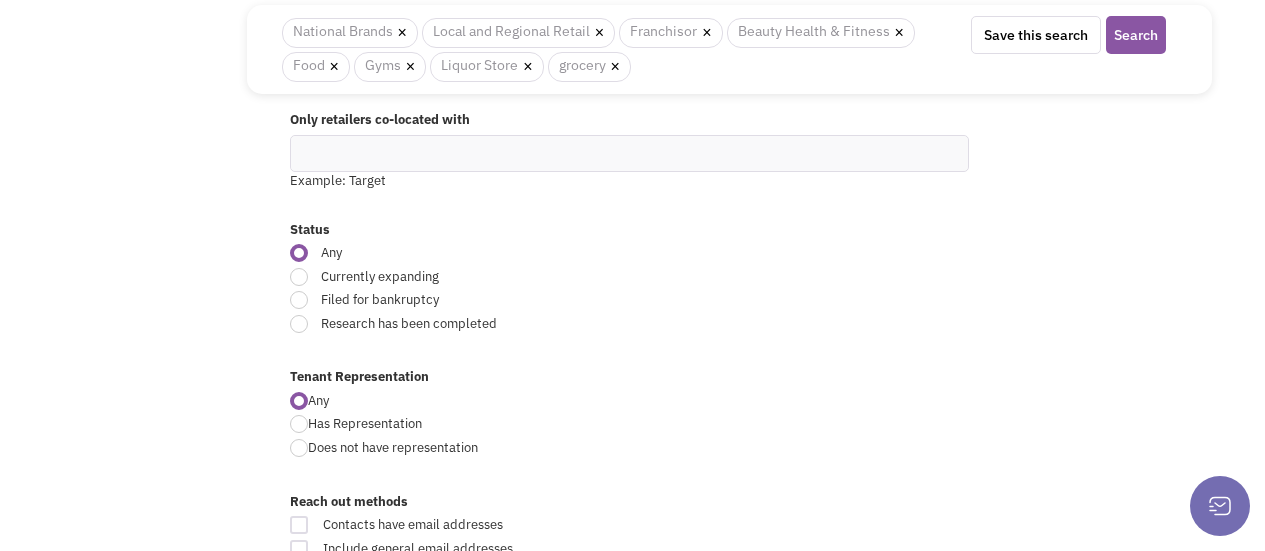 scroll, scrollTop: 533, scrollLeft: 0, axis: vertical 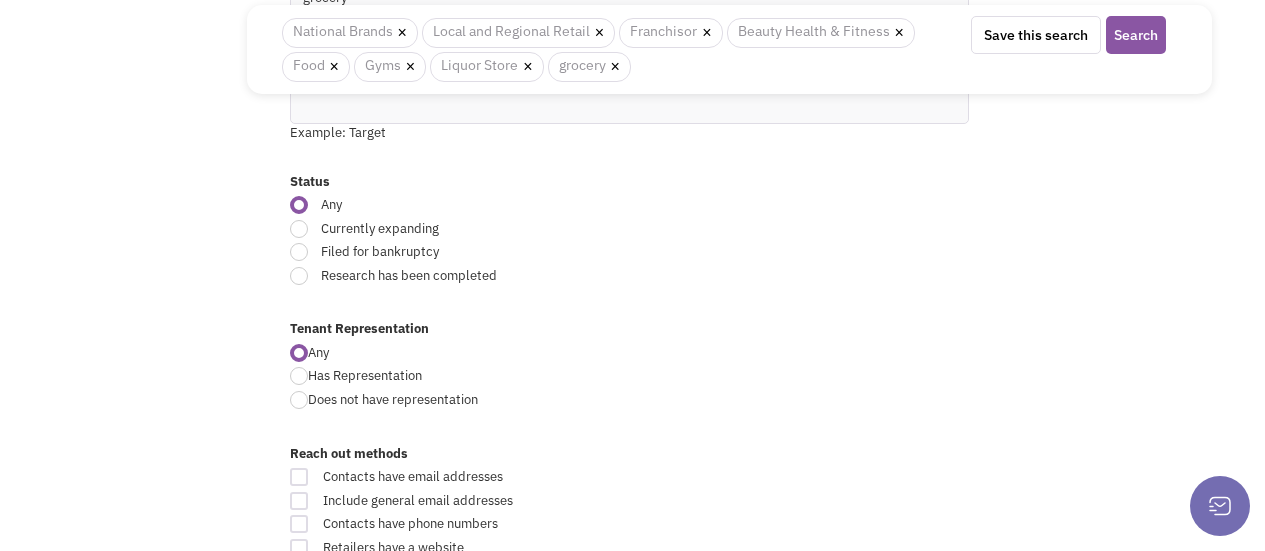 click at bounding box center [299, 229] 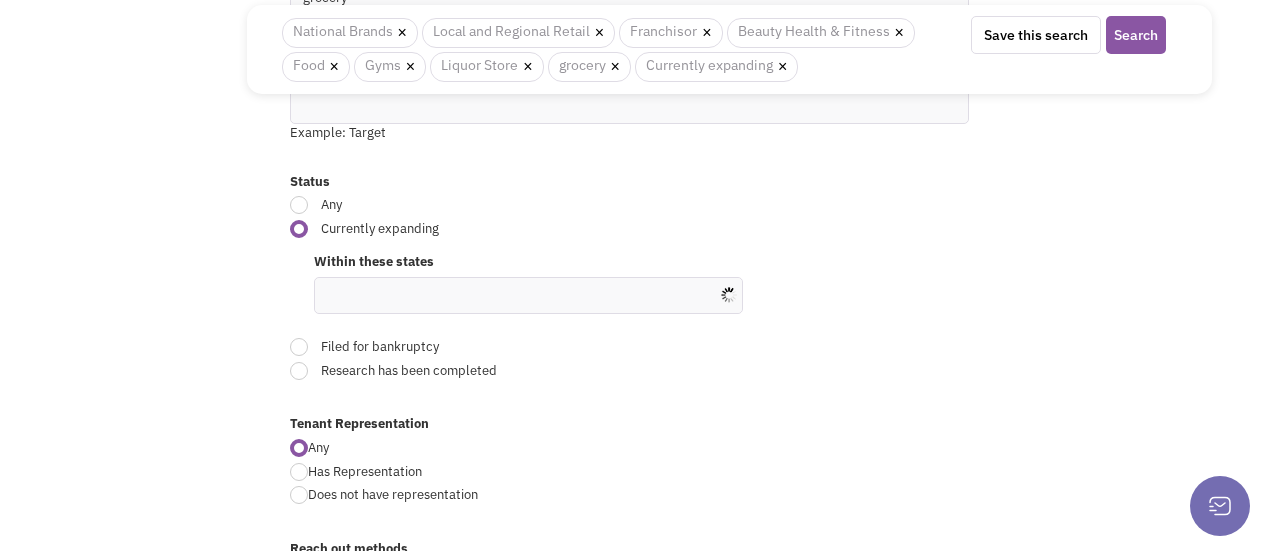 click at bounding box center [342, 293] 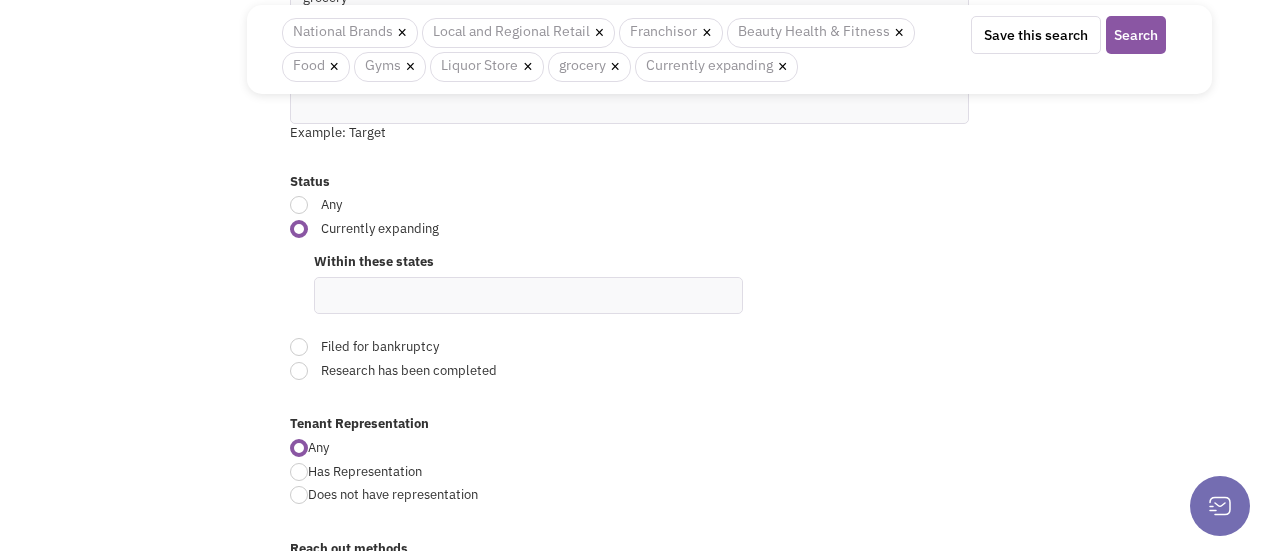type on "TX" 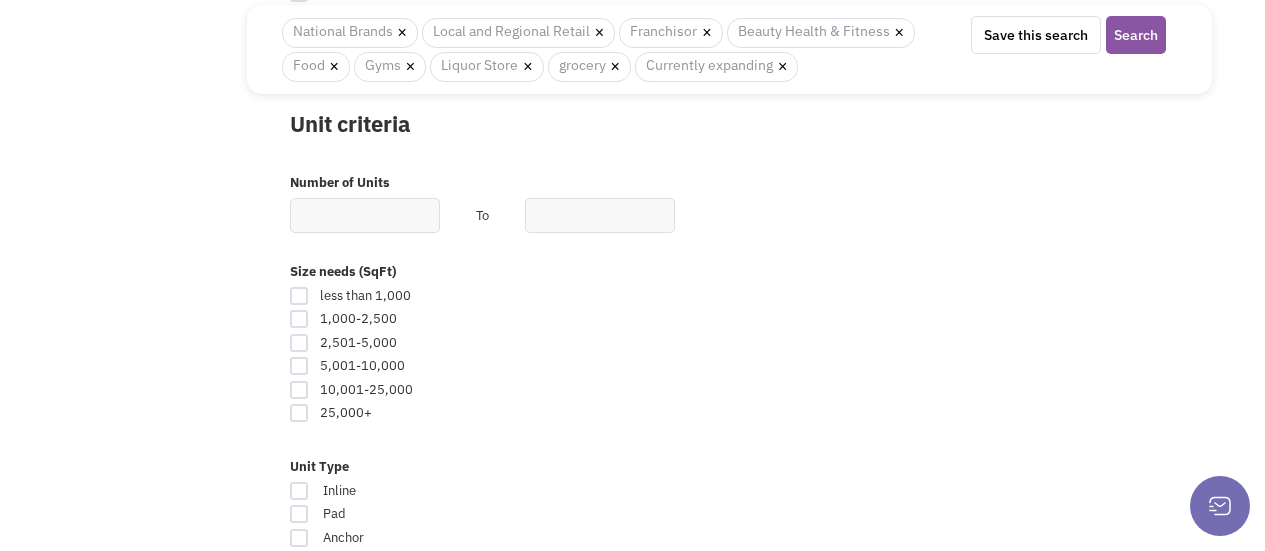 scroll, scrollTop: 1200, scrollLeft: 0, axis: vertical 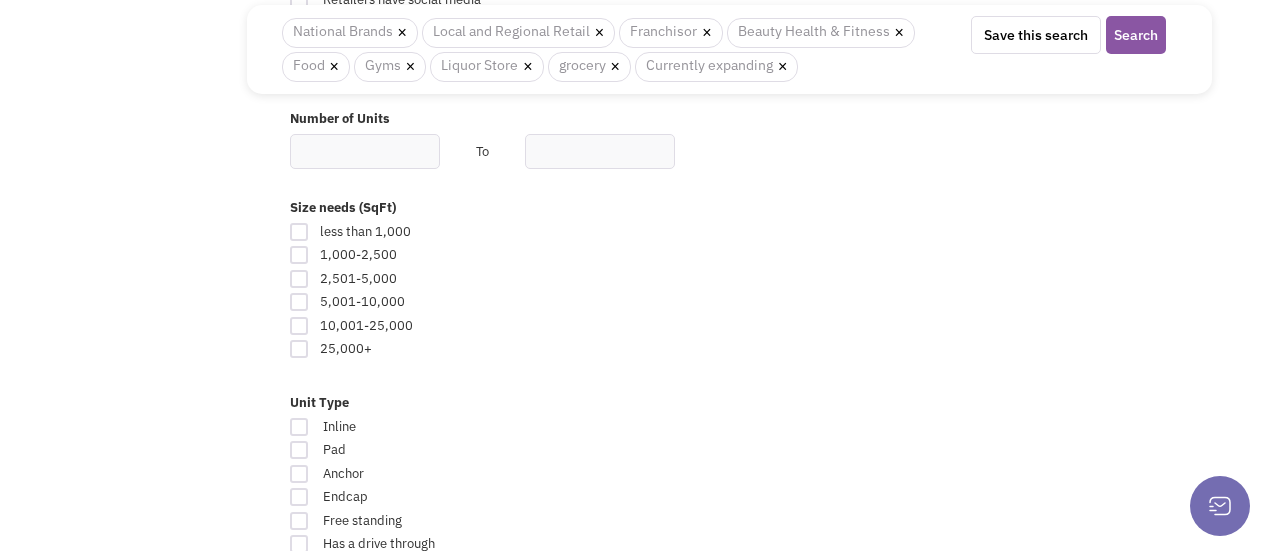 click at bounding box center (299, 349) 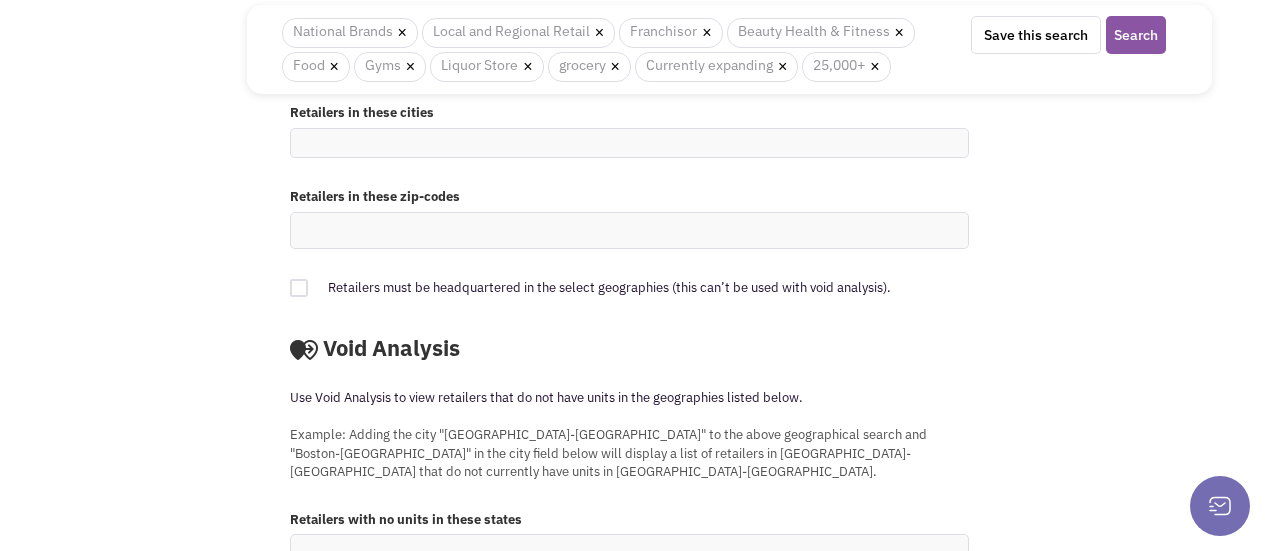 scroll, scrollTop: 1823, scrollLeft: 0, axis: vertical 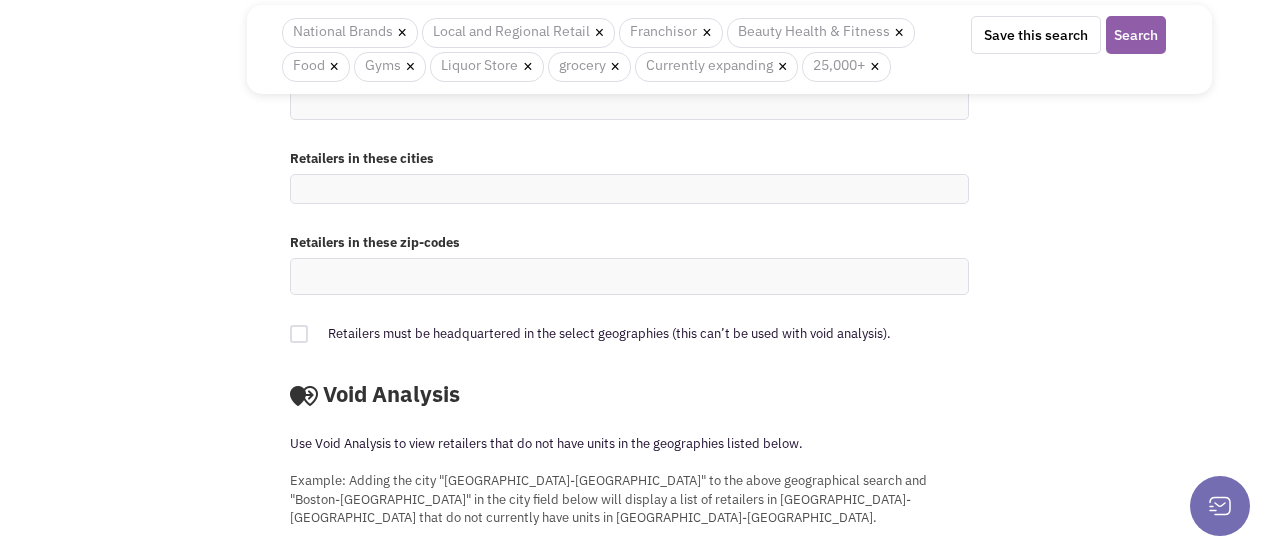 click on "Search" at bounding box center [1136, 35] 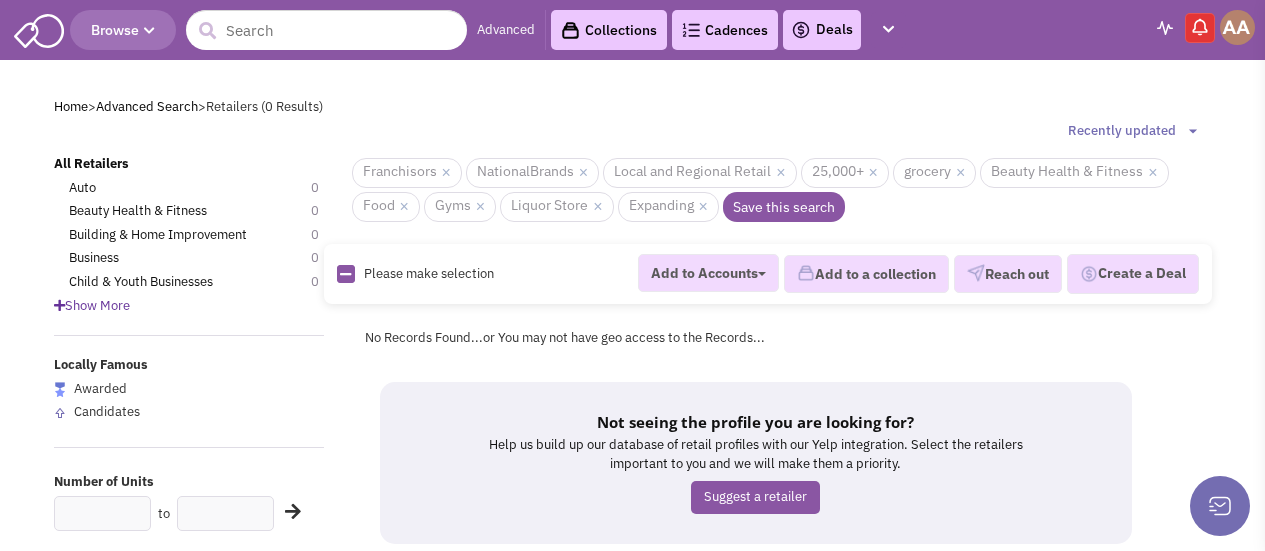scroll, scrollTop: 0, scrollLeft: 0, axis: both 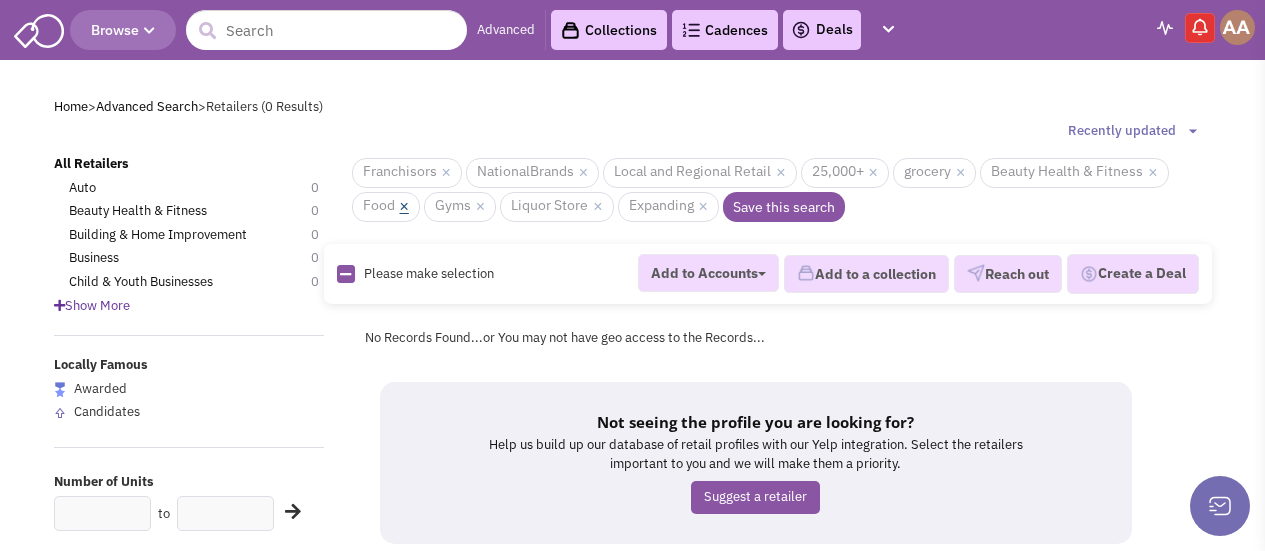 click on "×" at bounding box center (404, 207) 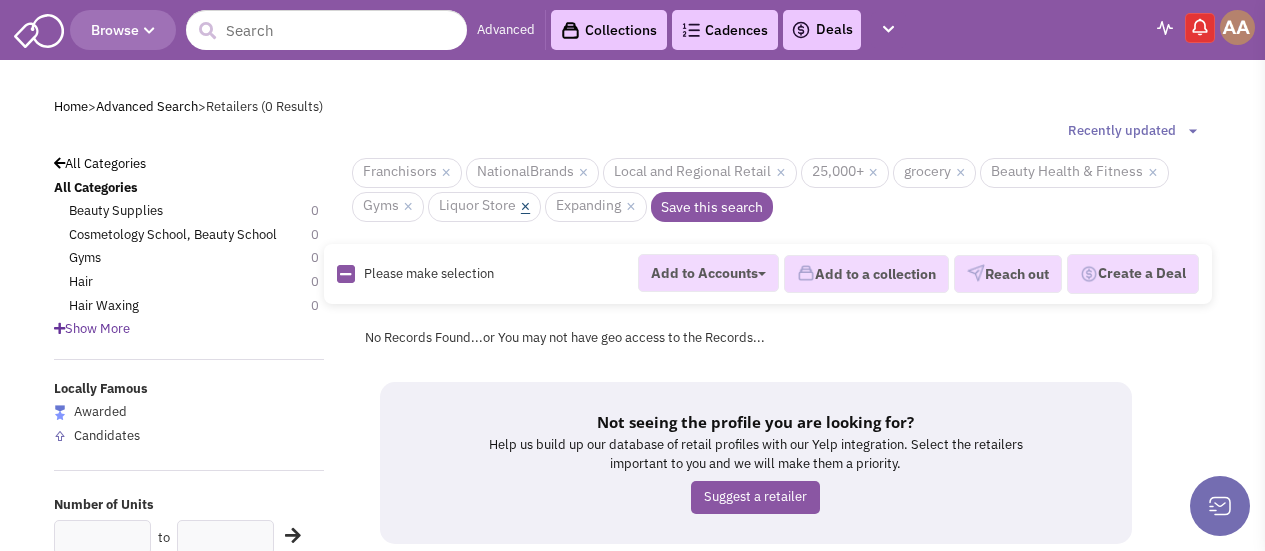scroll, scrollTop: 0, scrollLeft: 0, axis: both 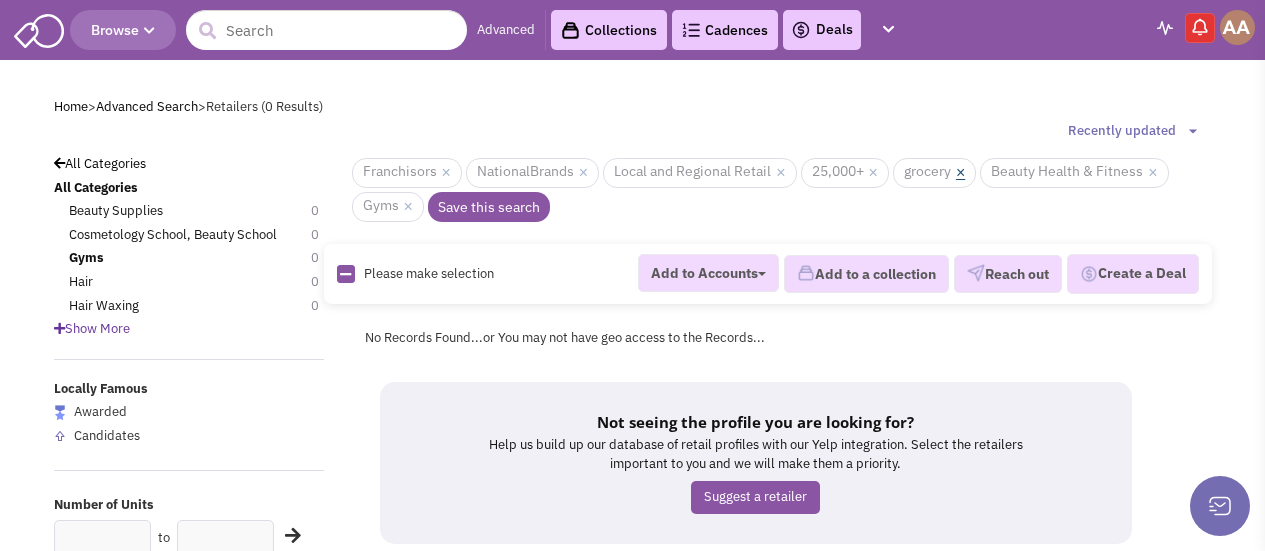 click on "×" at bounding box center [960, 173] 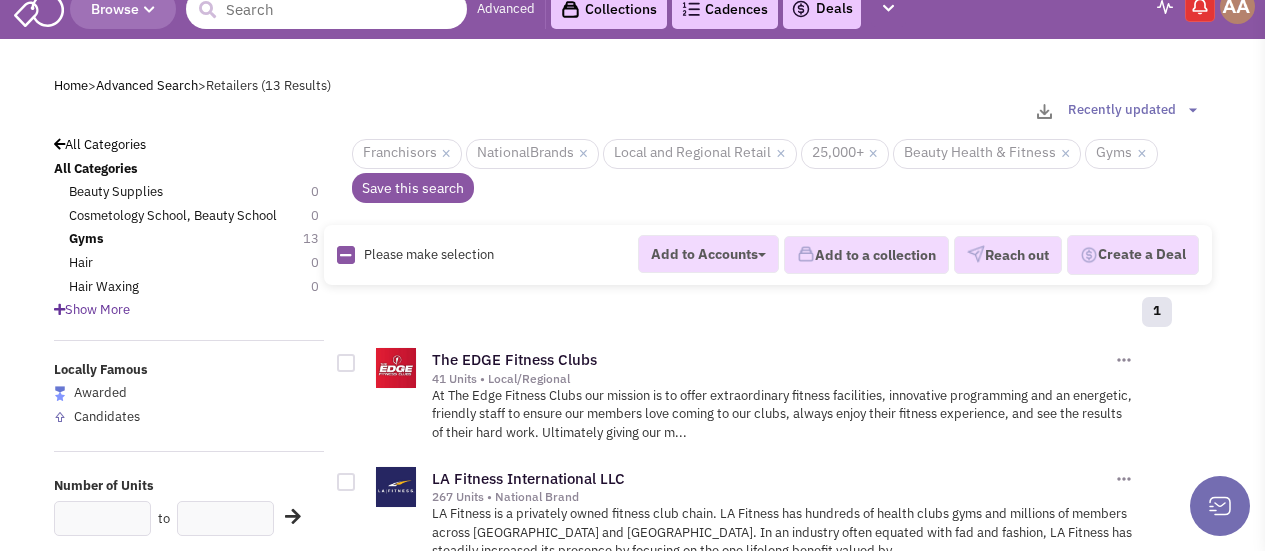 scroll, scrollTop: 0, scrollLeft: 0, axis: both 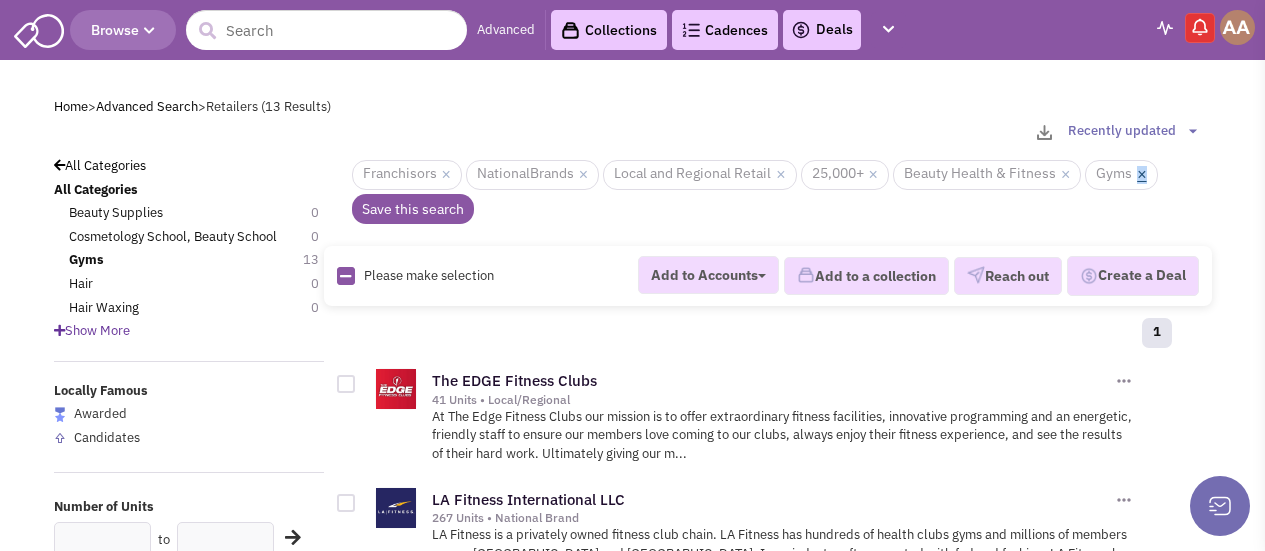 click on "×" at bounding box center (1141, 175) 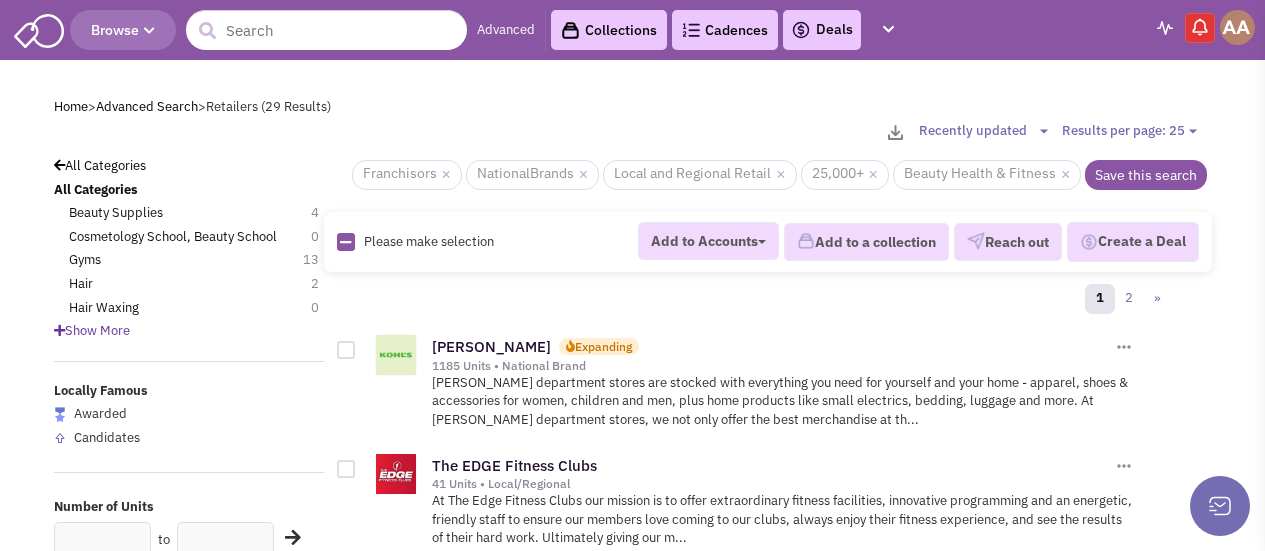 scroll, scrollTop: 0, scrollLeft: 0, axis: both 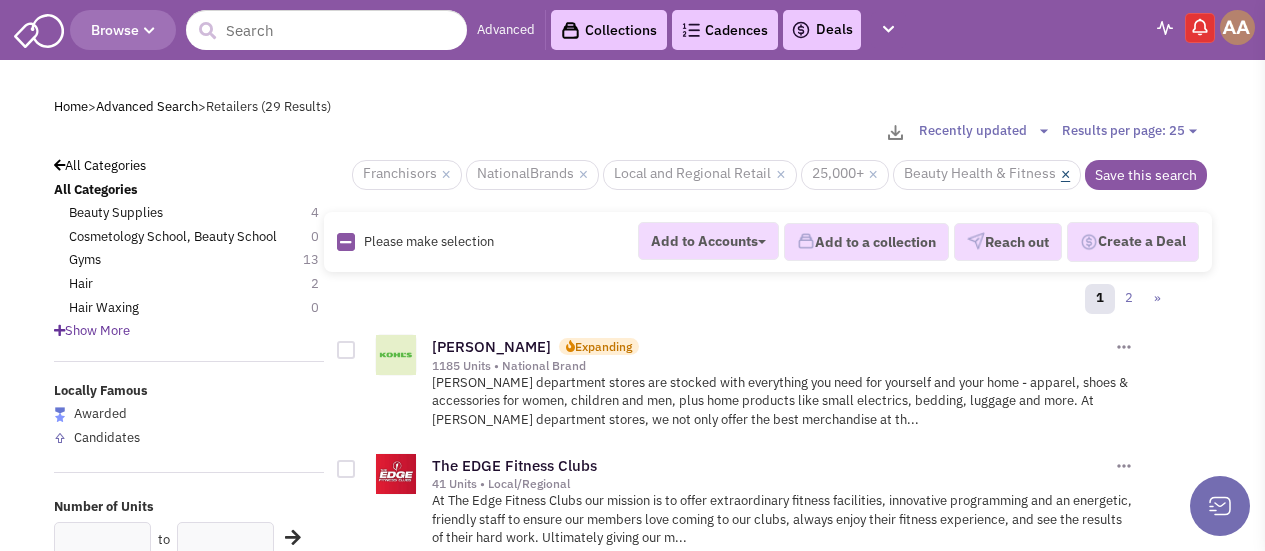 click on "×" at bounding box center [1065, 175] 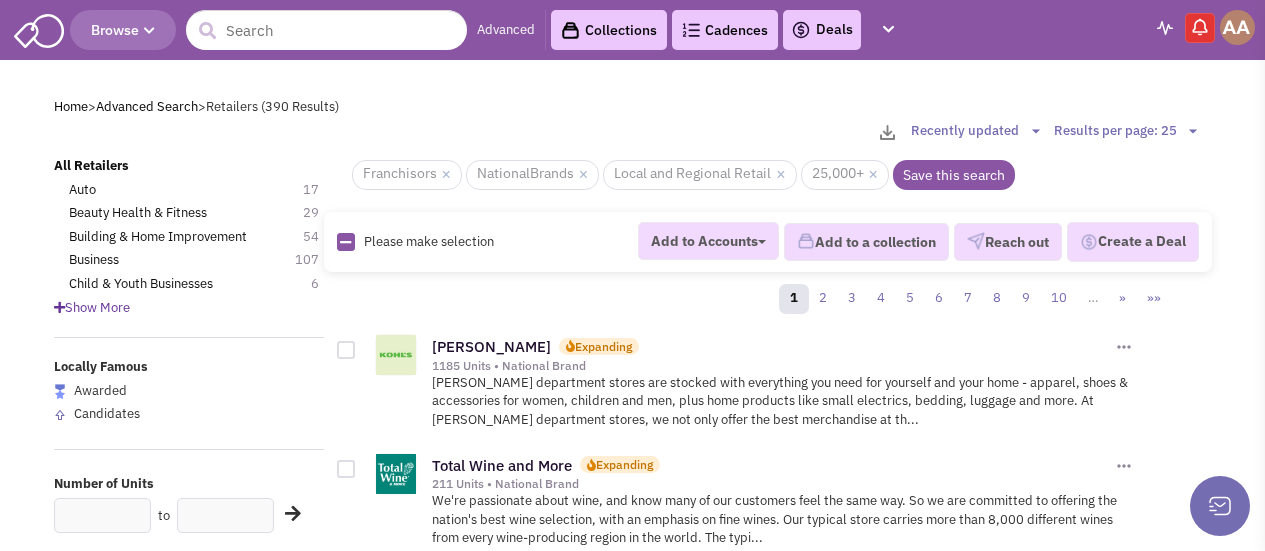 scroll, scrollTop: 0, scrollLeft: 0, axis: both 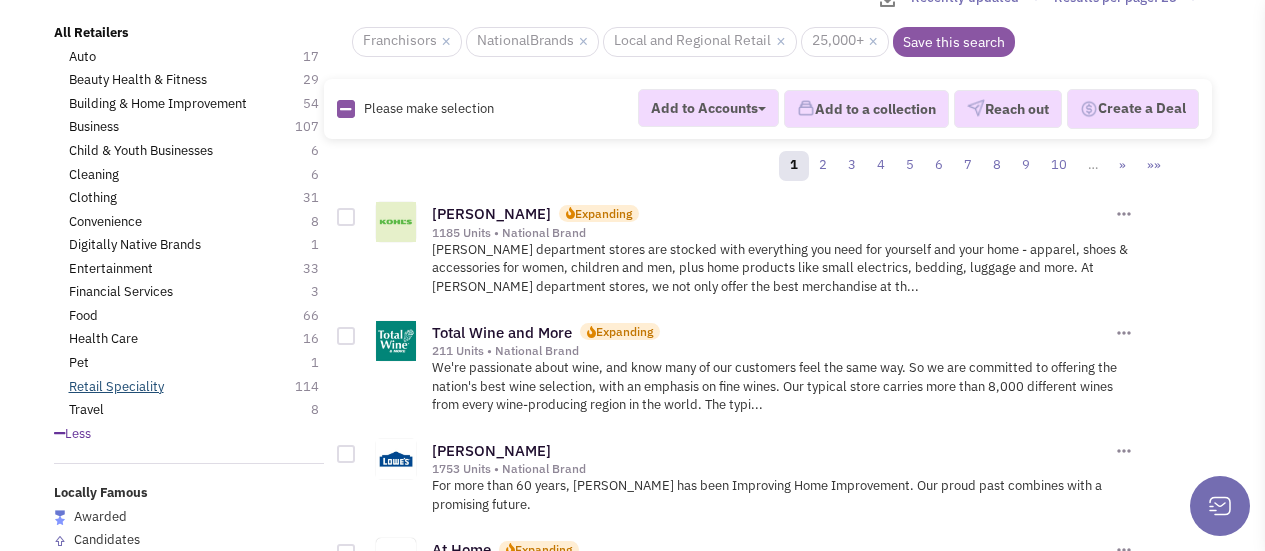 click on "Retail Speciality" at bounding box center (116, 387) 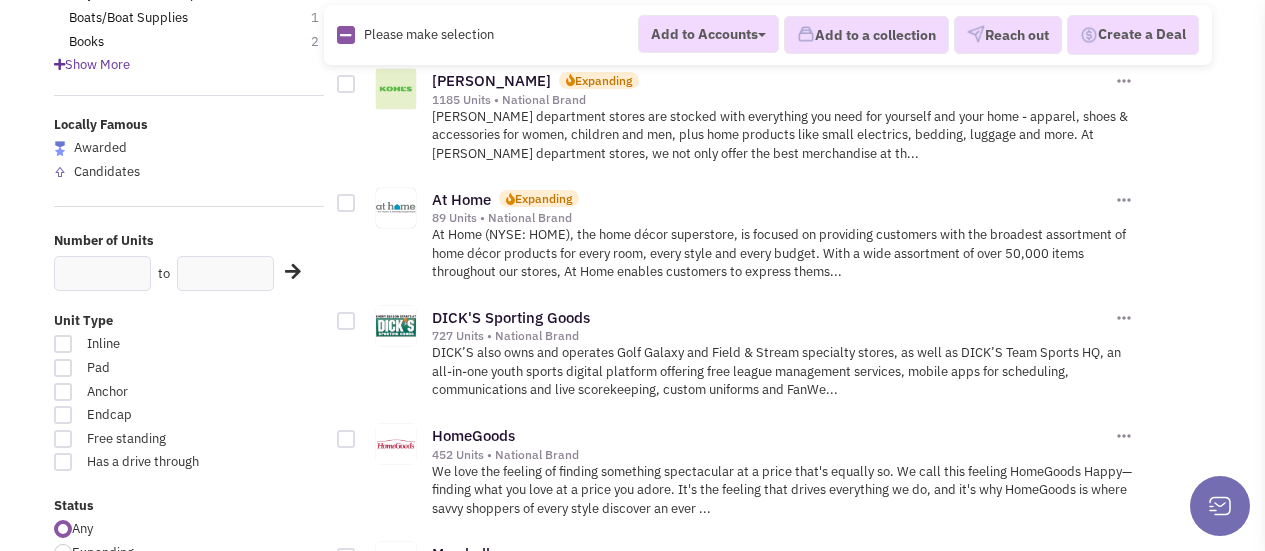 scroll, scrollTop: 266, scrollLeft: 0, axis: vertical 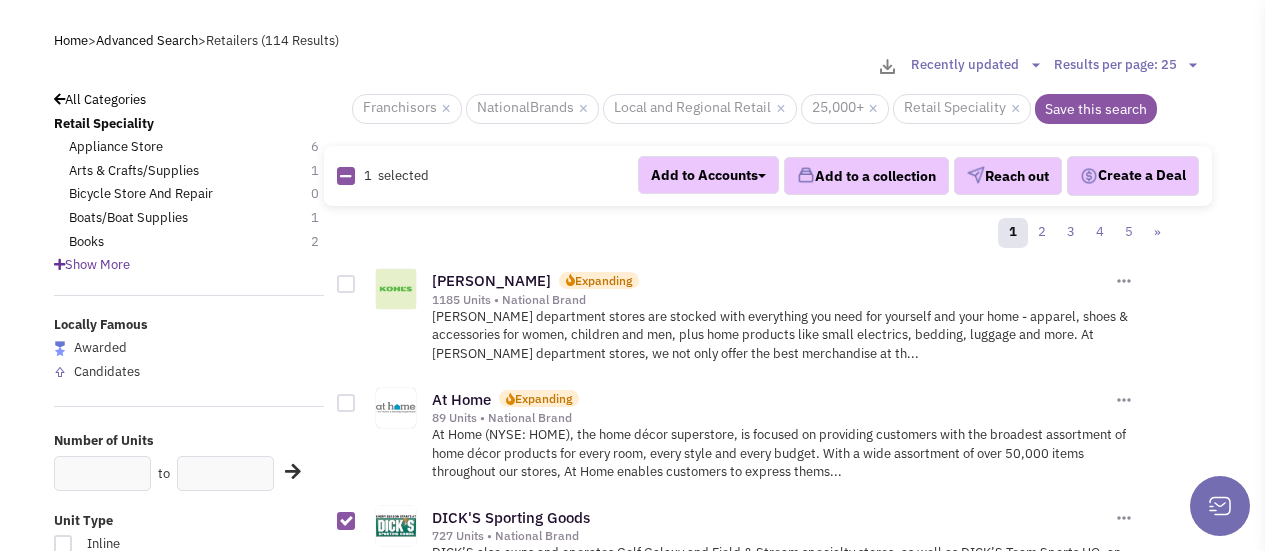 click on "Show More" at bounding box center [92, 264] 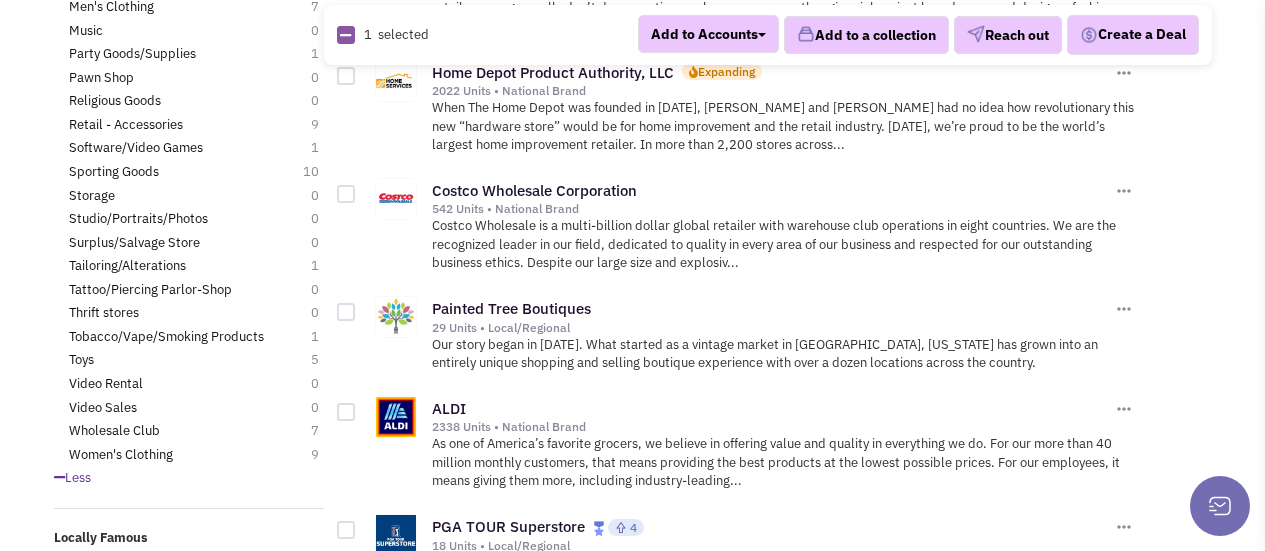scroll, scrollTop: 933, scrollLeft: 0, axis: vertical 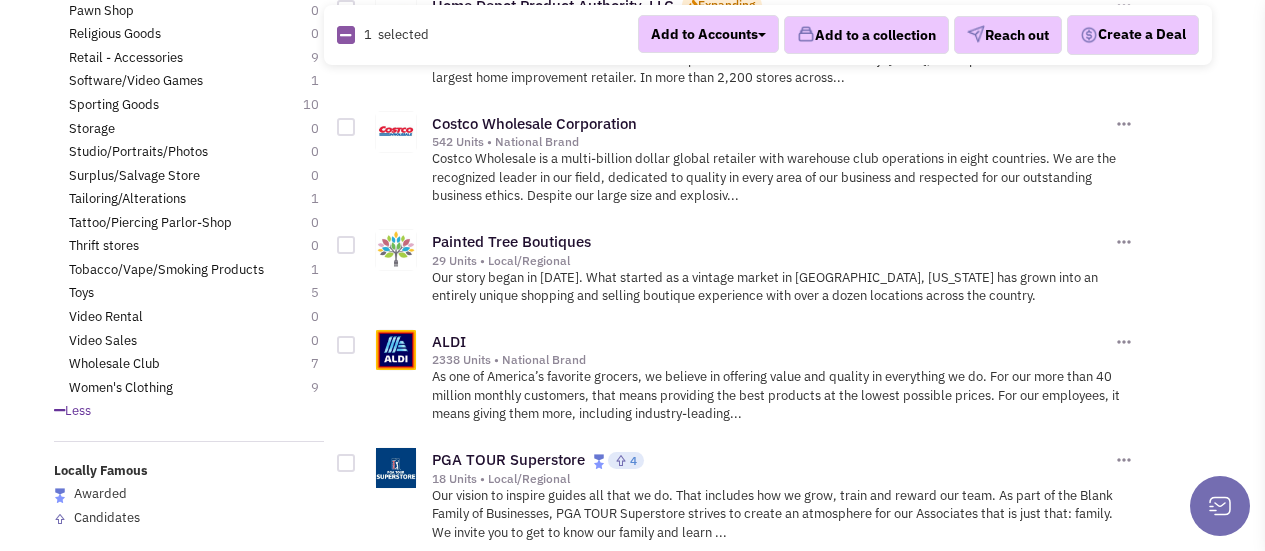 click at bounding box center (346, 345) 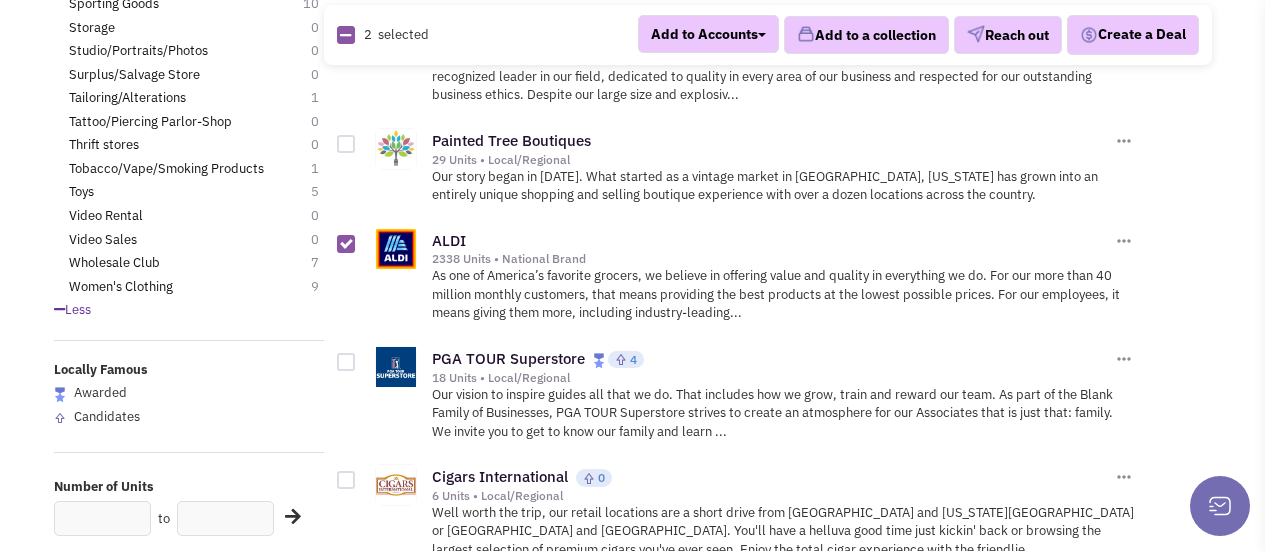 scroll, scrollTop: 1066, scrollLeft: 0, axis: vertical 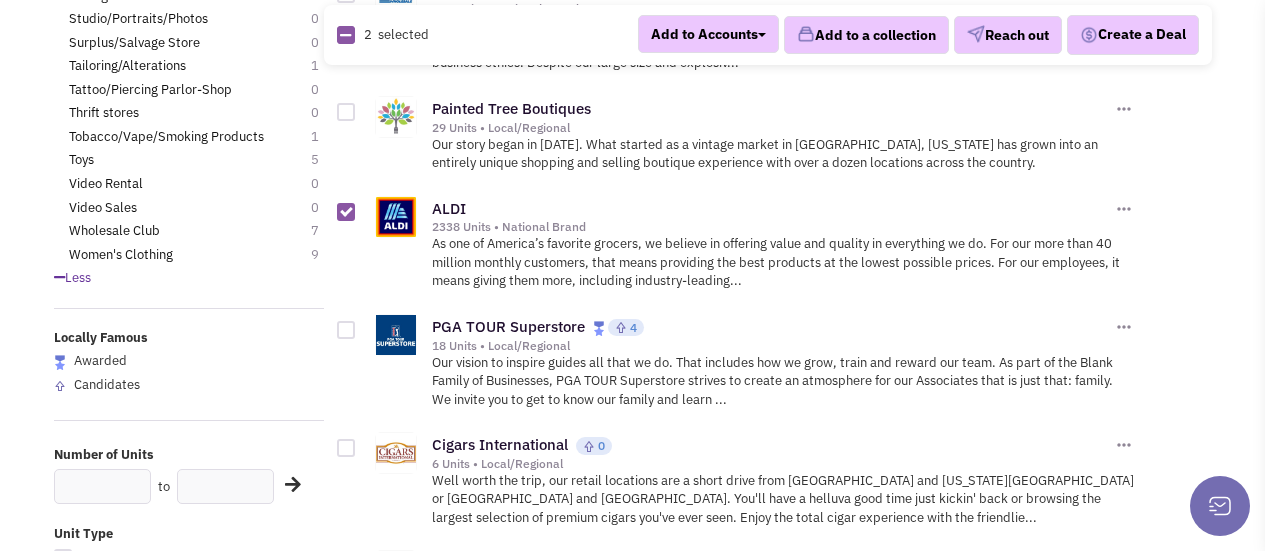 click at bounding box center (346, 330) 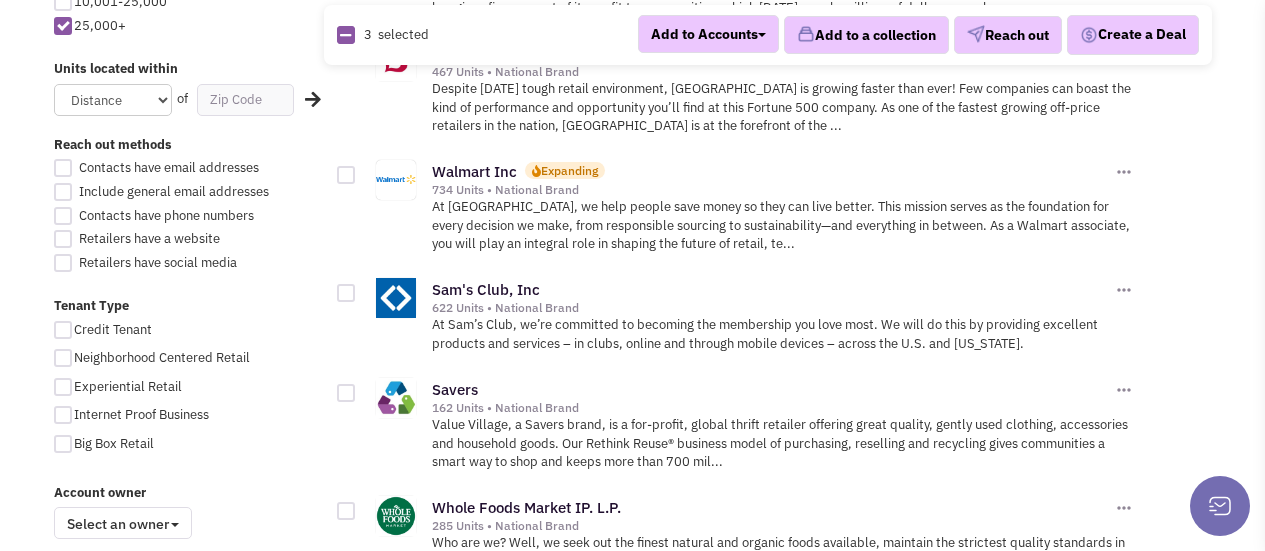 scroll, scrollTop: 2266, scrollLeft: 0, axis: vertical 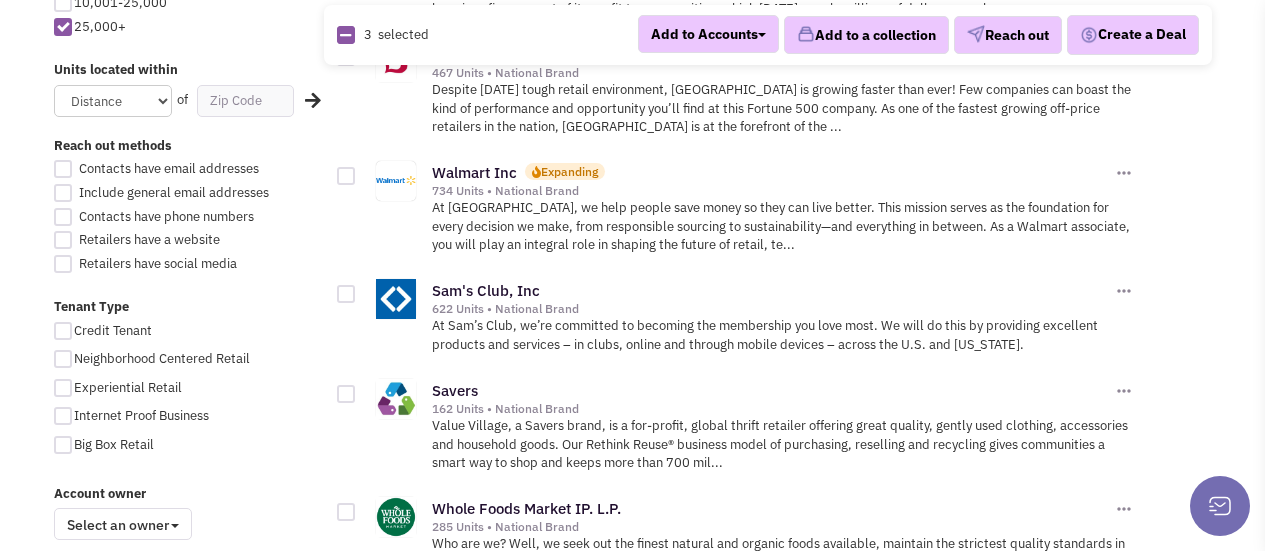 click at bounding box center [346, 294] 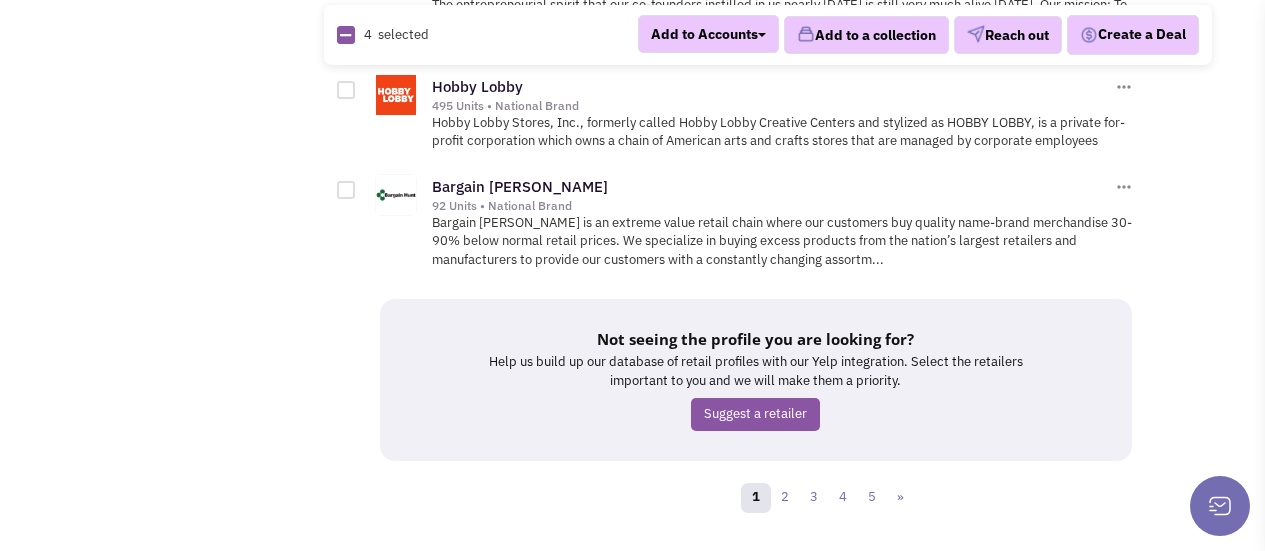 scroll, scrollTop: 2964, scrollLeft: 0, axis: vertical 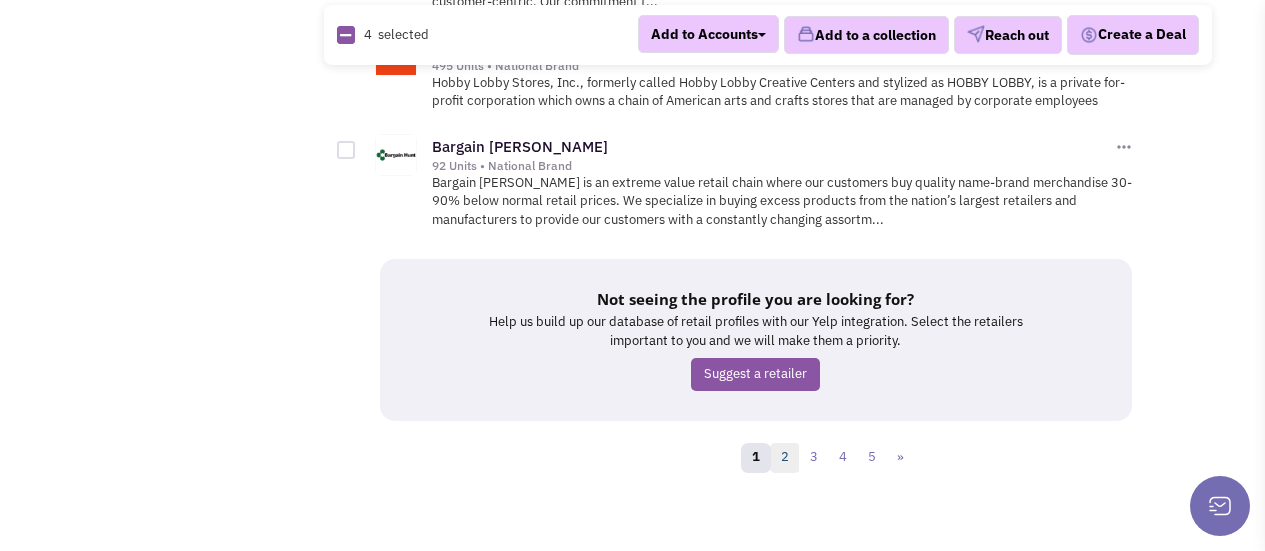 click on "2" at bounding box center [785, 458] 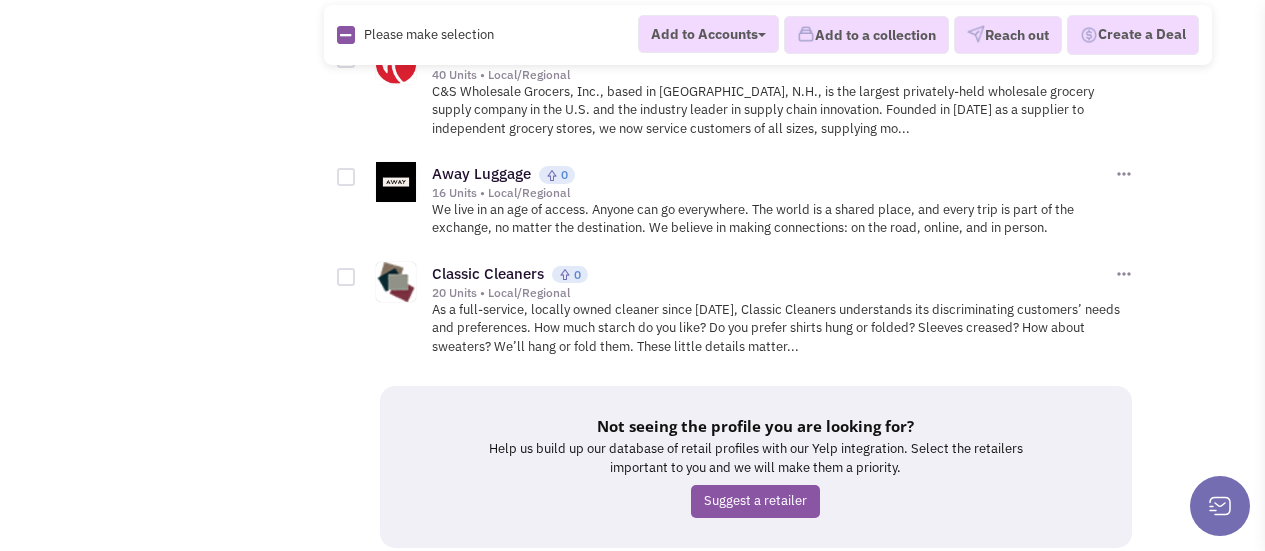 scroll, scrollTop: 2929, scrollLeft: 0, axis: vertical 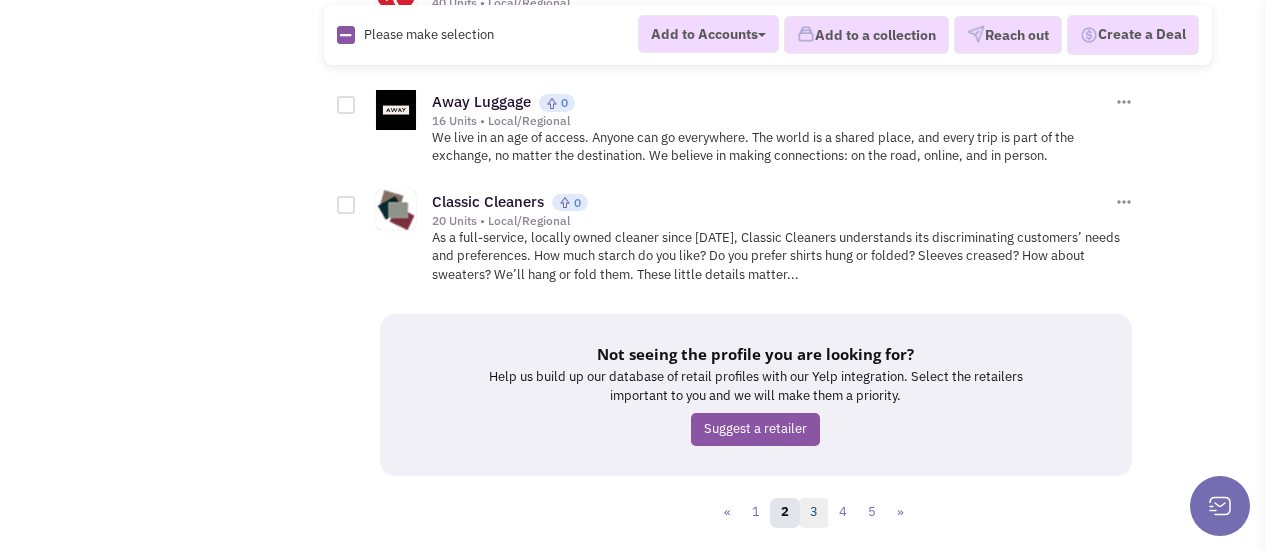 click on "3" at bounding box center [814, 513] 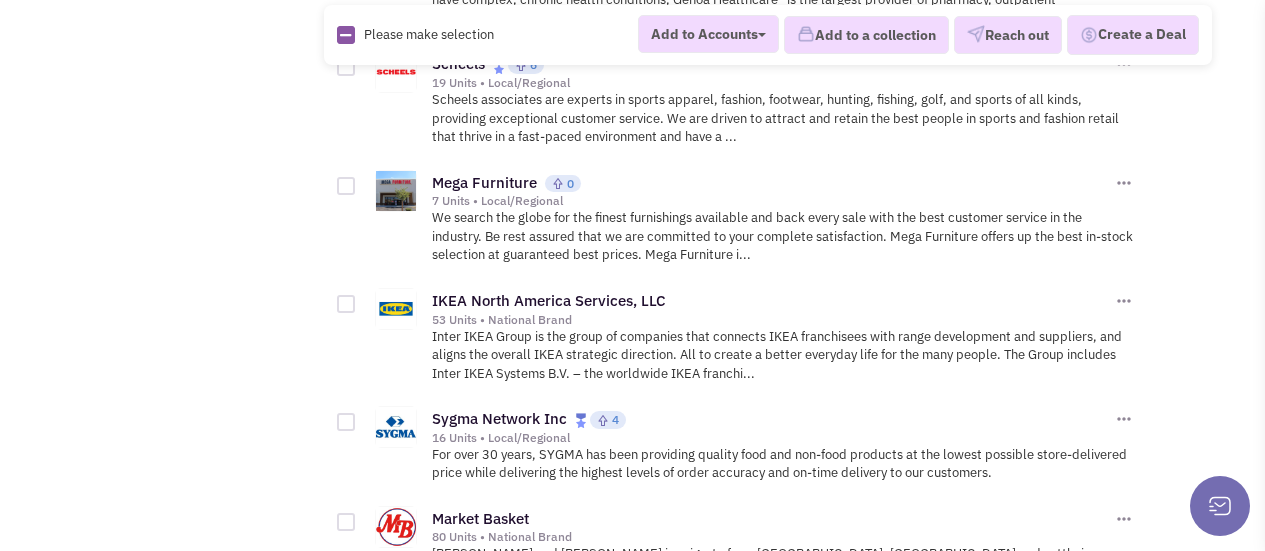 scroll, scrollTop: 2533, scrollLeft: 0, axis: vertical 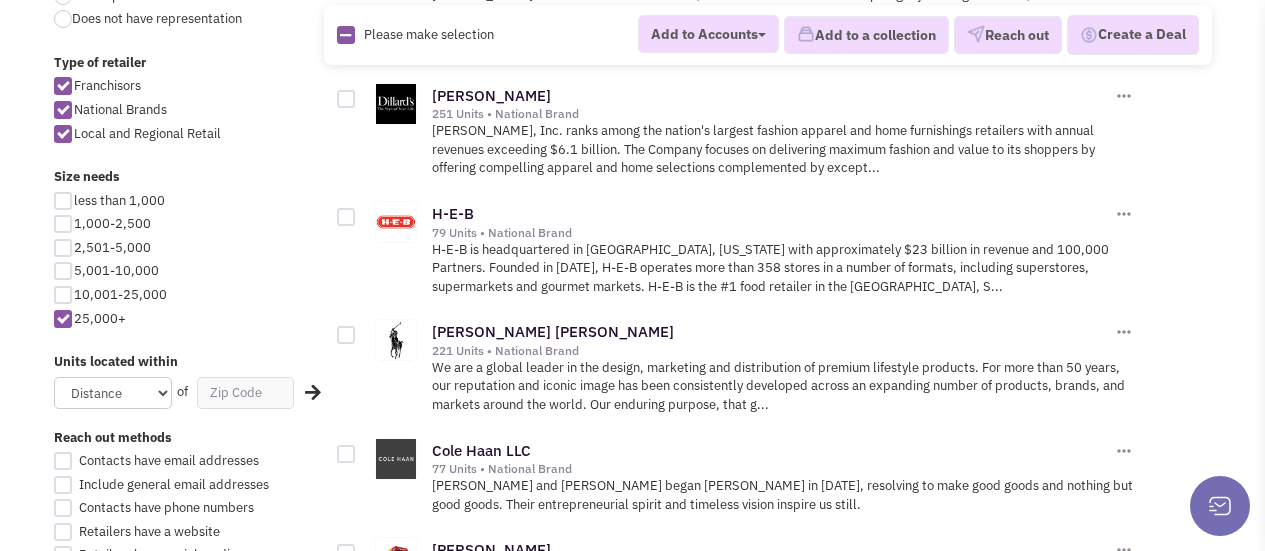 drag, startPoint x: 323, startPoint y: 256, endPoint x: 302, endPoint y: -24, distance: 280.7864 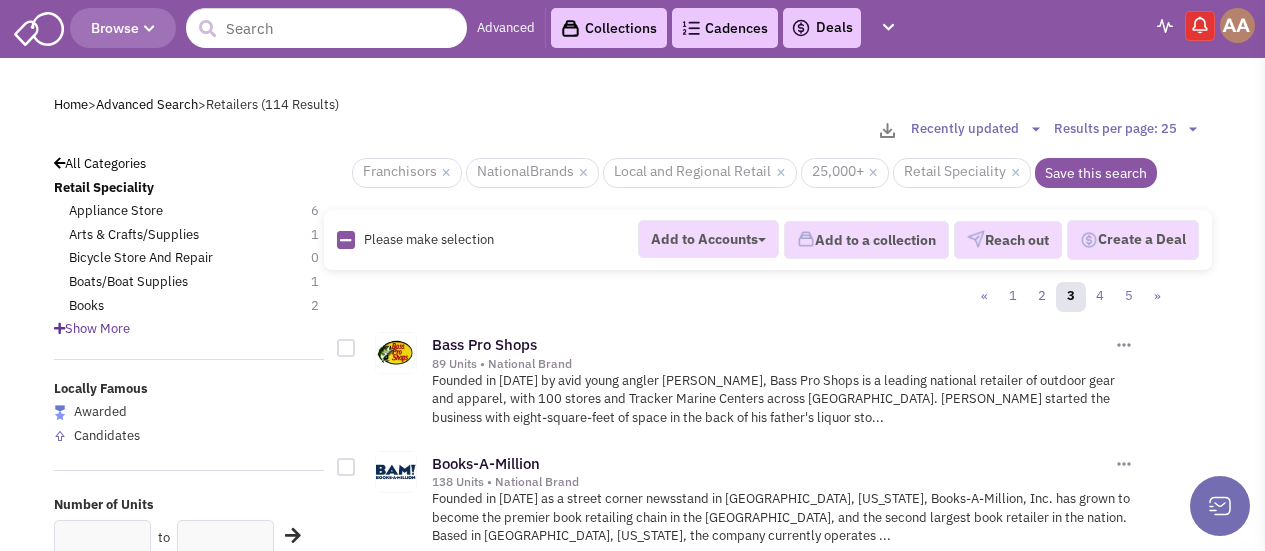 scroll, scrollTop: 0, scrollLeft: 0, axis: both 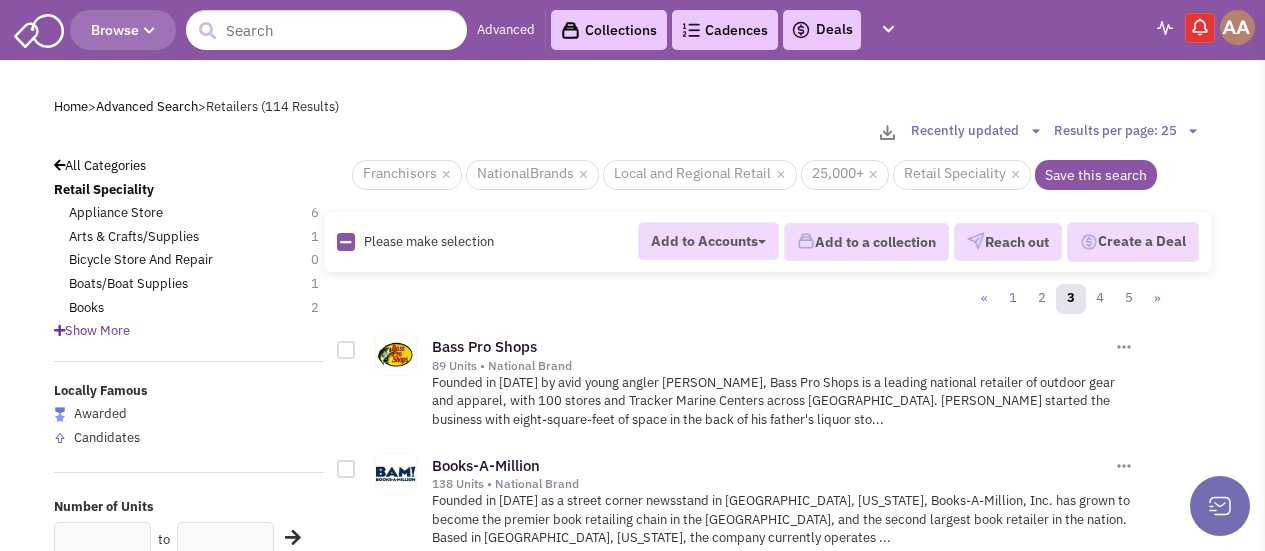 click on "Show More" at bounding box center (92, 330) 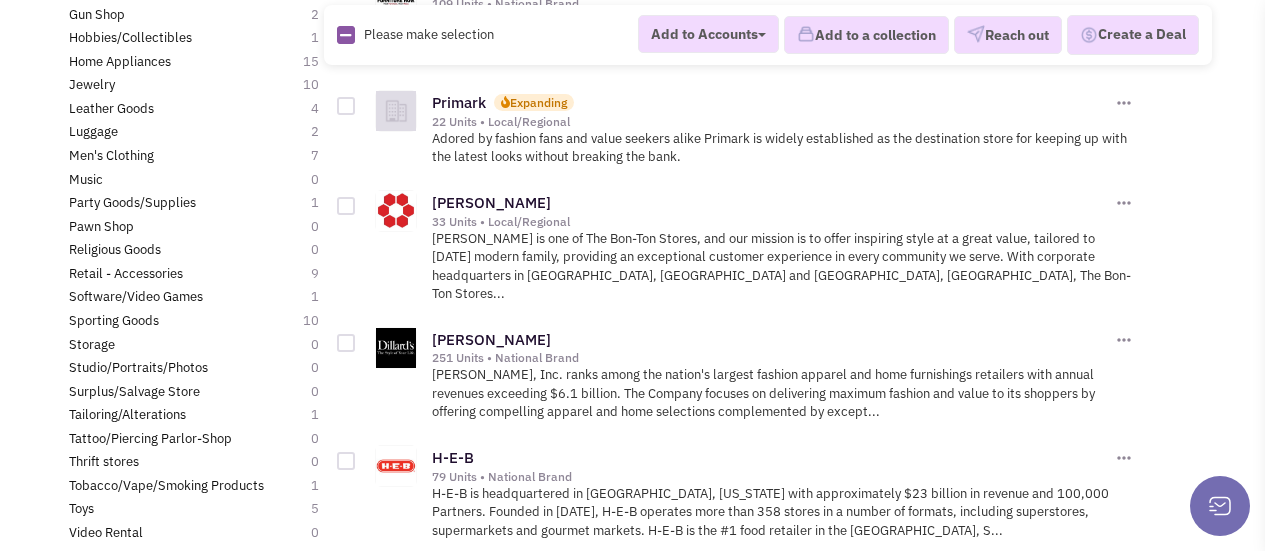 scroll, scrollTop: 733, scrollLeft: 0, axis: vertical 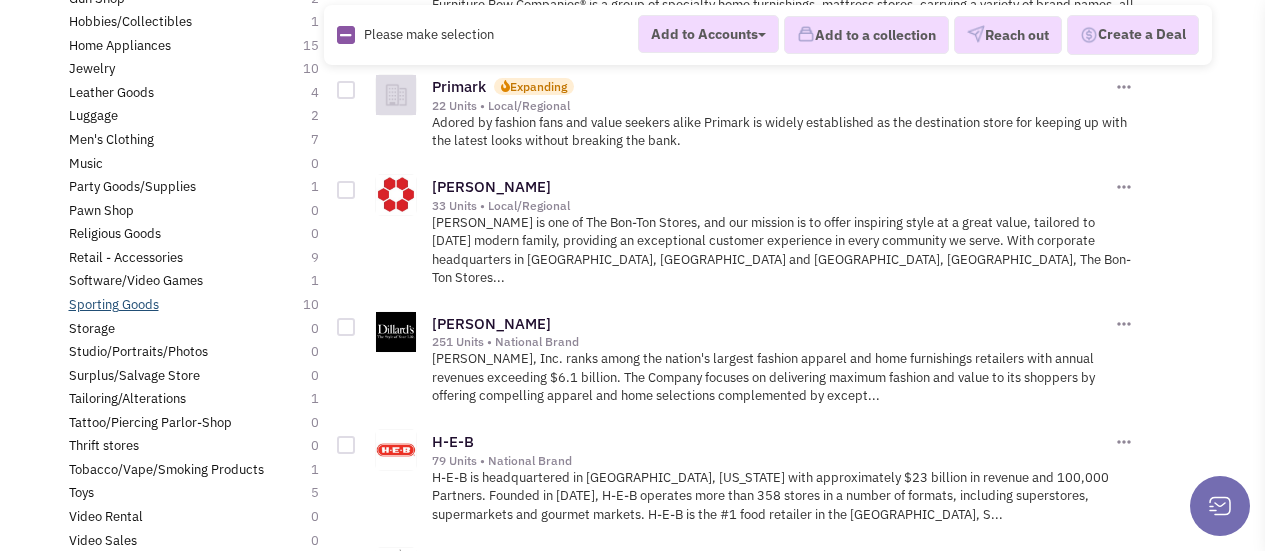 click on "Sporting Goods" at bounding box center (114, 305) 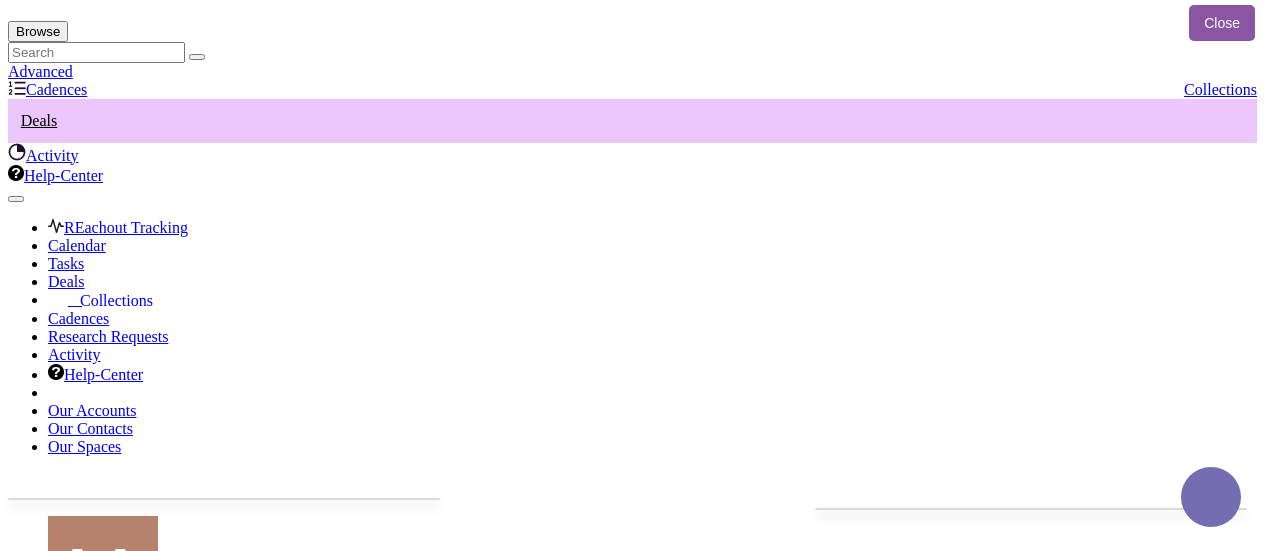 scroll, scrollTop: 0, scrollLeft: 0, axis: both 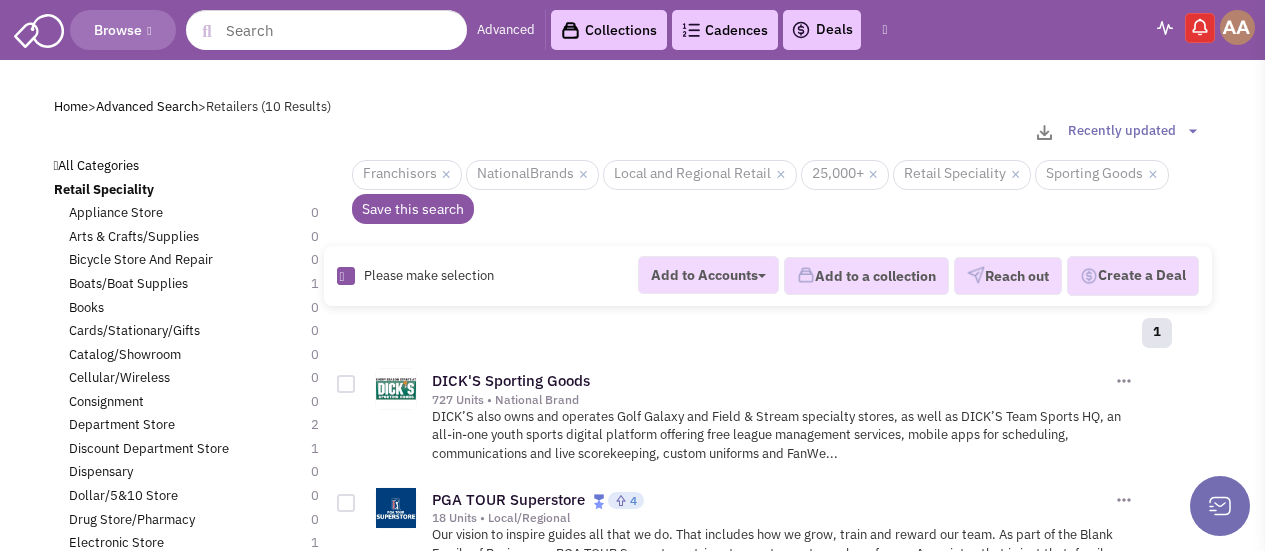 click at bounding box center [346, 384] 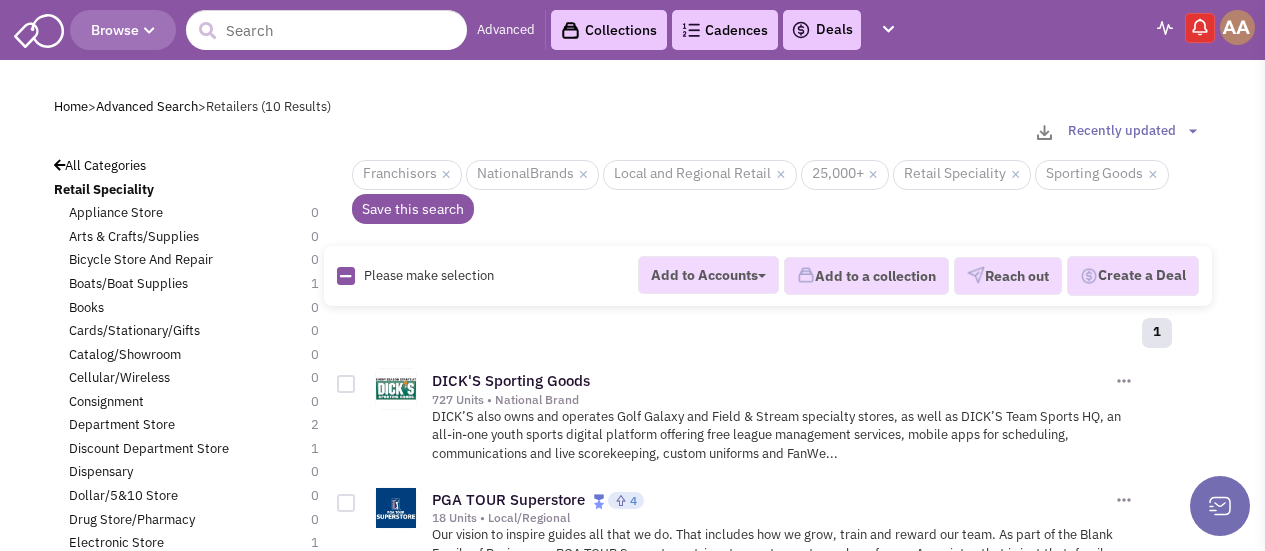 click at bounding box center [363, 385] 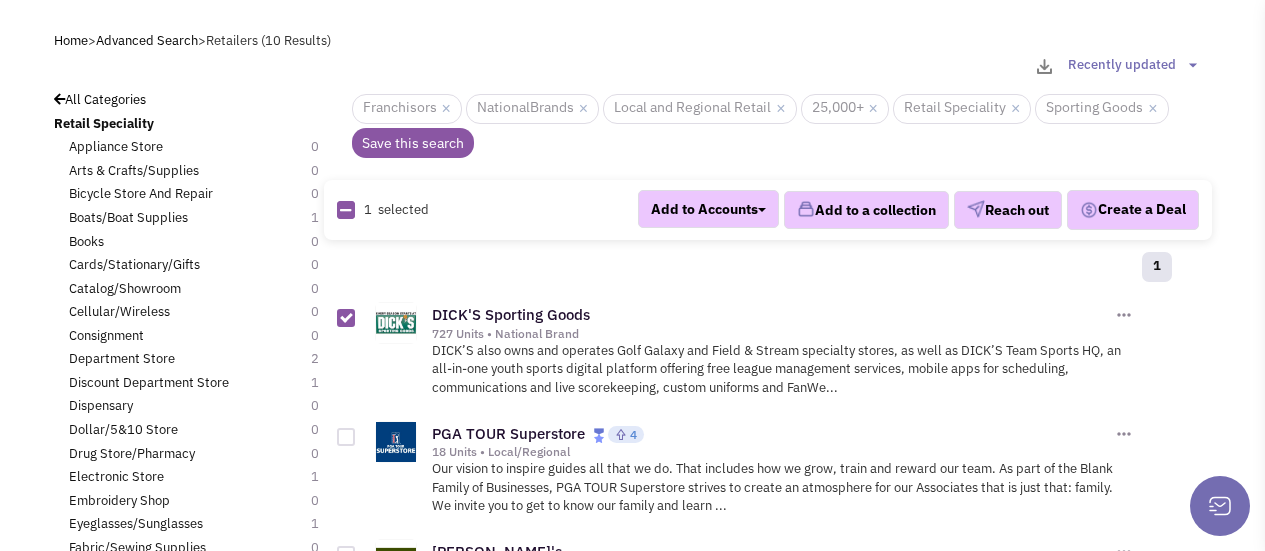 scroll, scrollTop: 0, scrollLeft: 0, axis: both 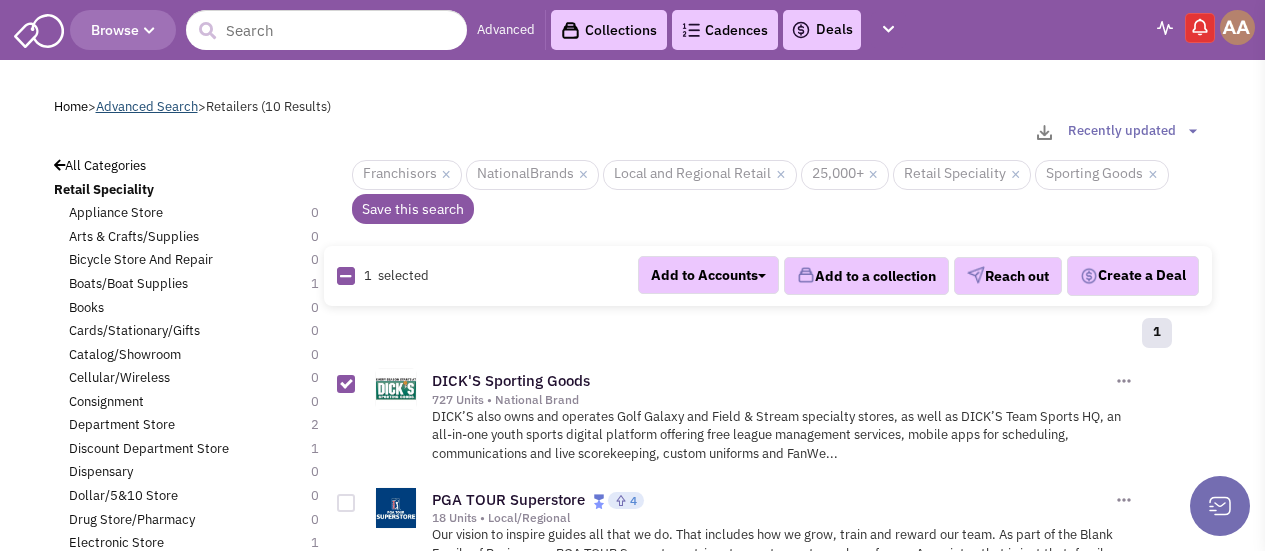 click on "Advanced Search" at bounding box center (147, 106) 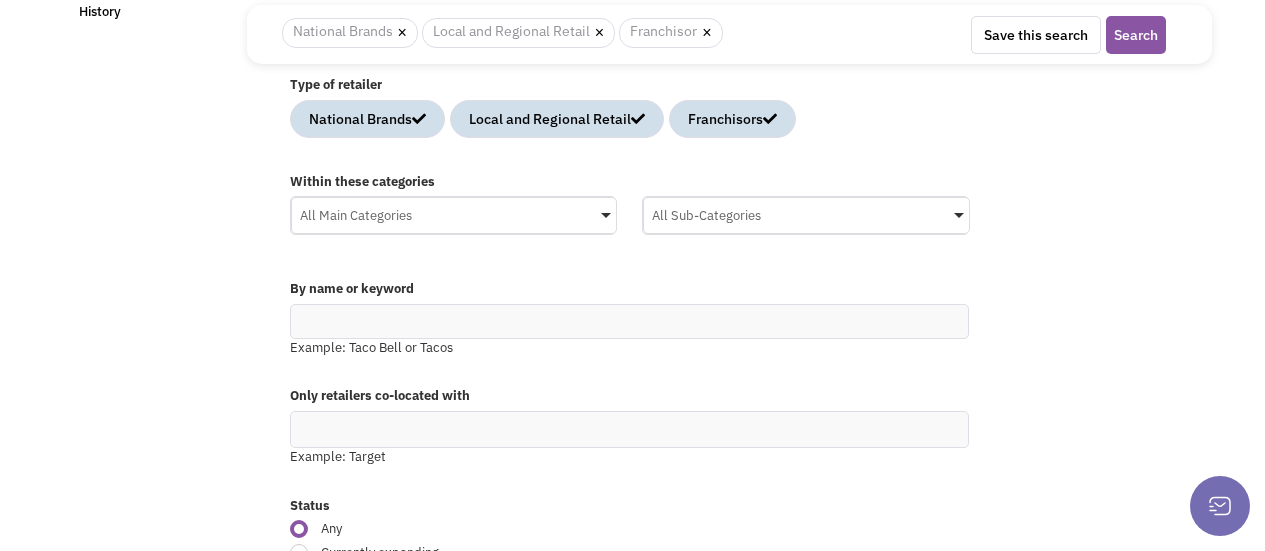 scroll, scrollTop: 133, scrollLeft: 0, axis: vertical 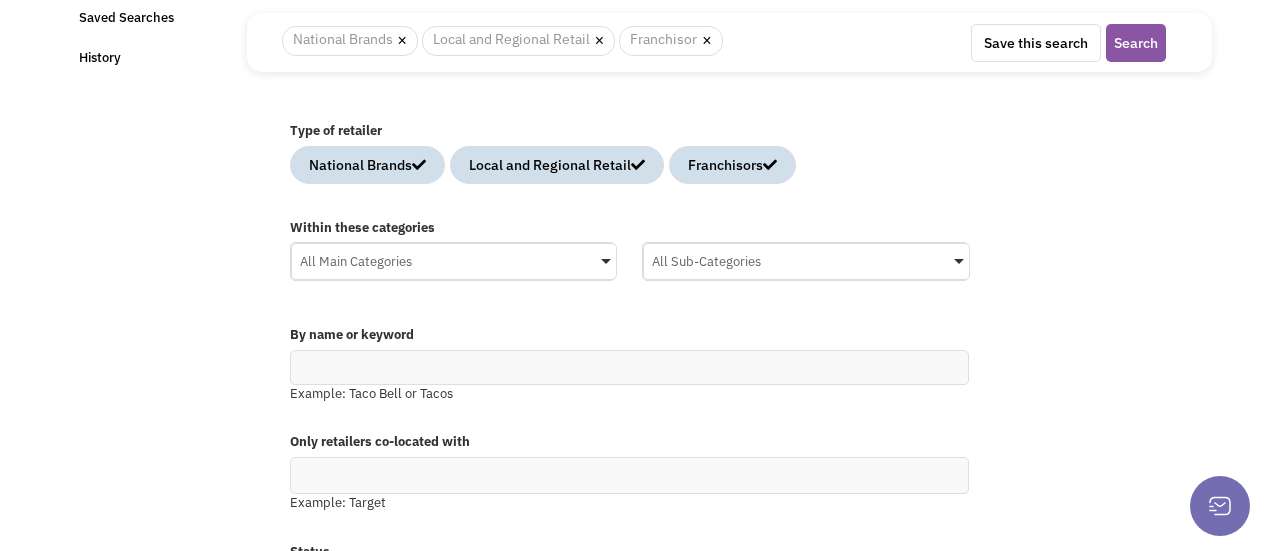 click on "All Main Categories" at bounding box center (454, 259) 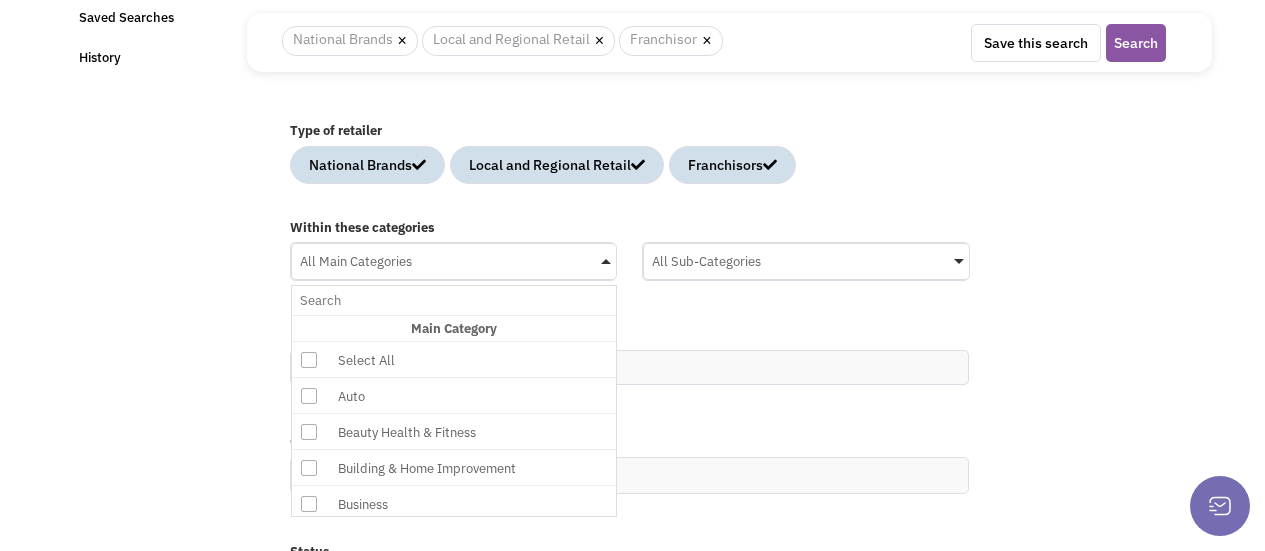 click at bounding box center [309, 432] 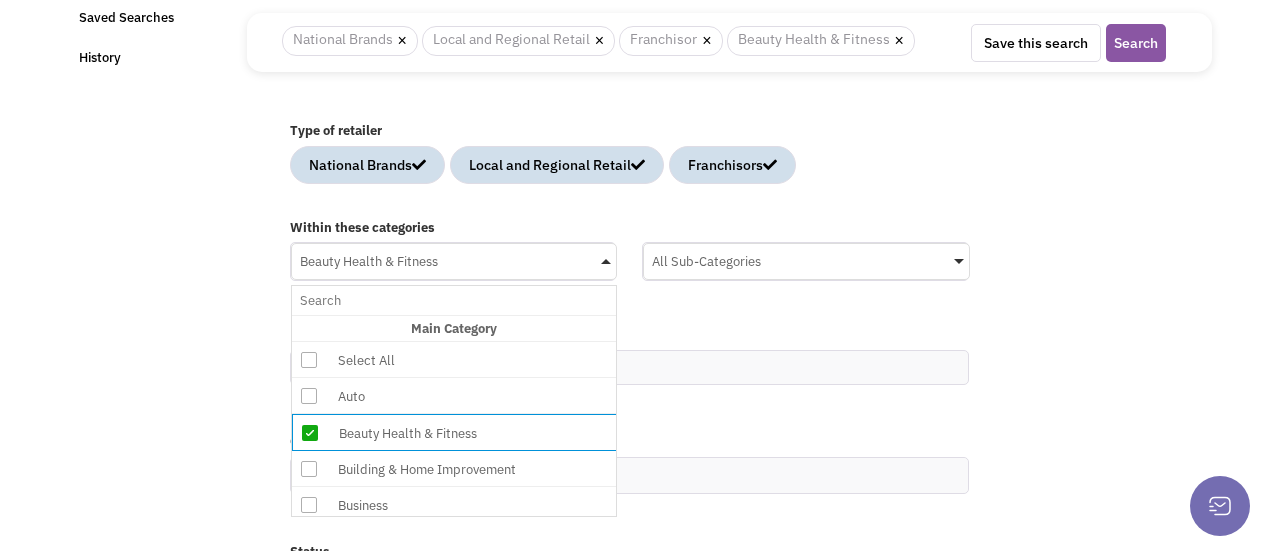 click on "Retailers
Shopping Locations
Vacancies
Companies
People
×   National Brands   ×   Local and Regional Retail   ×   Franchisor   ×   Beauty Health & Fitness
Save this search
Save As New Search
Search
×
Save retailers search
Name *" at bounding box center [729, 1182] 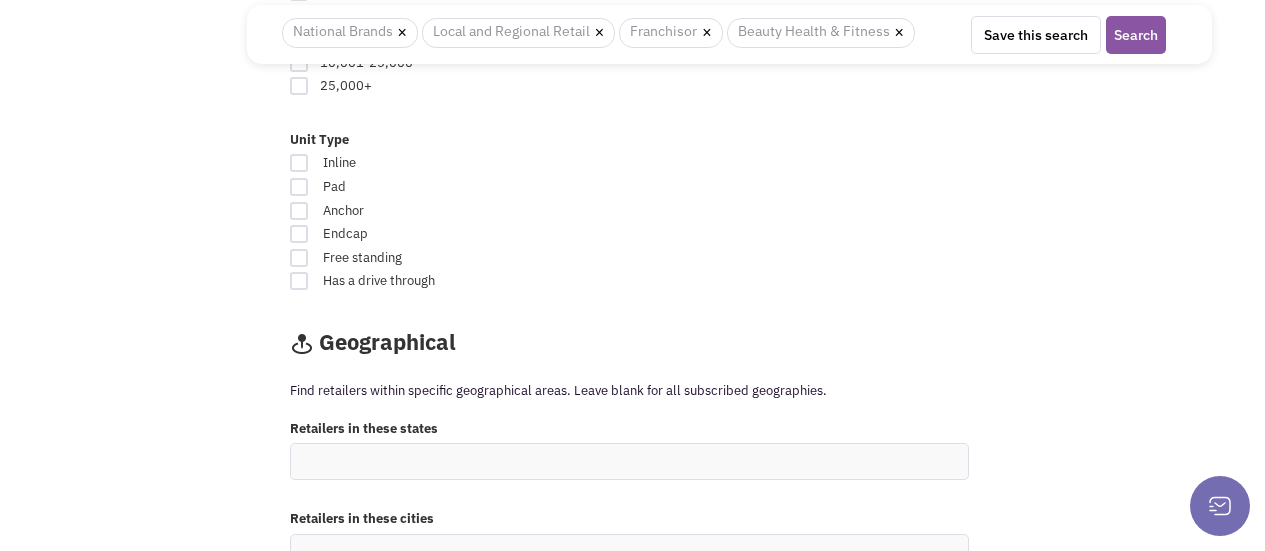 scroll, scrollTop: 1266, scrollLeft: 0, axis: vertical 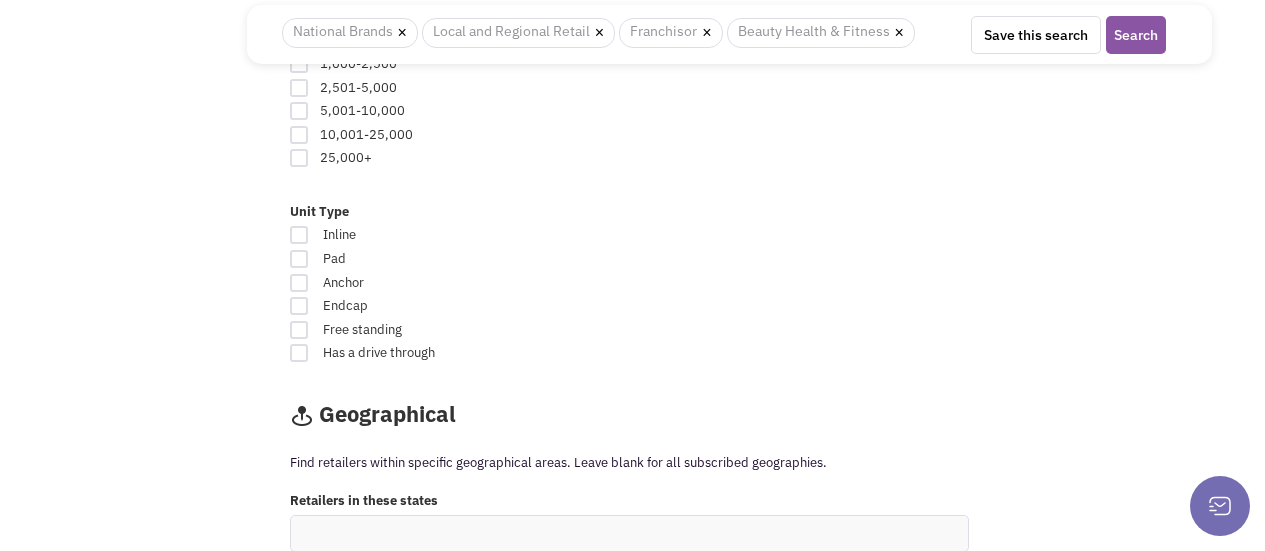 click at bounding box center [306, 158] 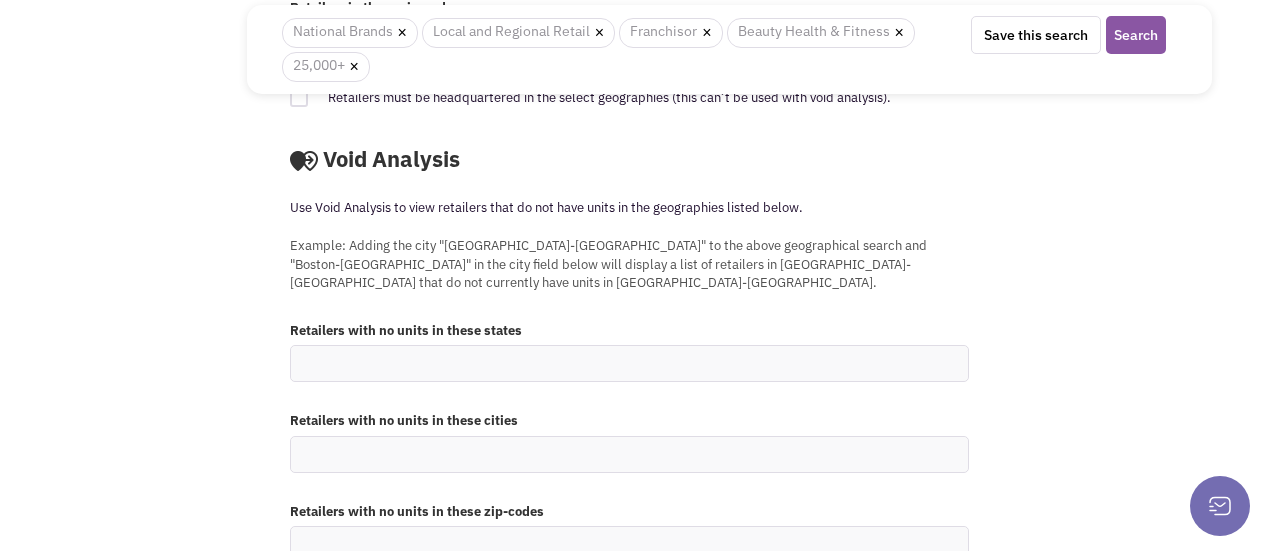 scroll, scrollTop: 1996, scrollLeft: 0, axis: vertical 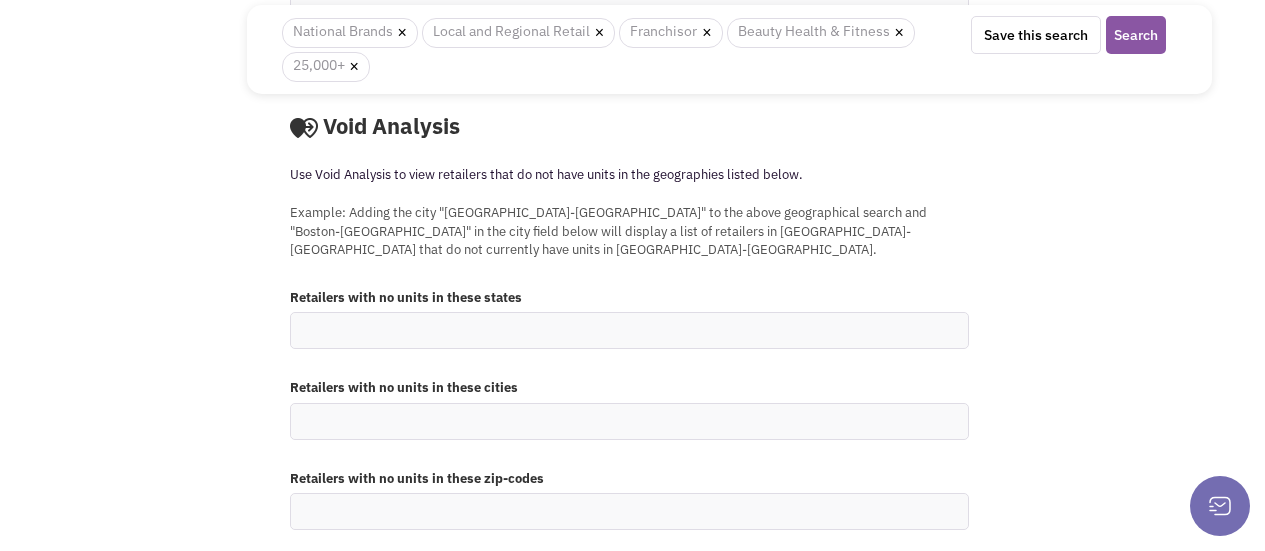 click on "Search" at bounding box center (1136, 35) 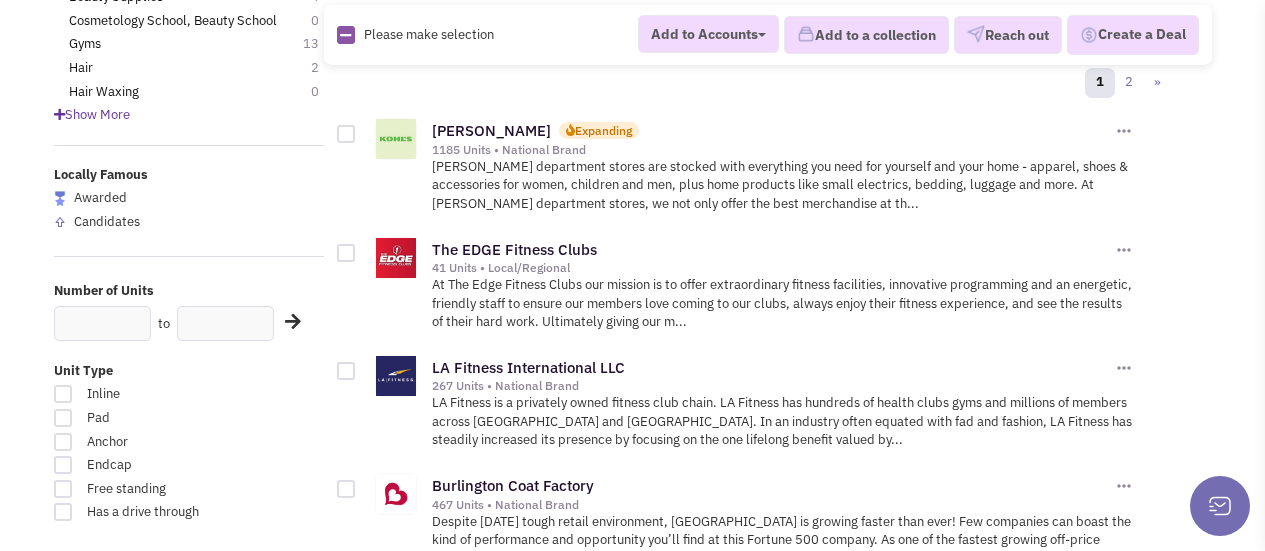 scroll, scrollTop: 133, scrollLeft: 0, axis: vertical 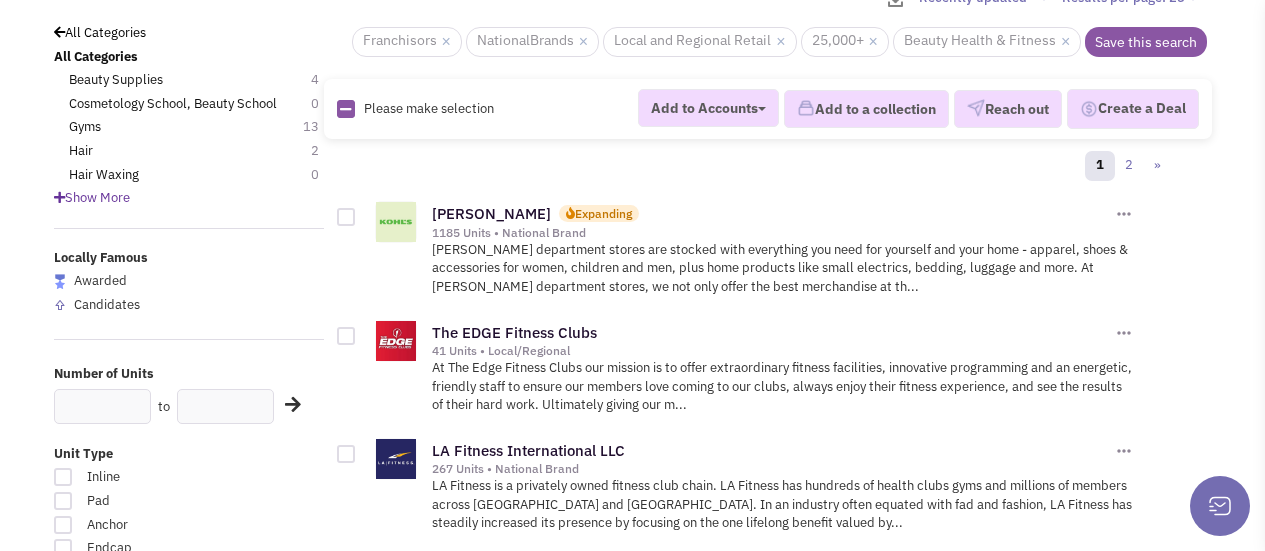 click at bounding box center [1124, 214] 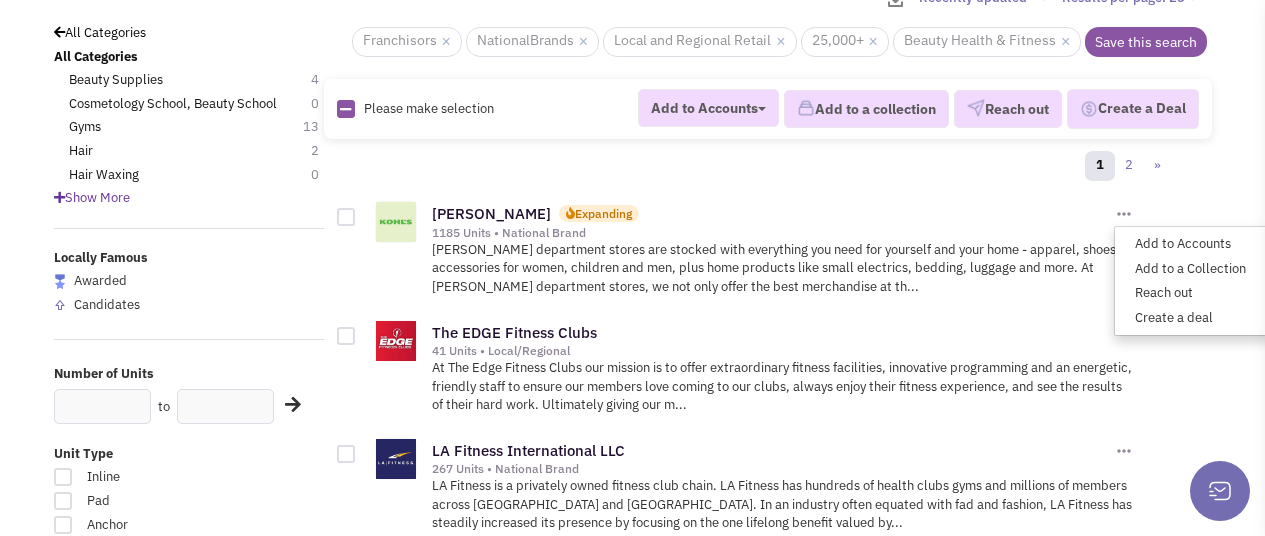 click on "[PERSON_NAME]
Expanding
Reach out" at bounding box center [761, 247] 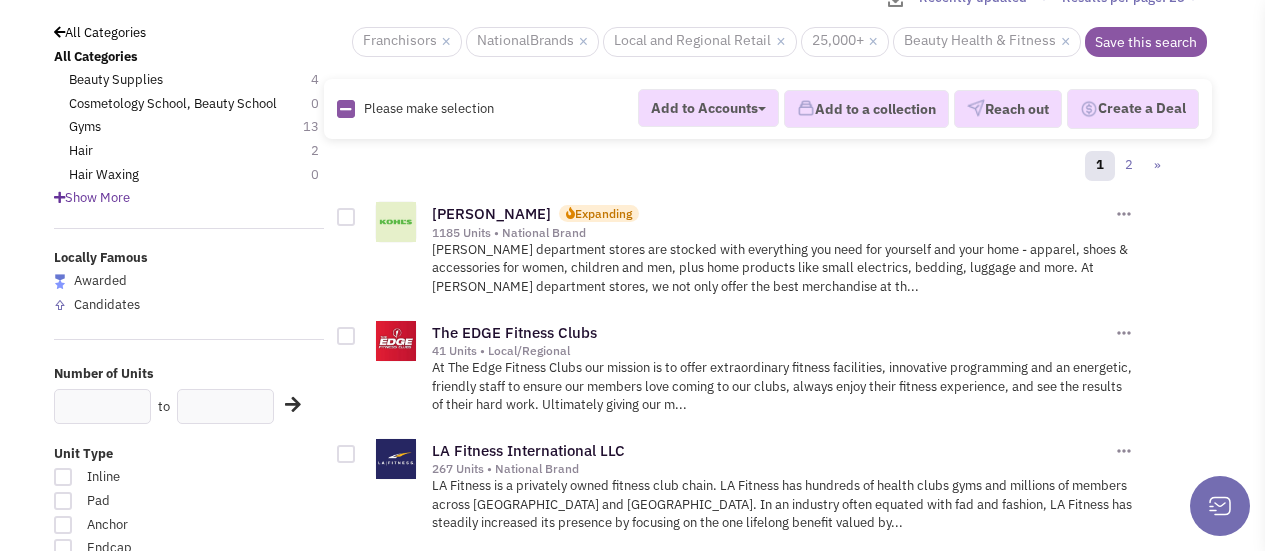 click at bounding box center (346, 336) 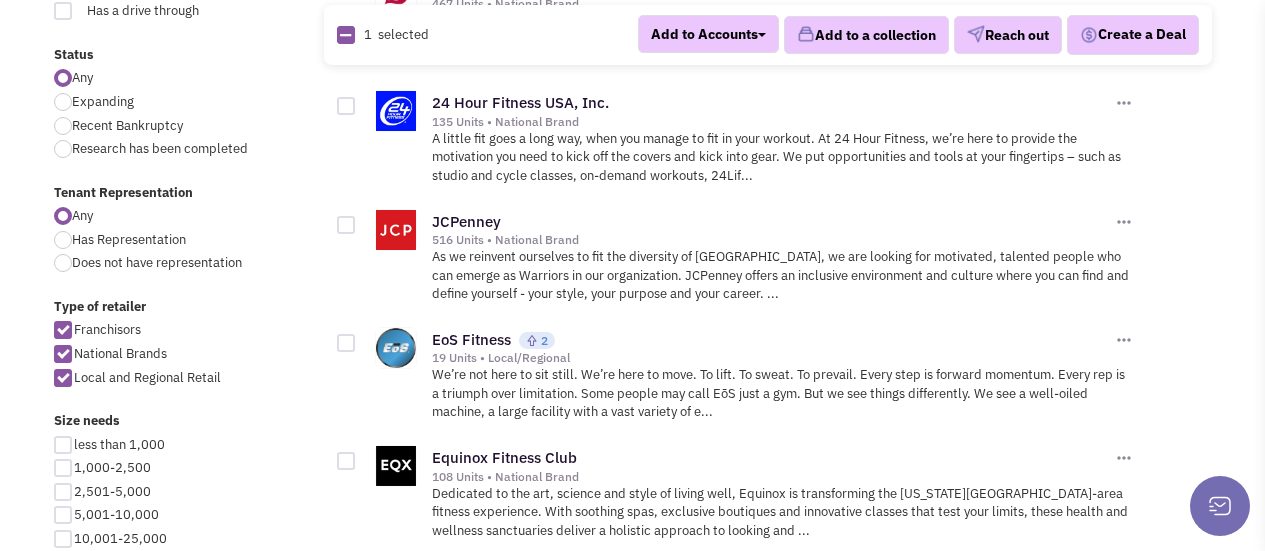 scroll, scrollTop: 733, scrollLeft: 0, axis: vertical 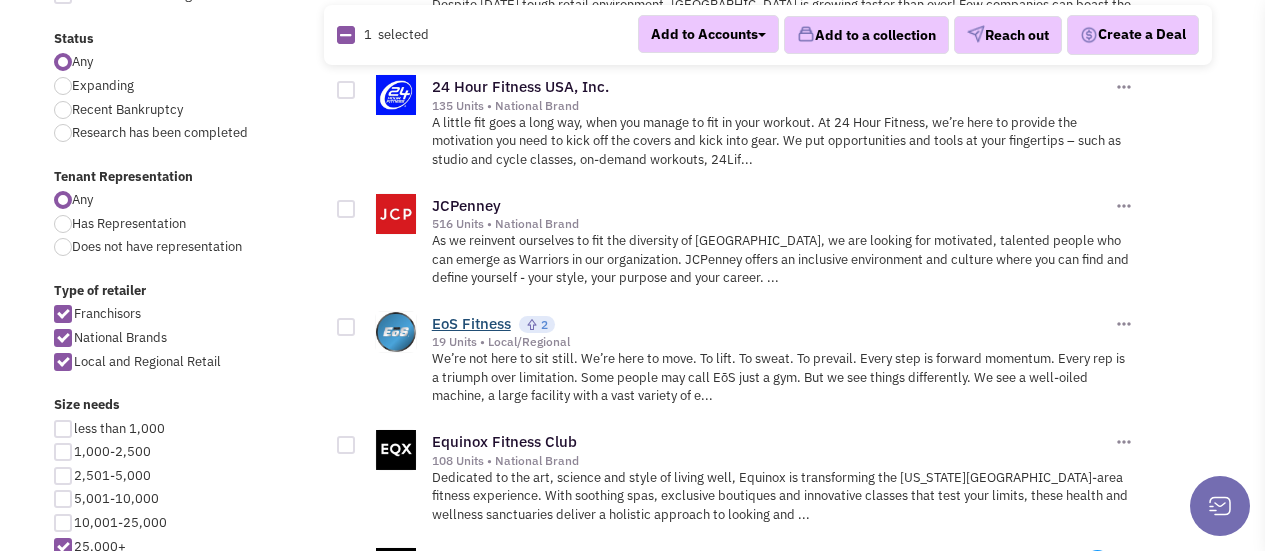 click on "EoS Fitness" at bounding box center (471, 323) 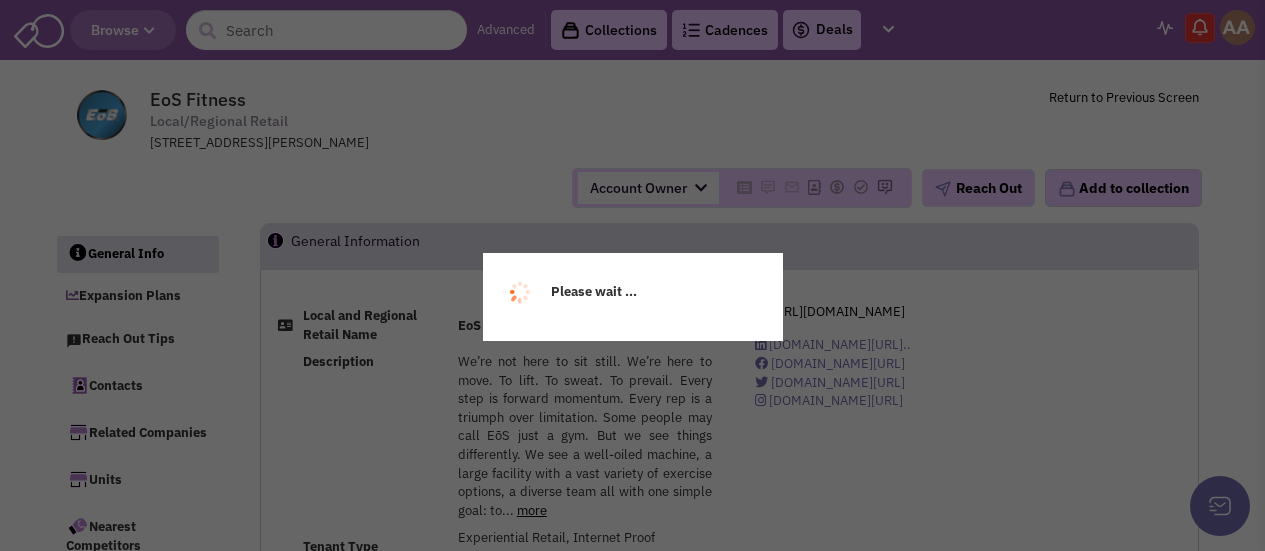 select 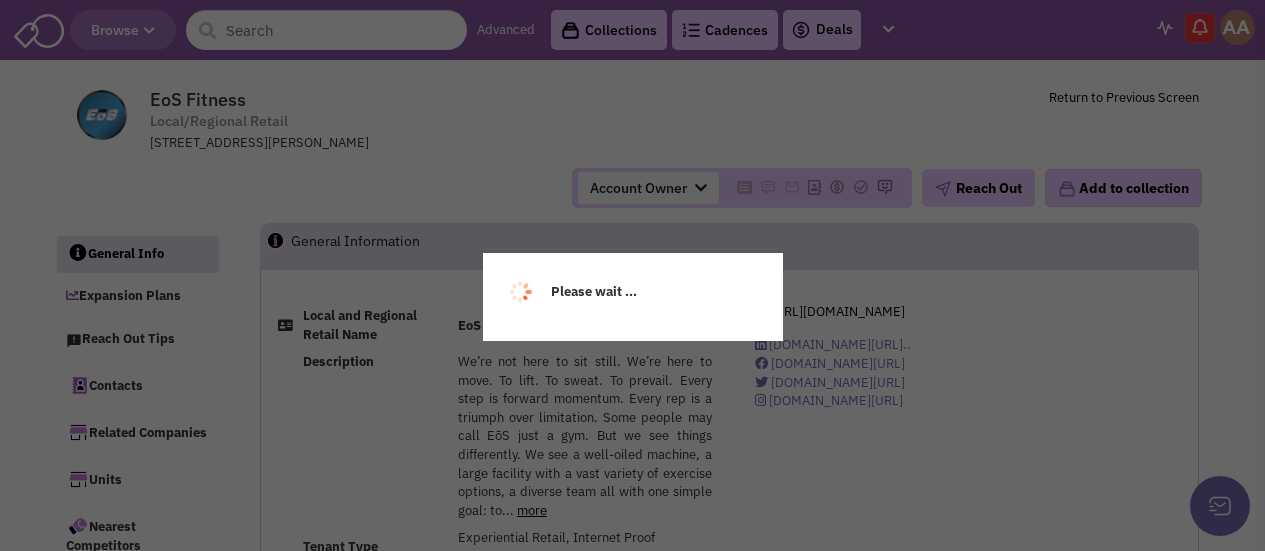 scroll, scrollTop: 0, scrollLeft: 0, axis: both 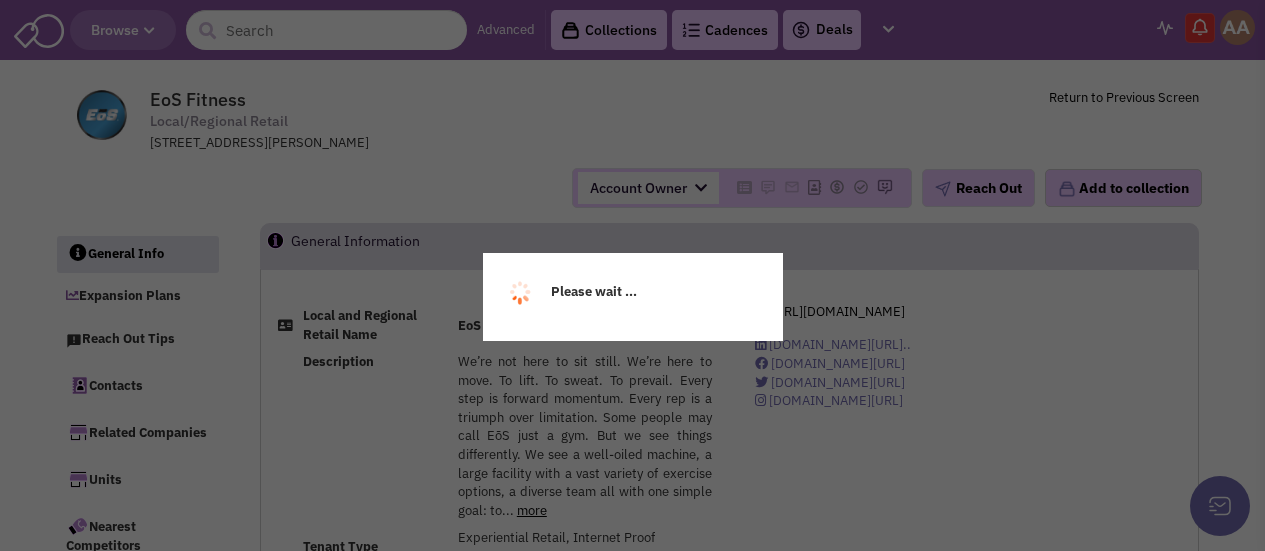 select 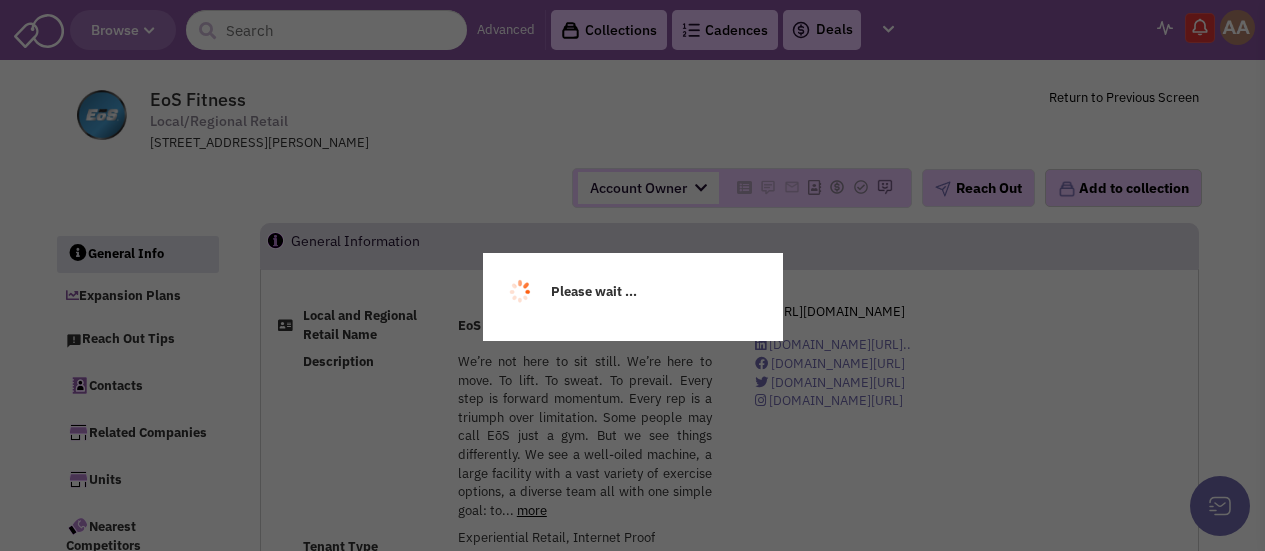 select 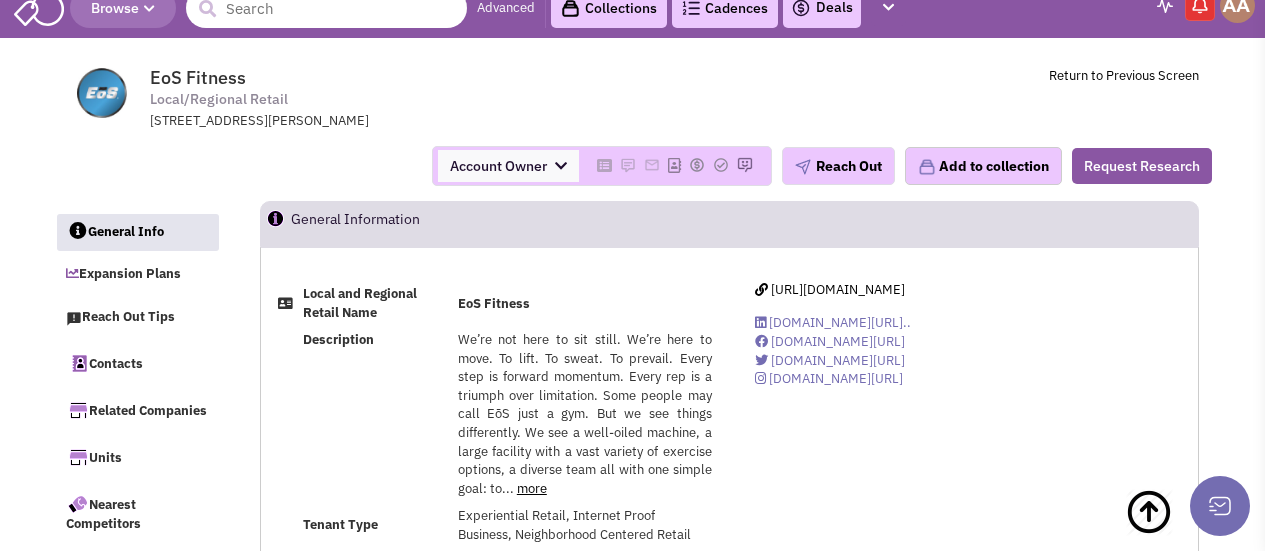 scroll, scrollTop: 0, scrollLeft: 0, axis: both 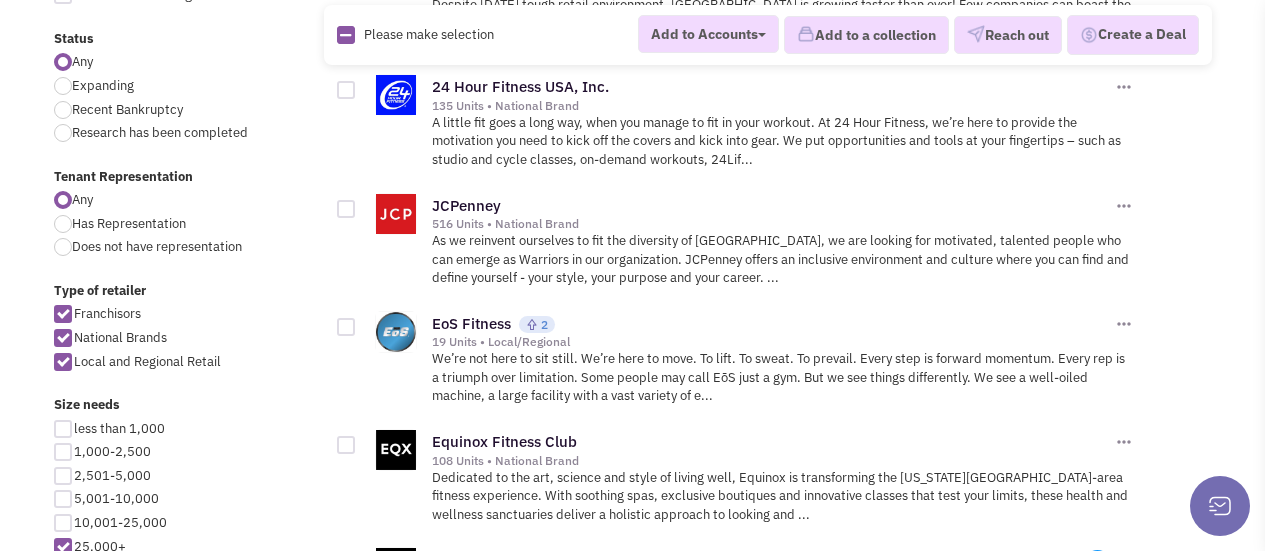 click at bounding box center [346, 327] 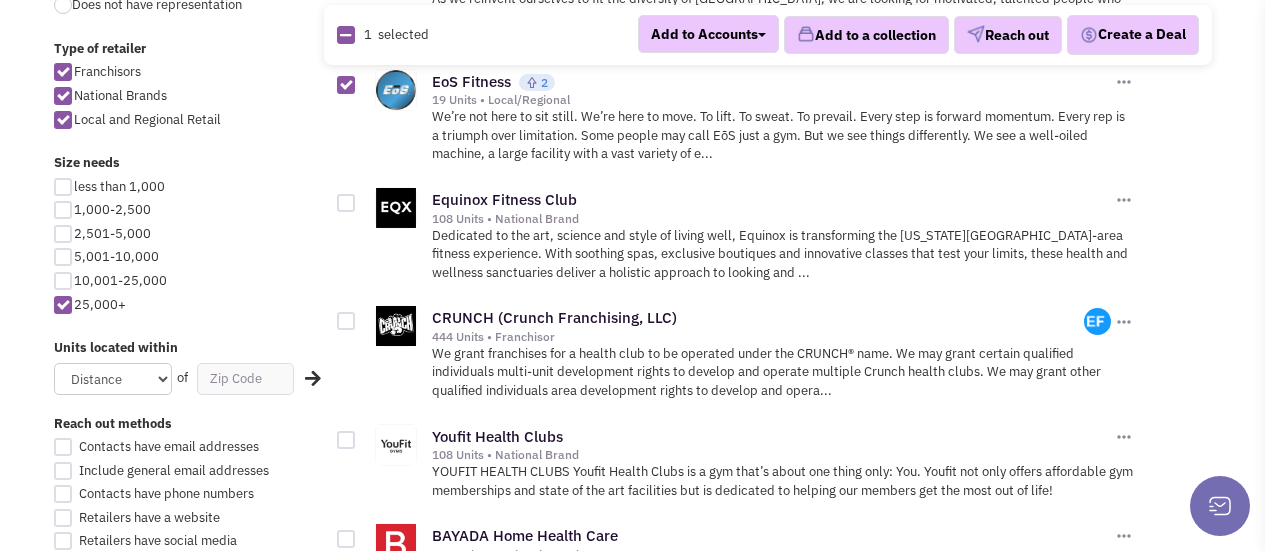 scroll, scrollTop: 1000, scrollLeft: 0, axis: vertical 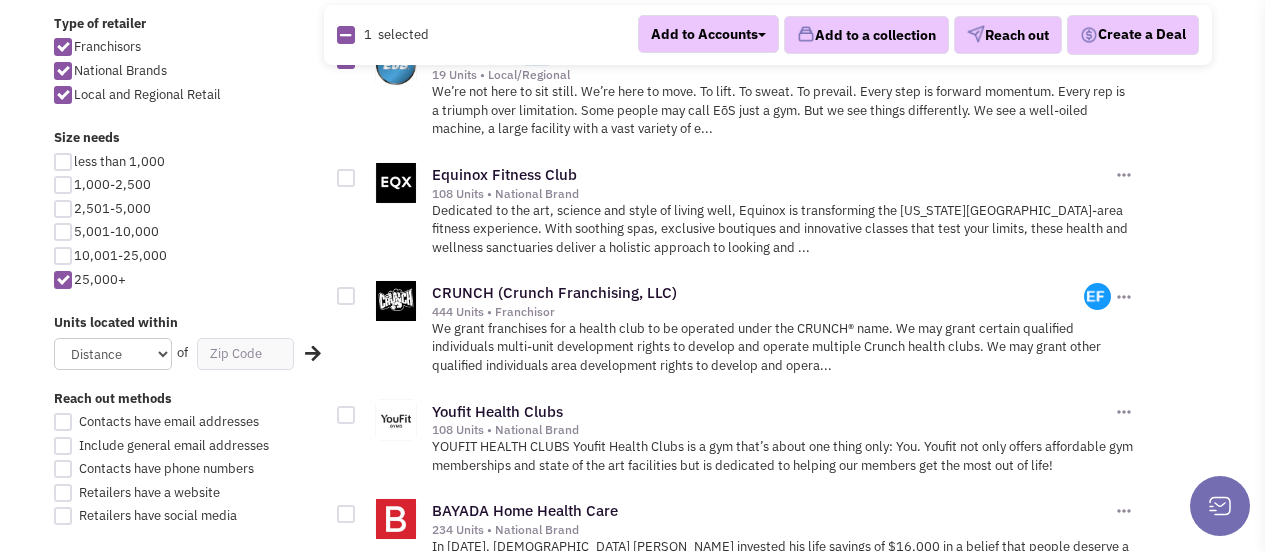 click at bounding box center (346, 296) 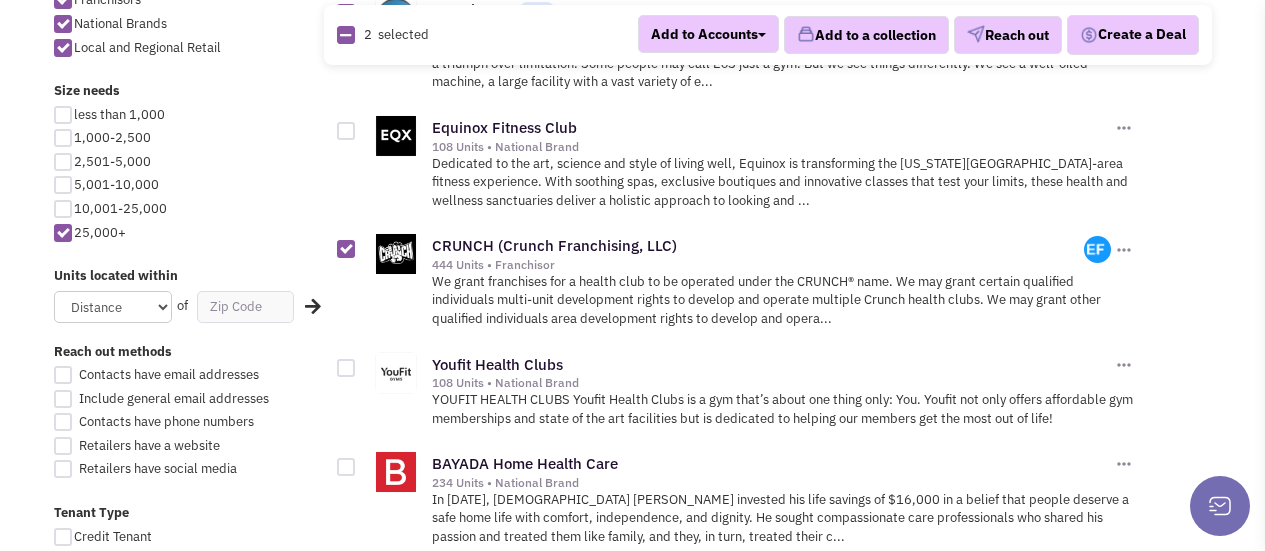 scroll, scrollTop: 1133, scrollLeft: 0, axis: vertical 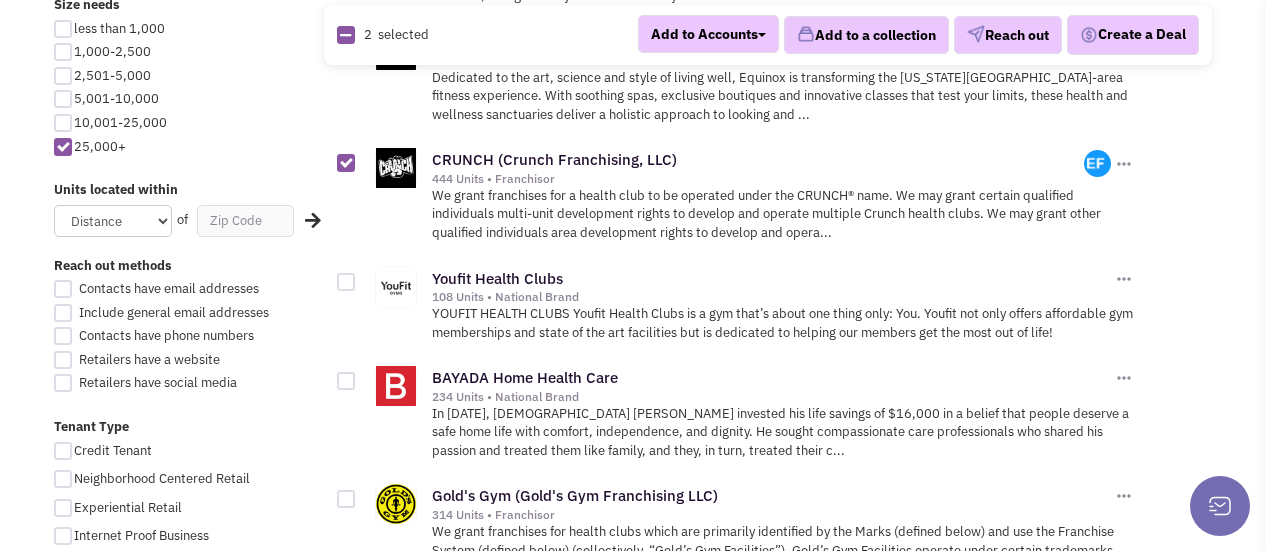 click at bounding box center (346, 282) 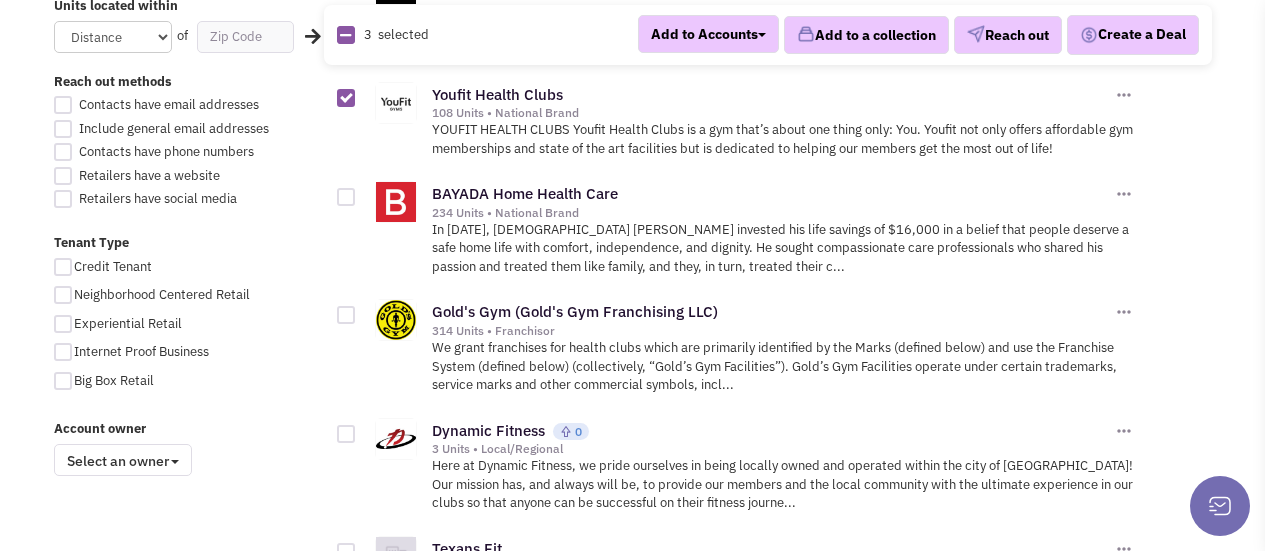 scroll, scrollTop: 1333, scrollLeft: 0, axis: vertical 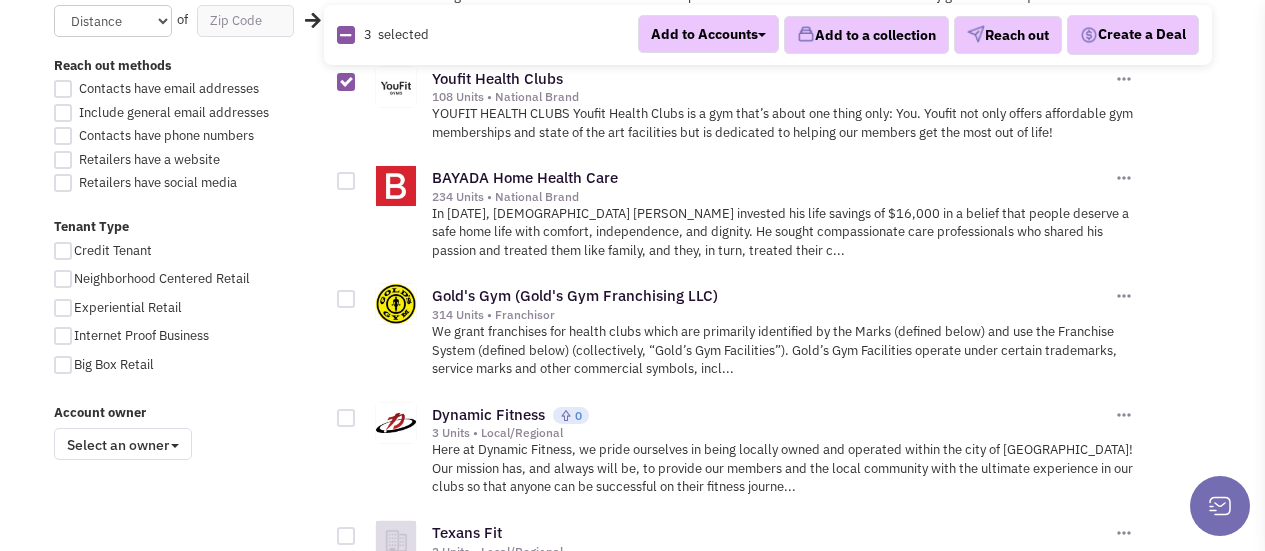 click at bounding box center (346, 299) 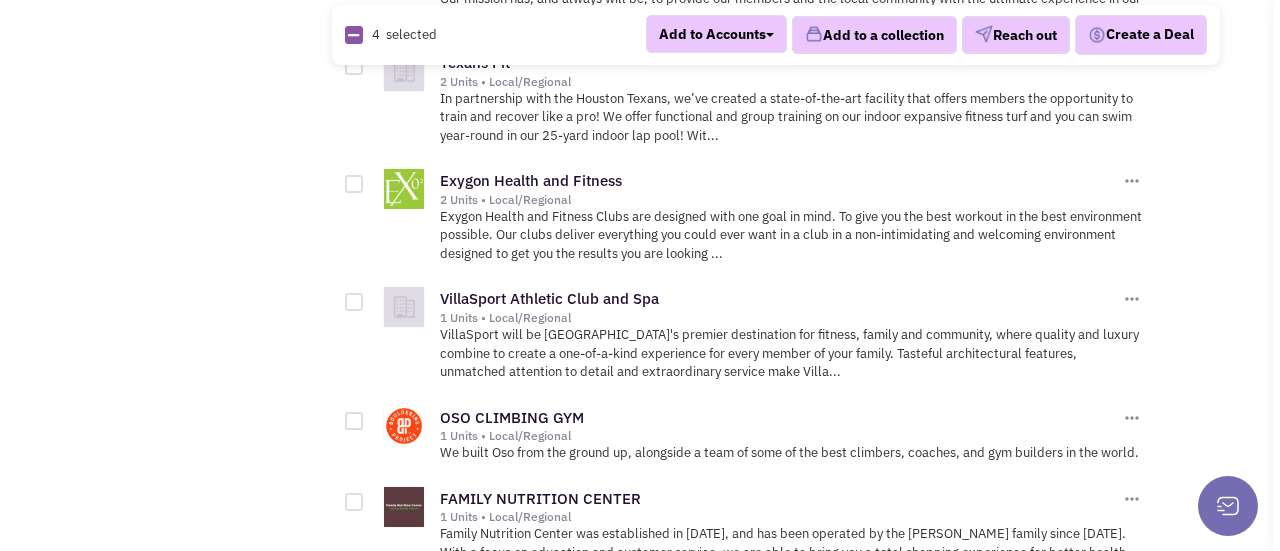 scroll, scrollTop: 1800, scrollLeft: 0, axis: vertical 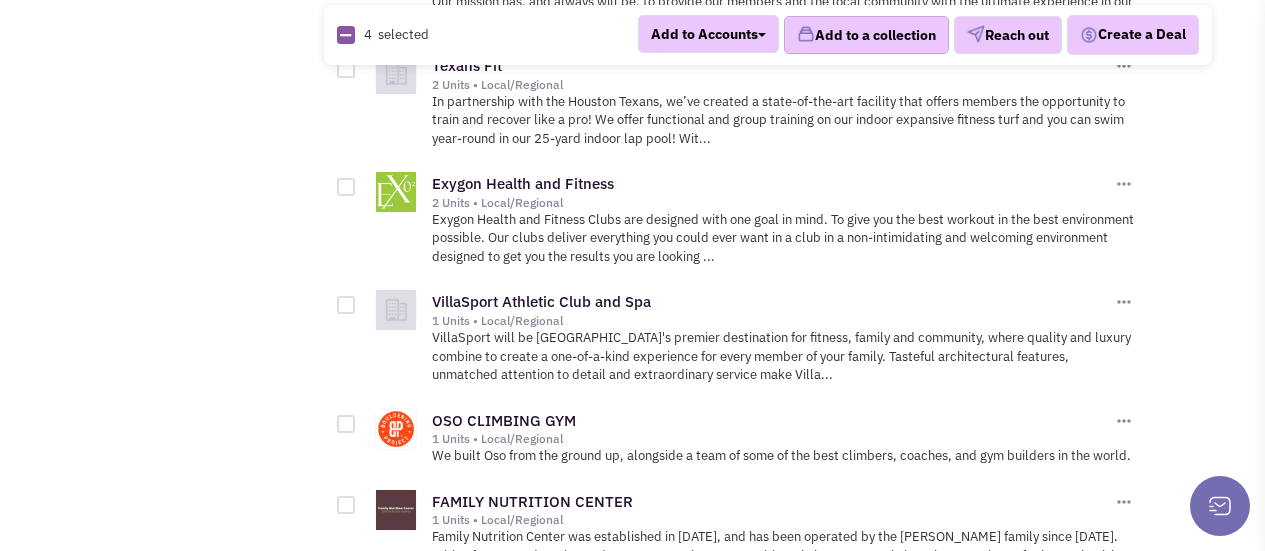 click on "Add to a collection" at bounding box center [866, 35] 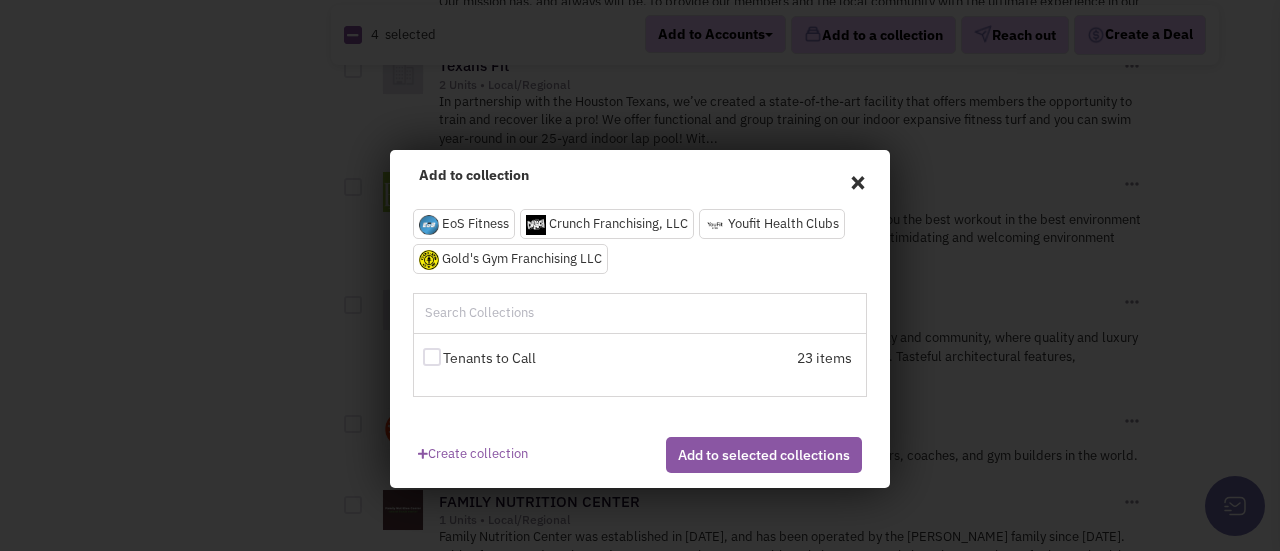 click at bounding box center [511, 313] 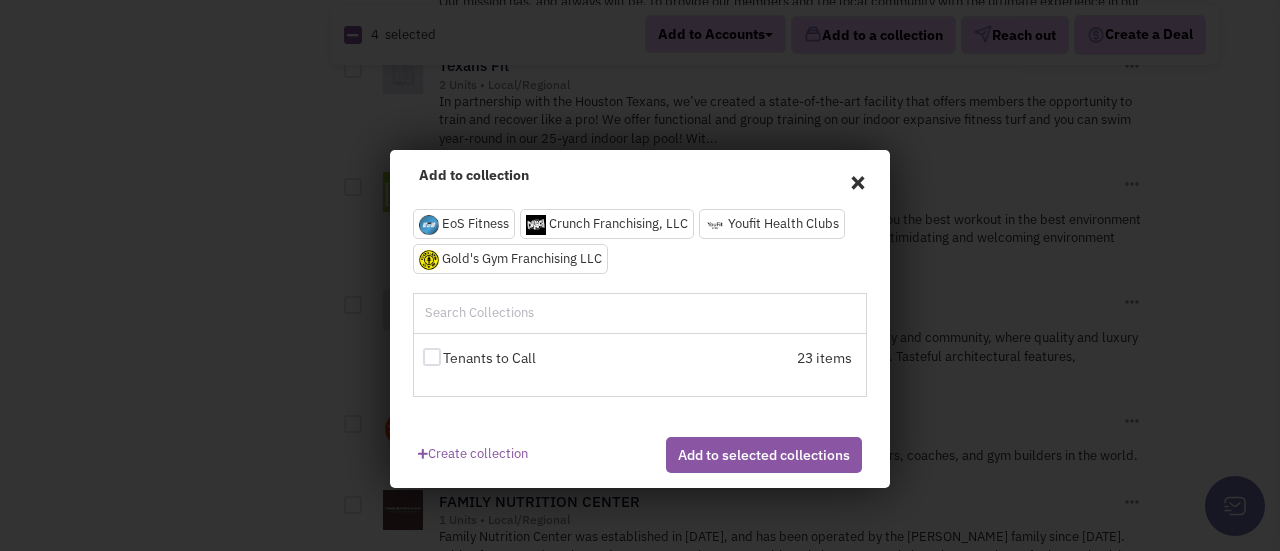 click on "Create collection" at bounding box center [473, 450] 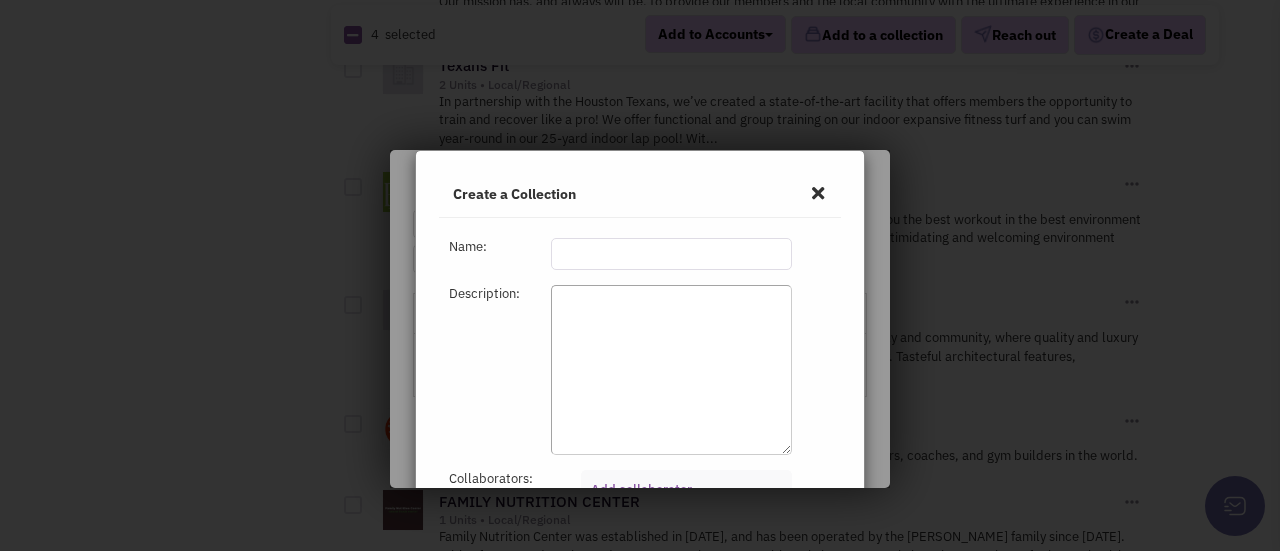 click at bounding box center [671, 254] 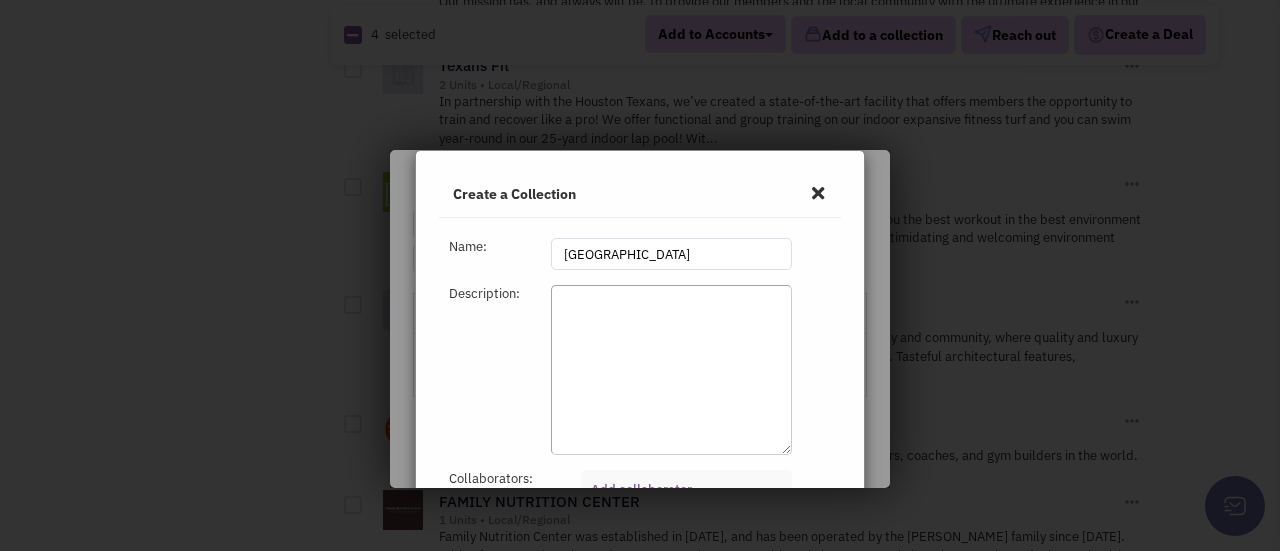 type on "Irving Plaza" 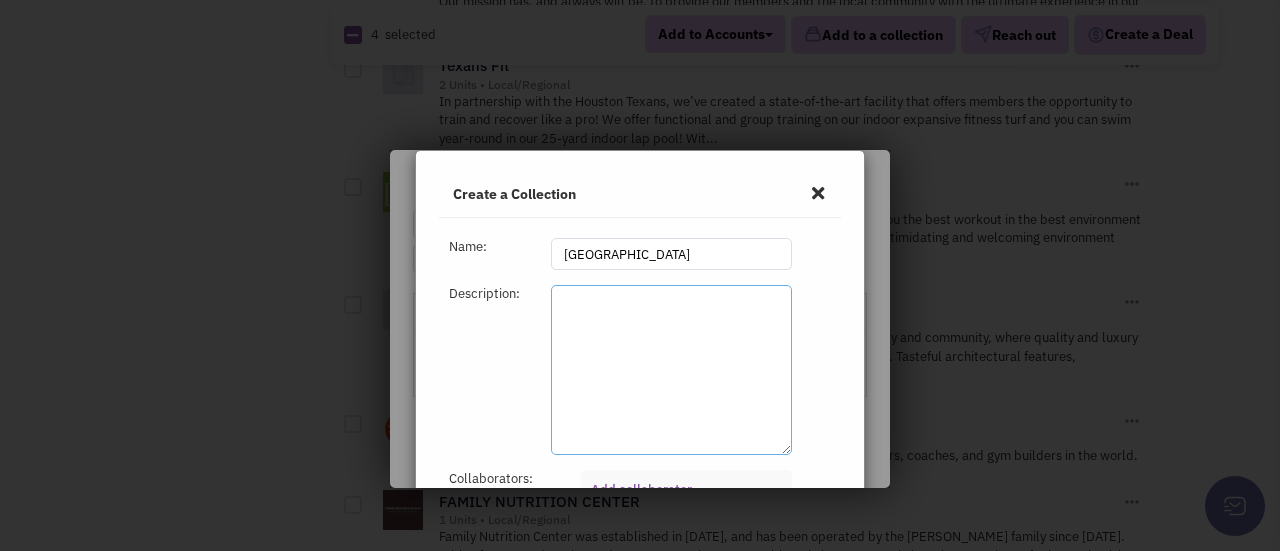 click at bounding box center (671, 370) 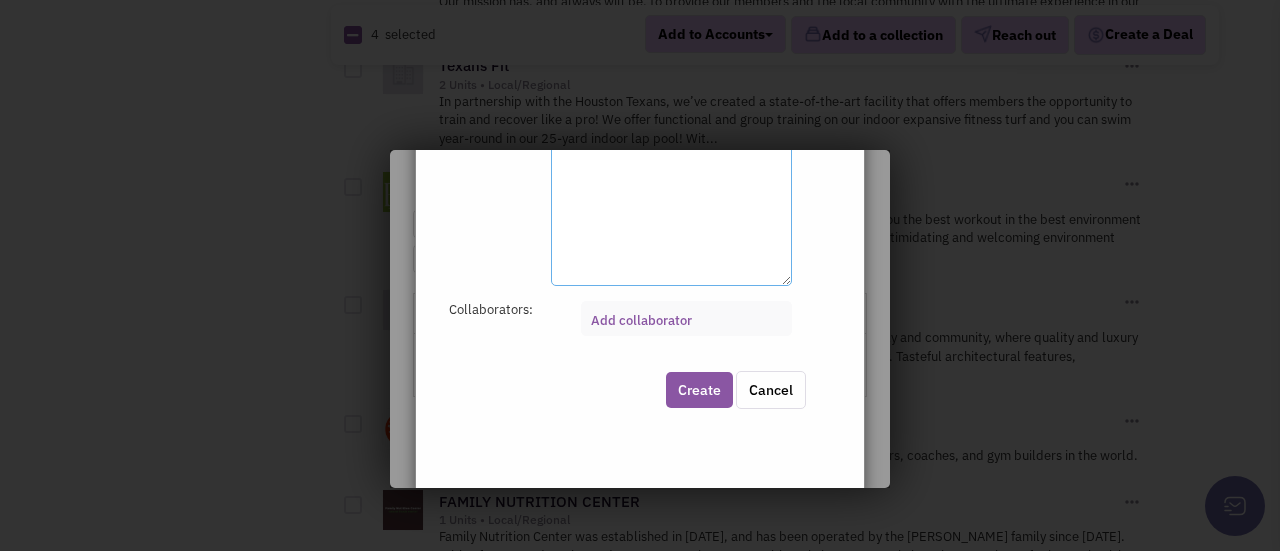scroll, scrollTop: 174, scrollLeft: 0, axis: vertical 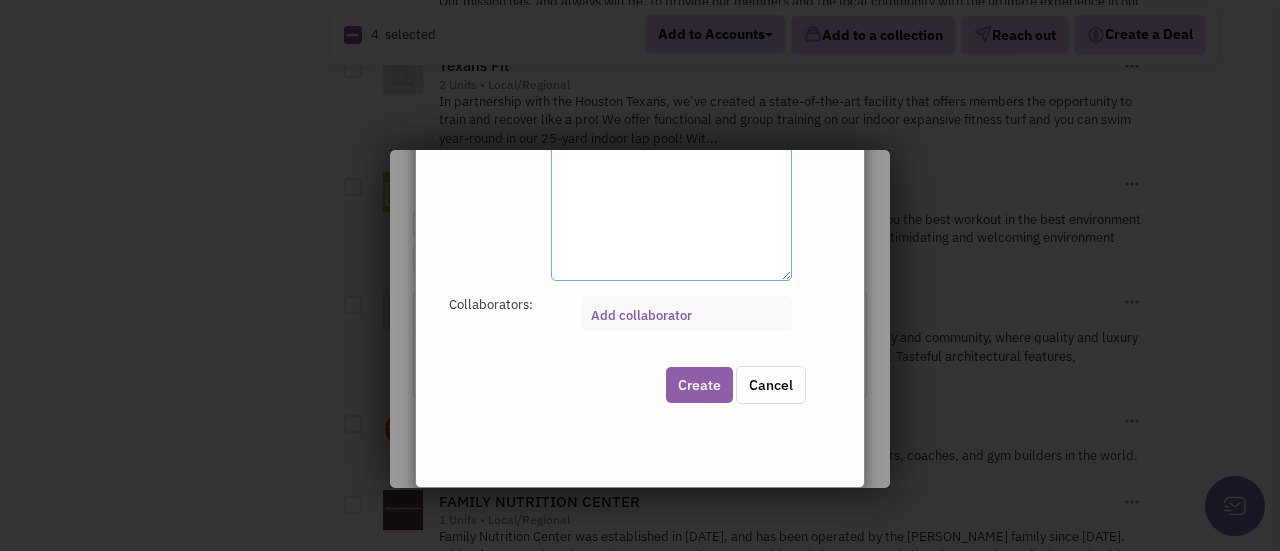 type on "40,000 SF Space" 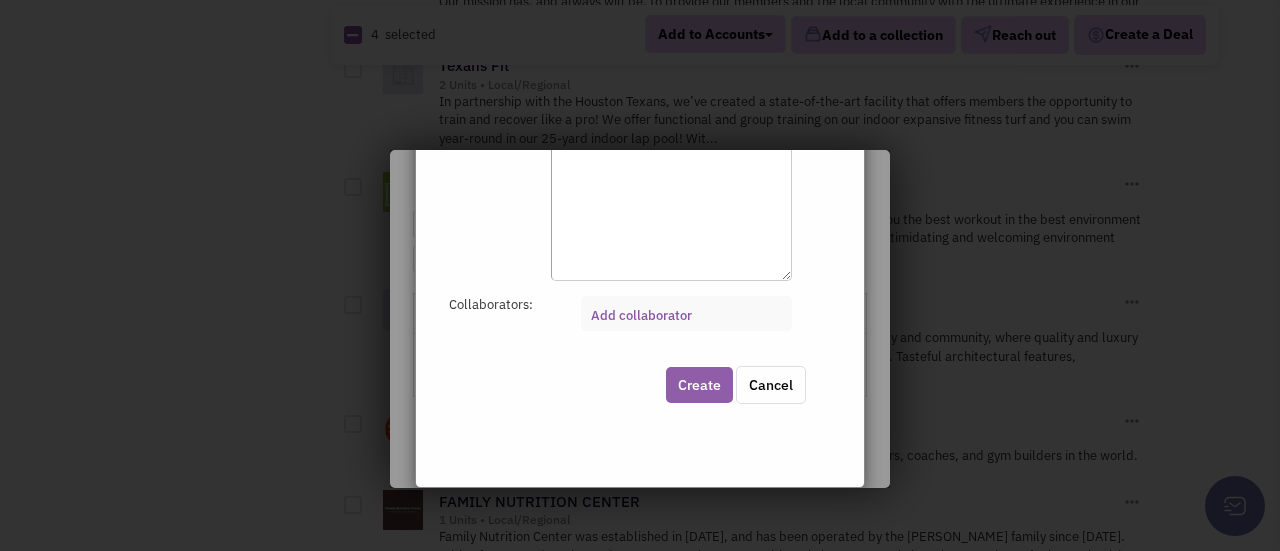 click on "Create" at bounding box center (699, 385) 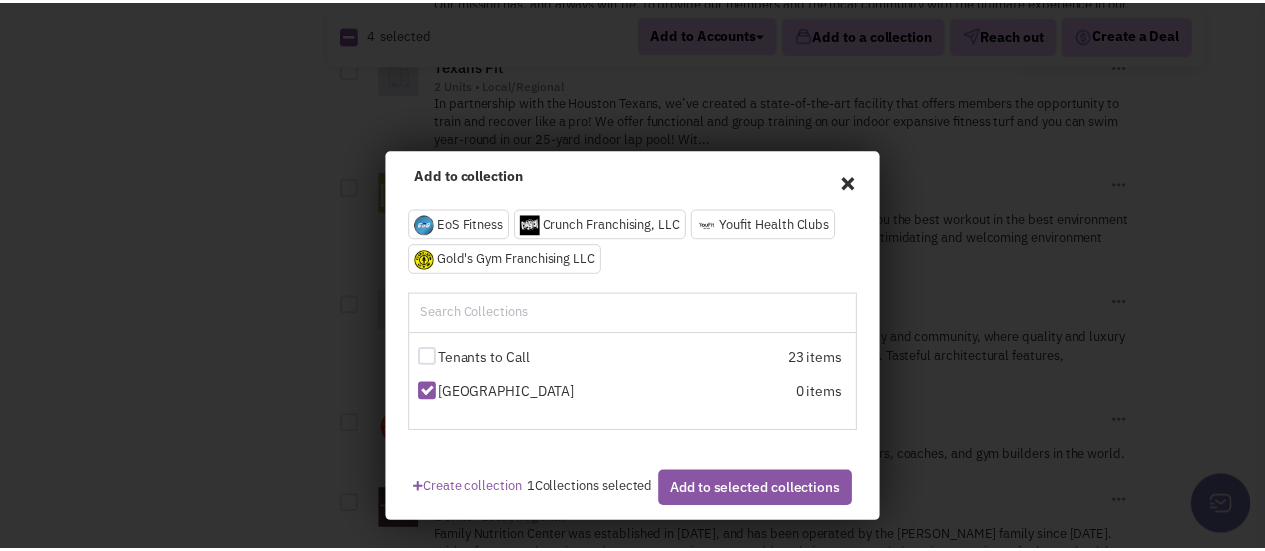 scroll, scrollTop: 120, scrollLeft: 0, axis: vertical 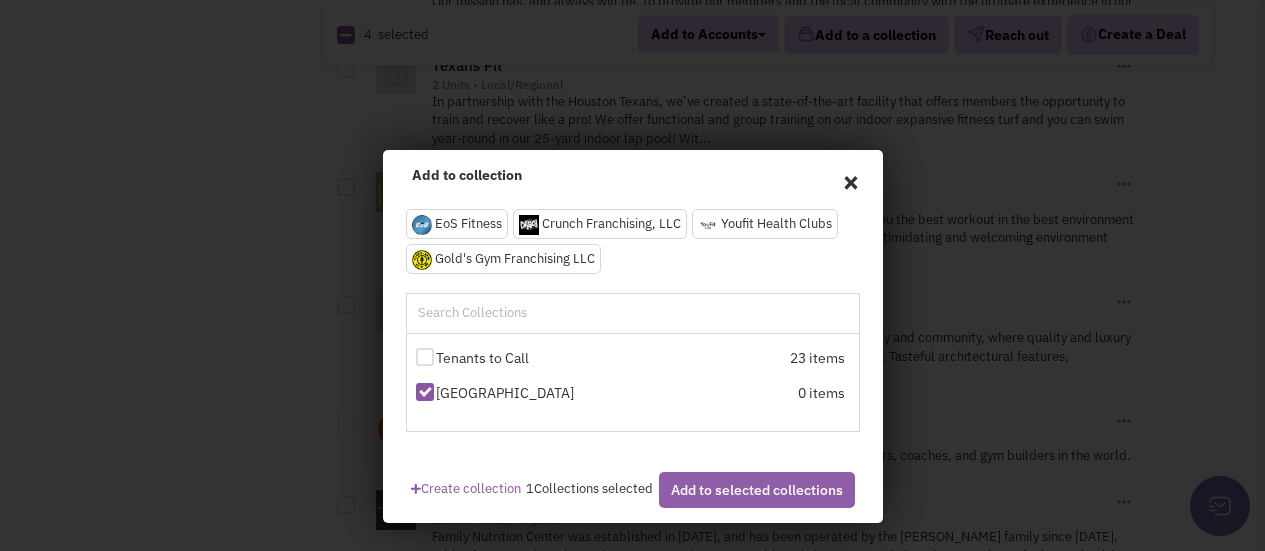 click on "Add to selected collections" at bounding box center [757, 490] 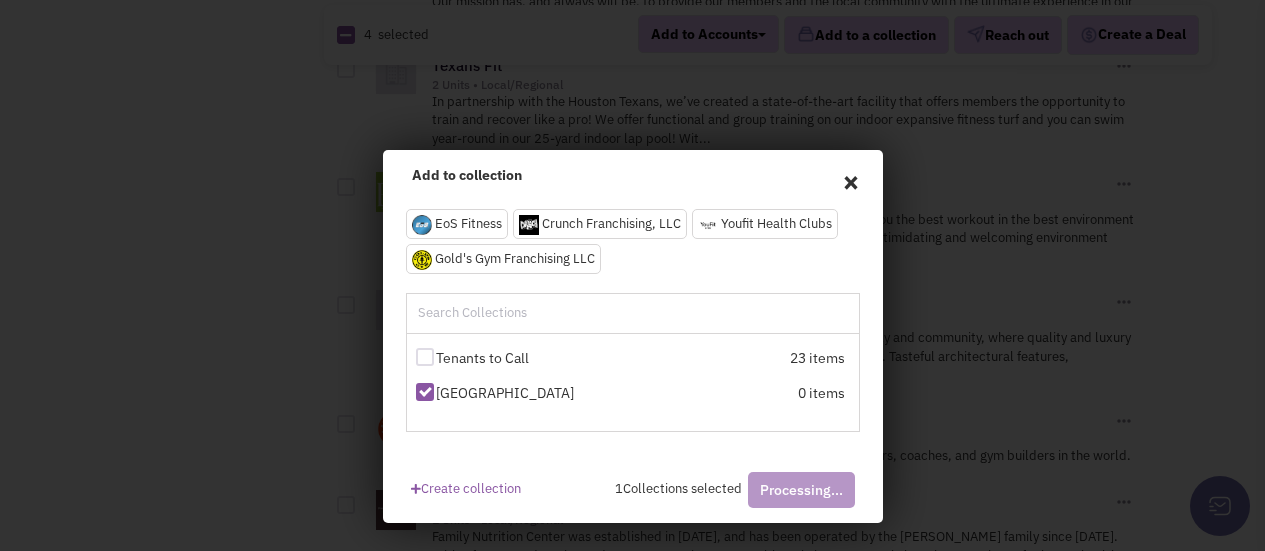 checkbox on "false" 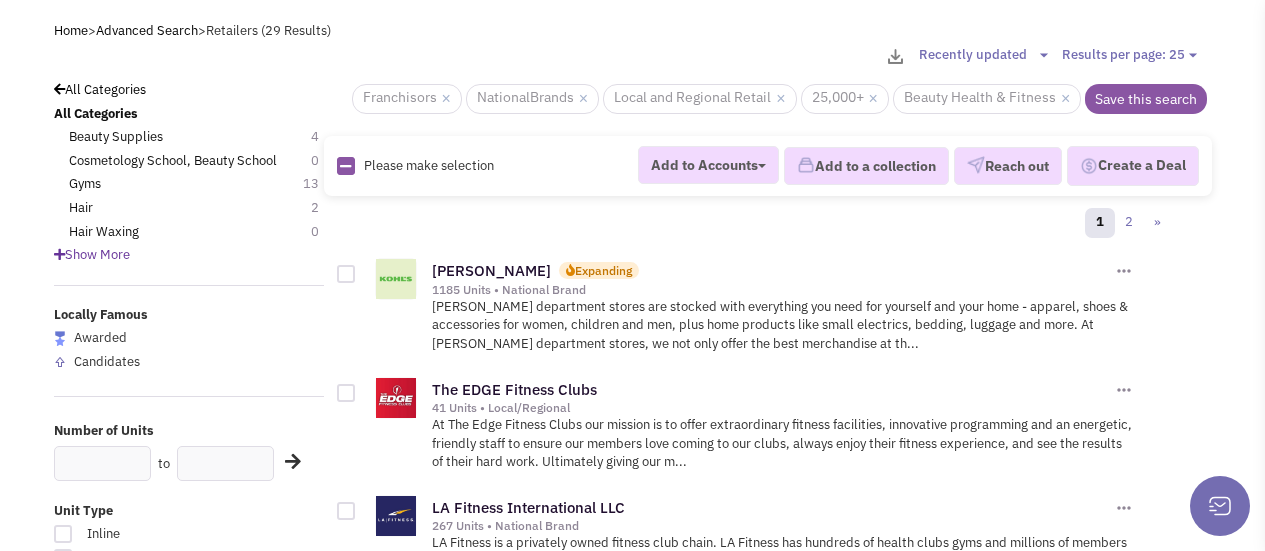 scroll, scrollTop: 66, scrollLeft: 0, axis: vertical 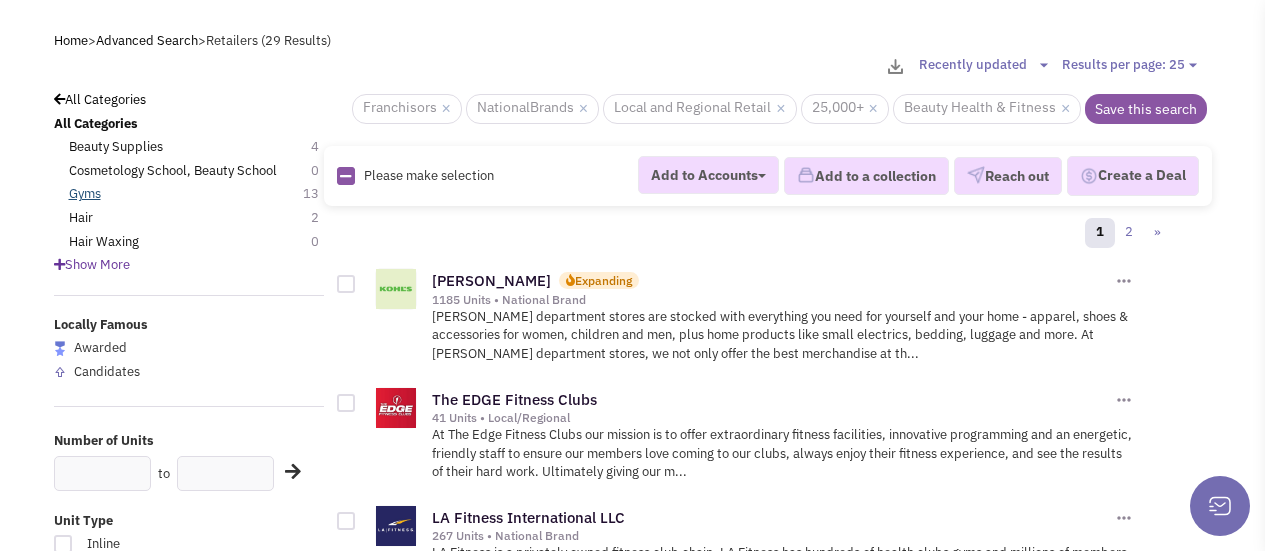 click on "Gyms" at bounding box center [85, 194] 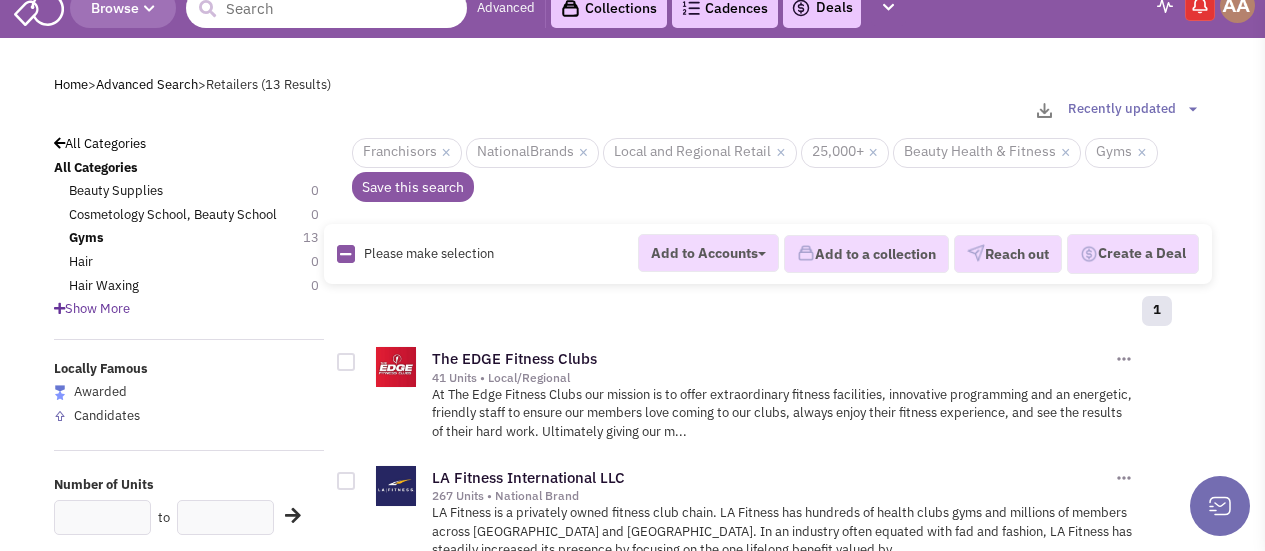 scroll, scrollTop: 0, scrollLeft: 0, axis: both 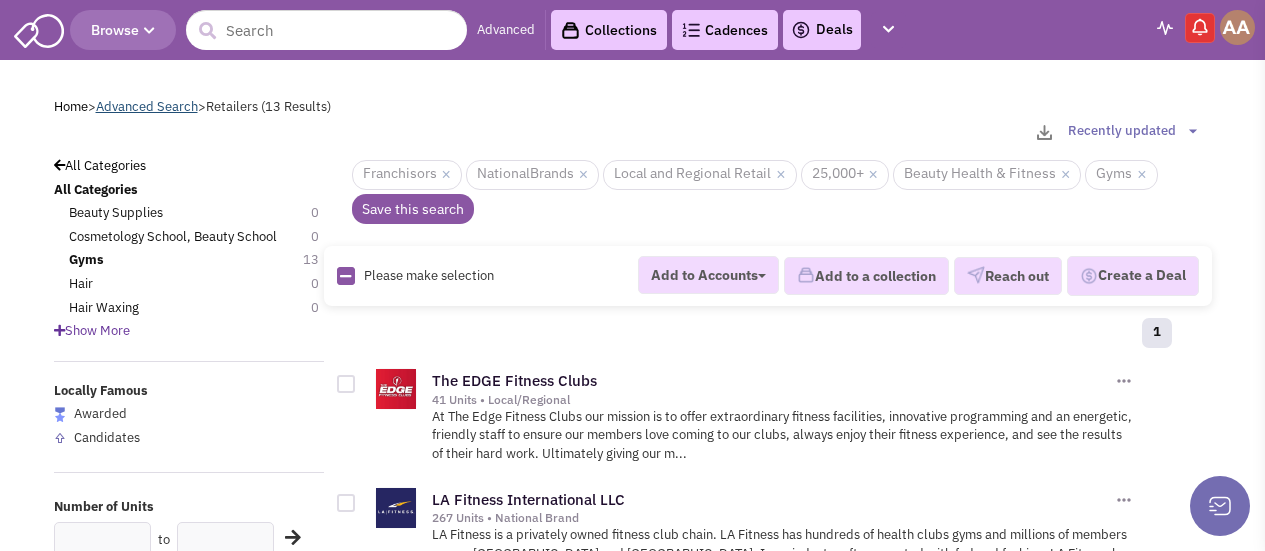 click on "Advanced Search" at bounding box center (147, 106) 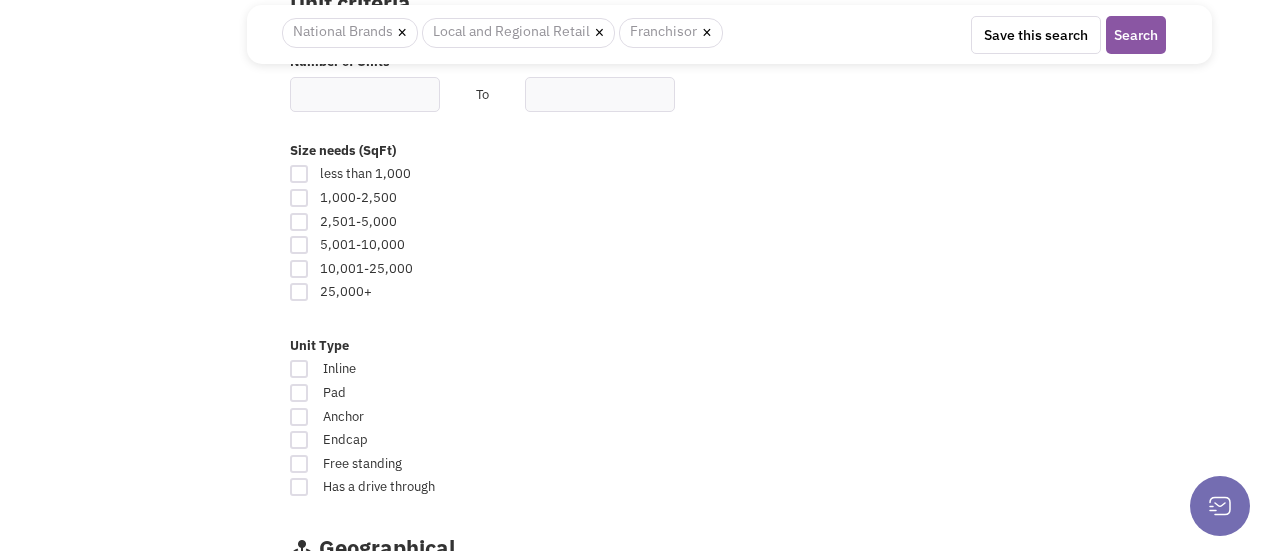 scroll, scrollTop: 1133, scrollLeft: 0, axis: vertical 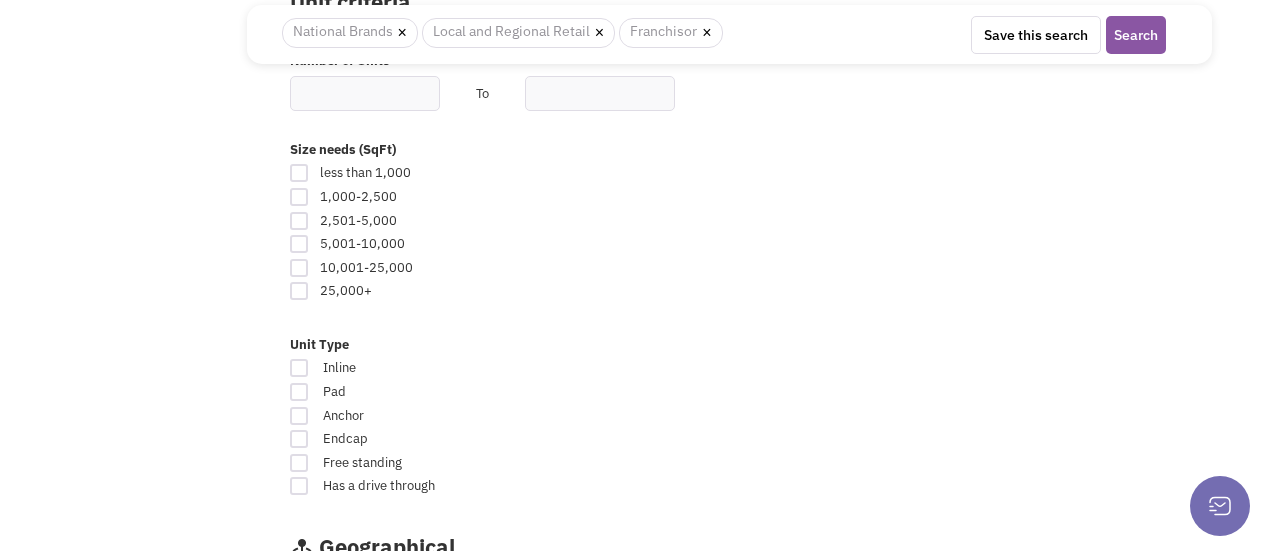 click at bounding box center [299, 291] 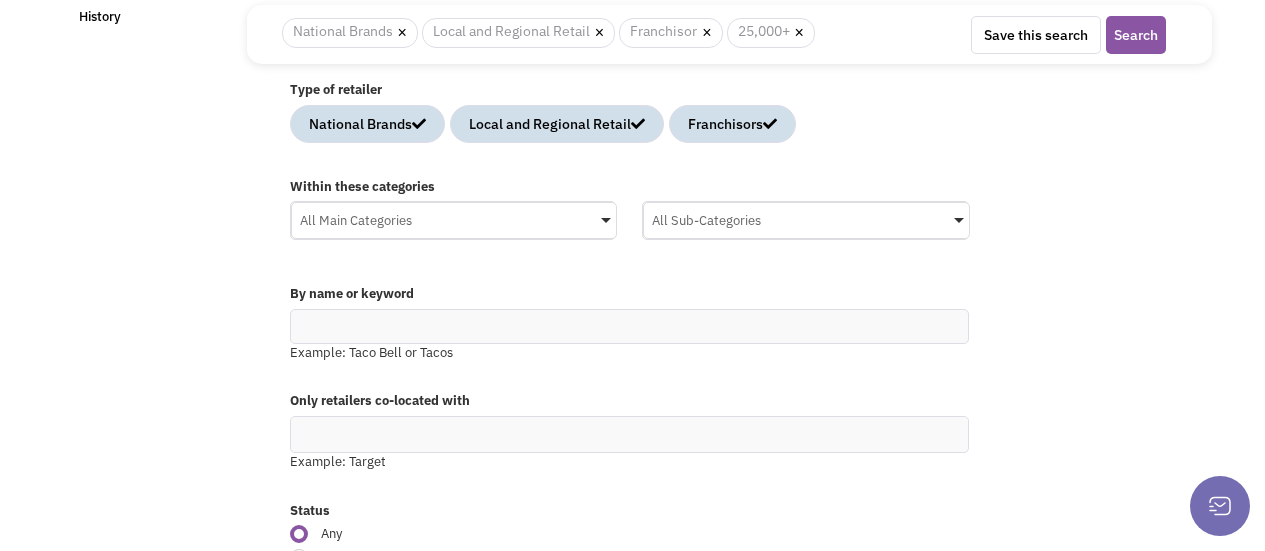 scroll, scrollTop: 200, scrollLeft: 0, axis: vertical 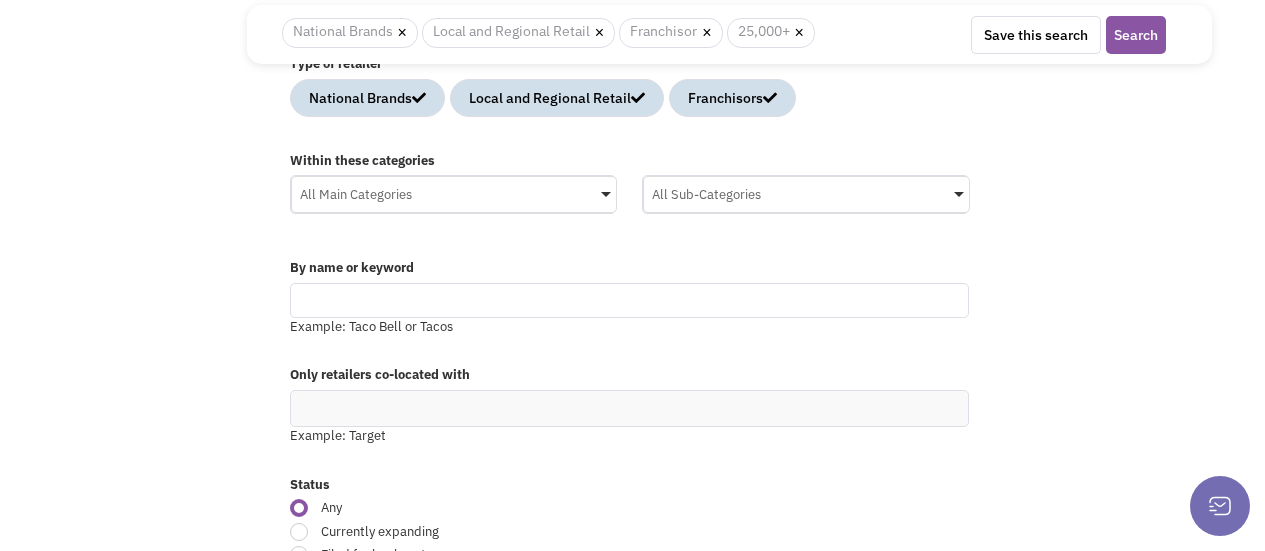 click at bounding box center (629, 300) 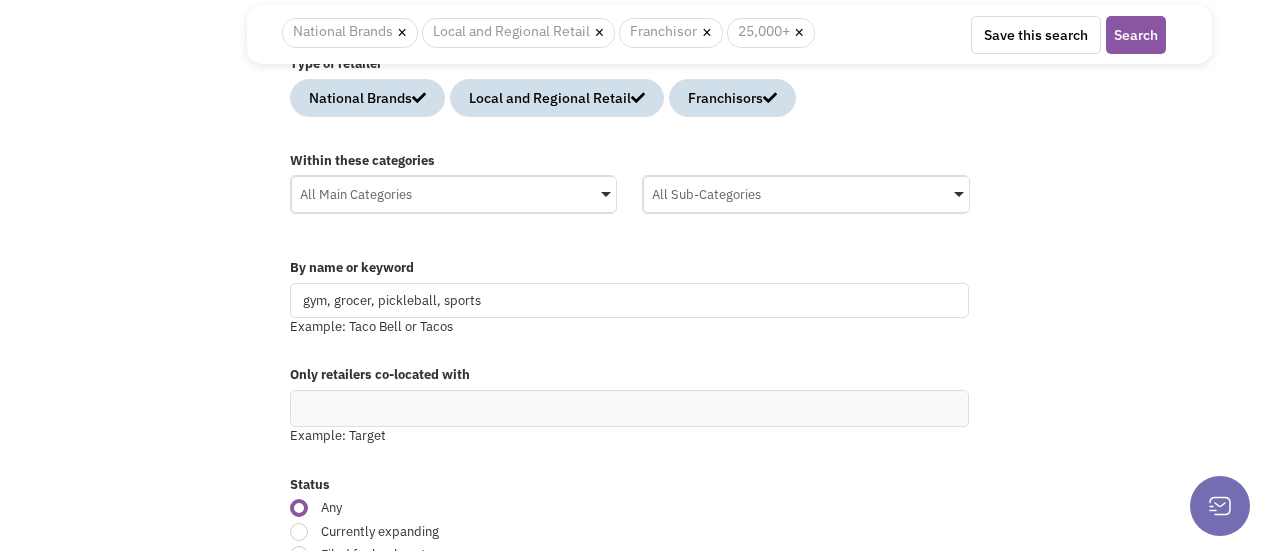 type on "gym, grocer, pickleball, sports" 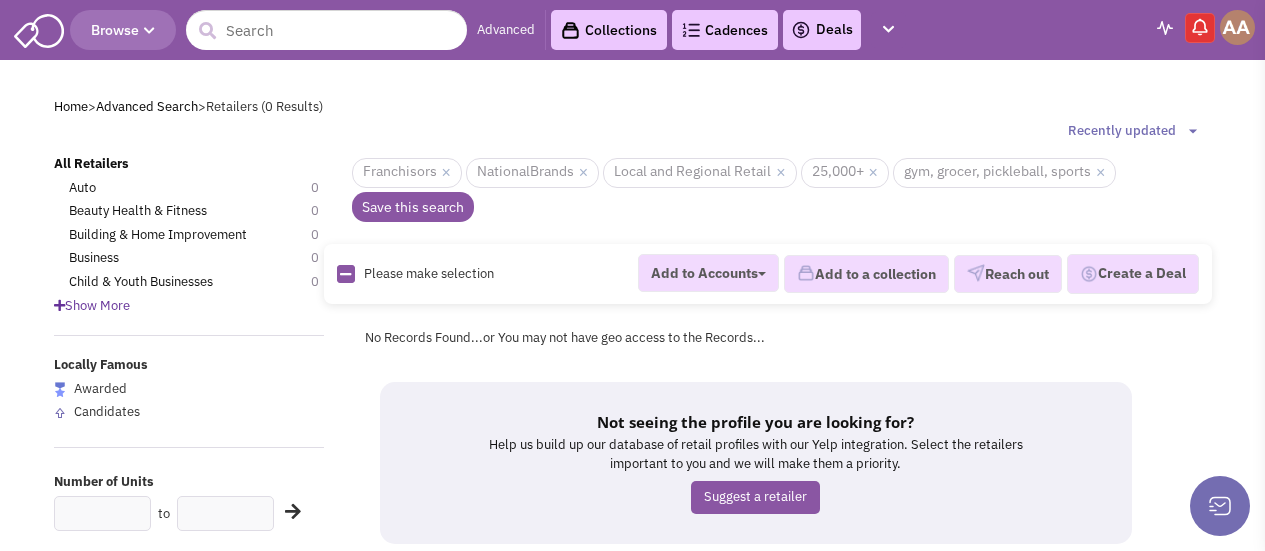 scroll, scrollTop: 0, scrollLeft: 0, axis: both 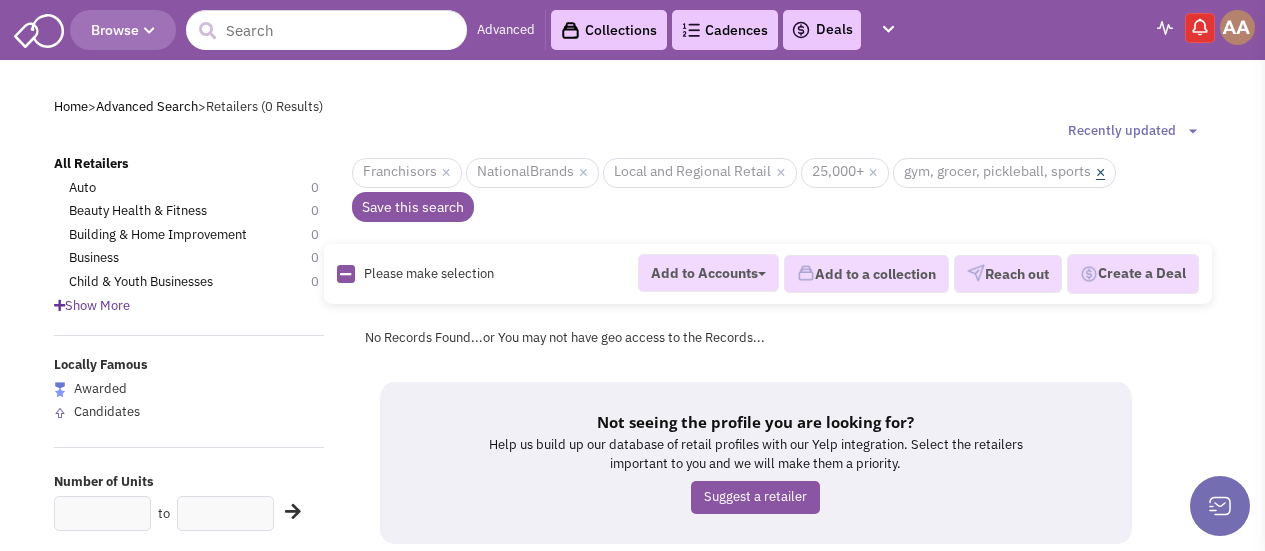 click on "×" at bounding box center (1100, 173) 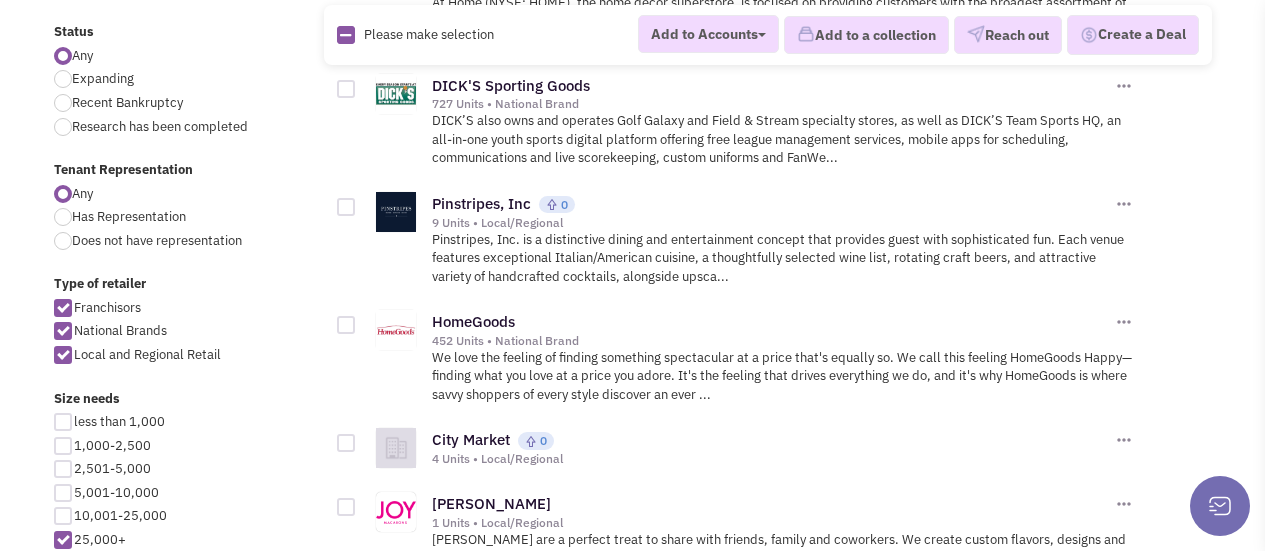 scroll, scrollTop: 600, scrollLeft: 0, axis: vertical 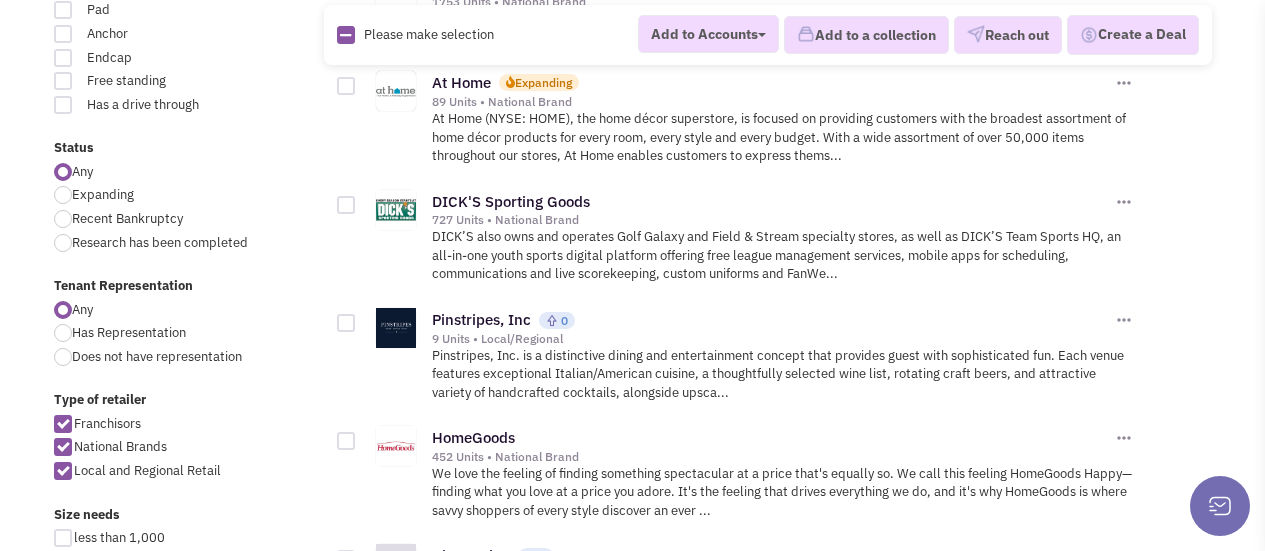 click at bounding box center [346, 205] 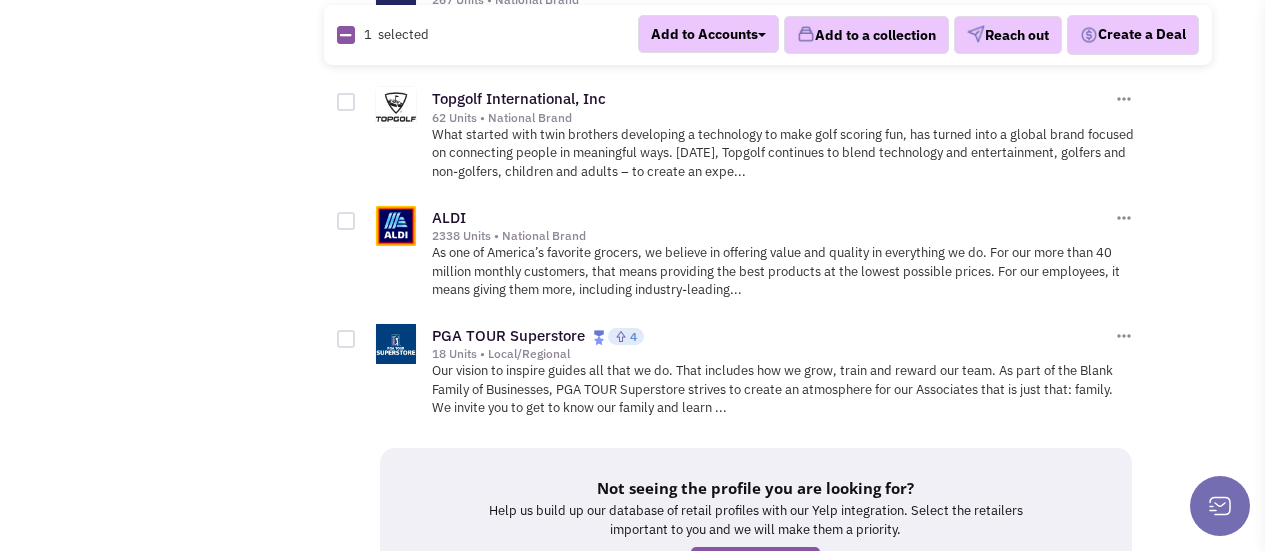 scroll, scrollTop: 2733, scrollLeft: 0, axis: vertical 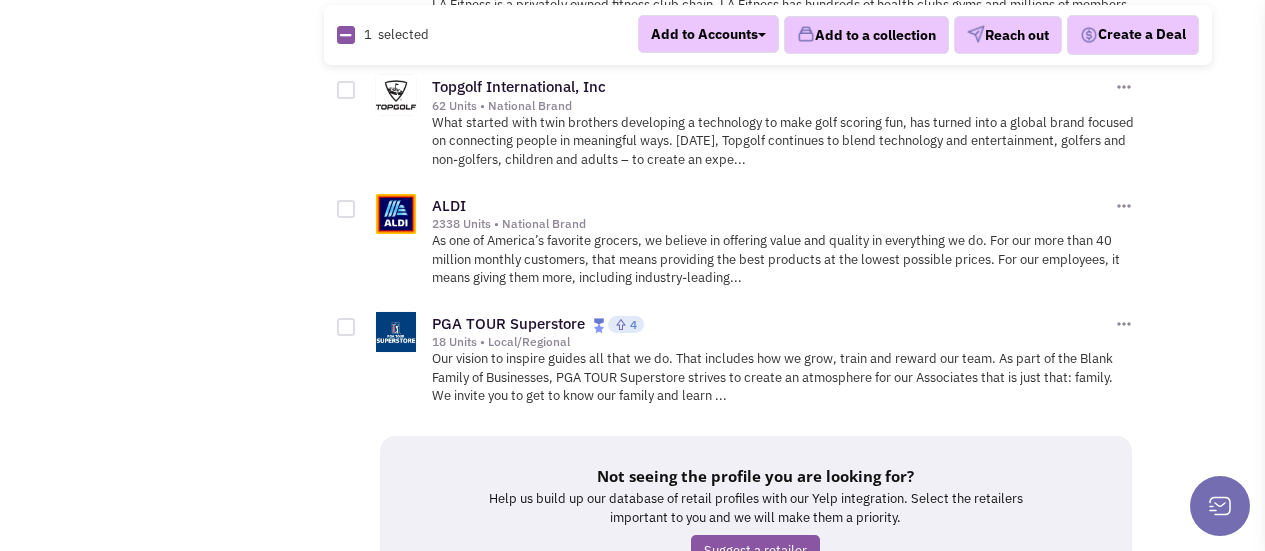 click at bounding box center (346, 209) 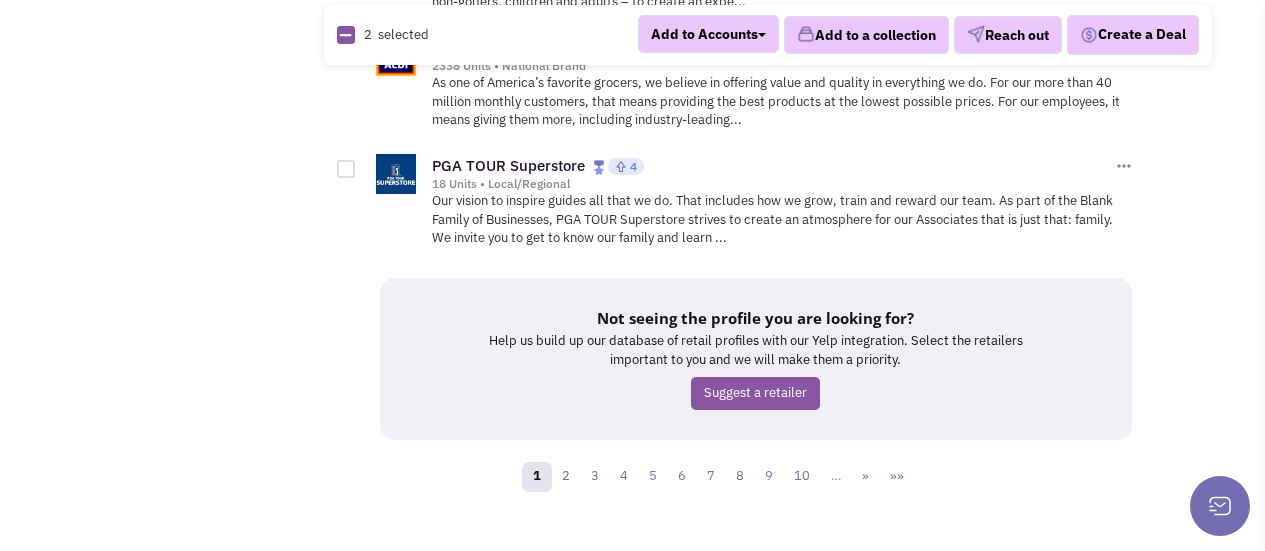 scroll, scrollTop: 2910, scrollLeft: 0, axis: vertical 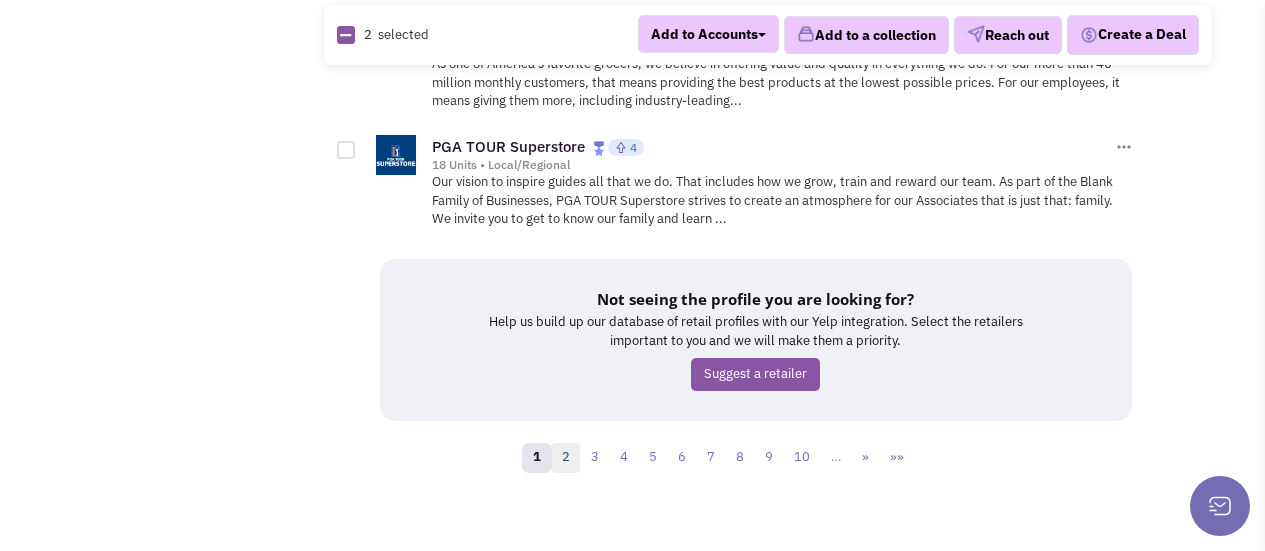 click on "2" at bounding box center (566, 458) 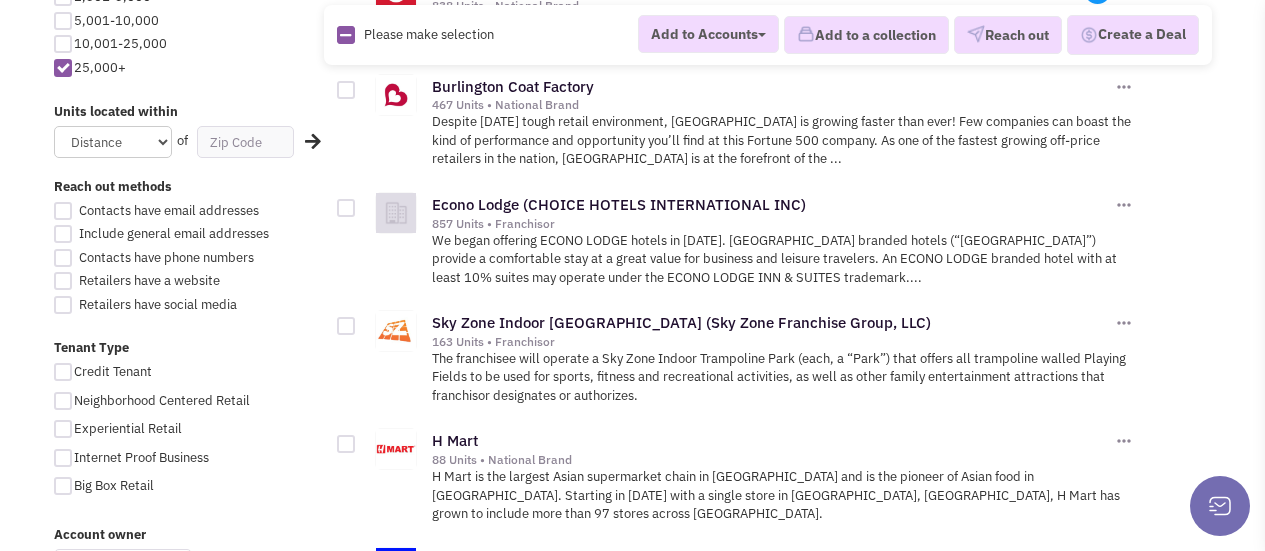 scroll, scrollTop: 1266, scrollLeft: 0, axis: vertical 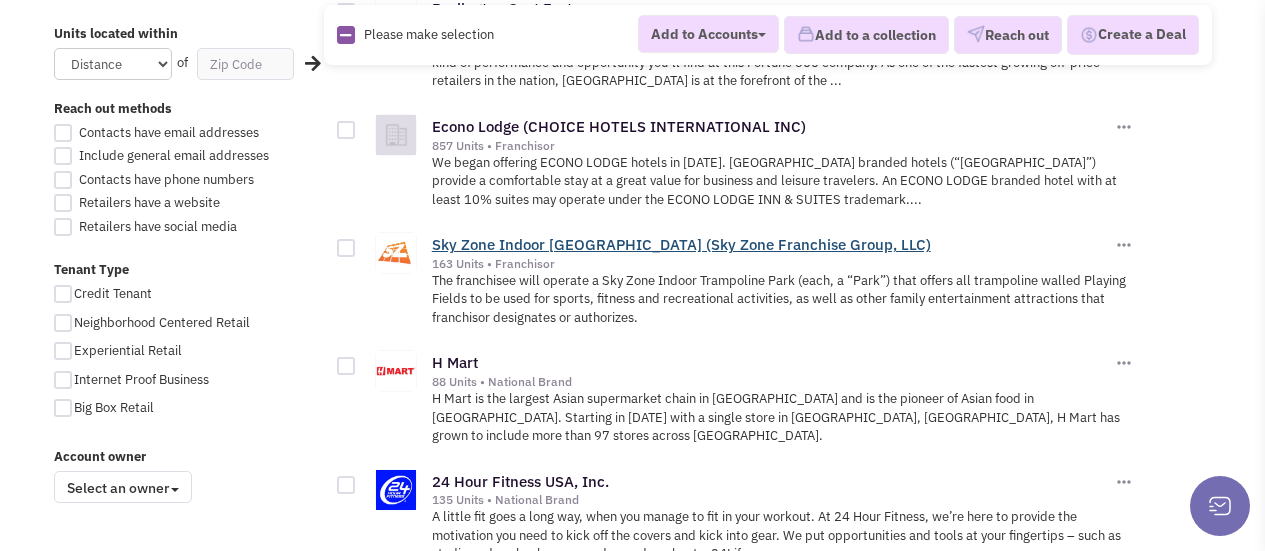 click on "Sky Zone Indoor Trampoline Park (Sky Zone Franchise Group, LLC)" at bounding box center (681, 244) 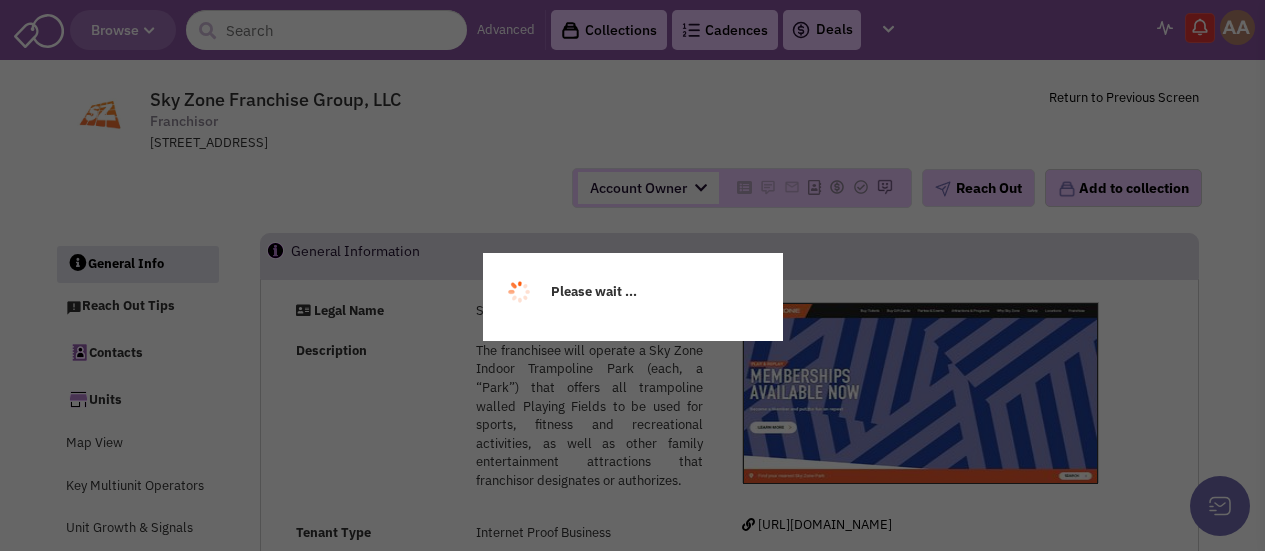 scroll, scrollTop: 0, scrollLeft: 0, axis: both 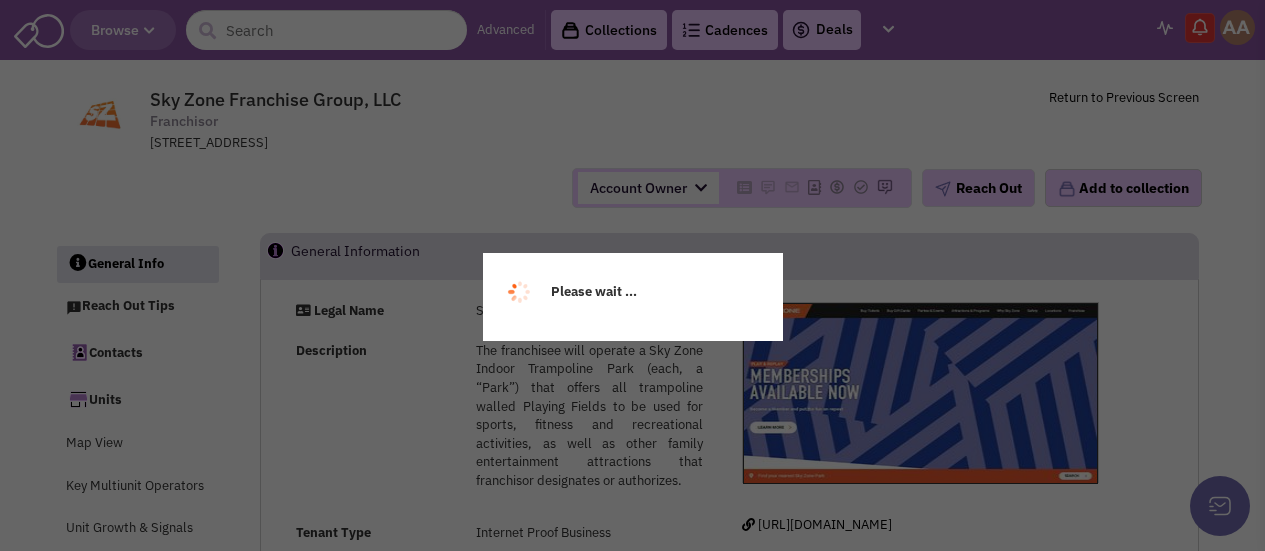 select 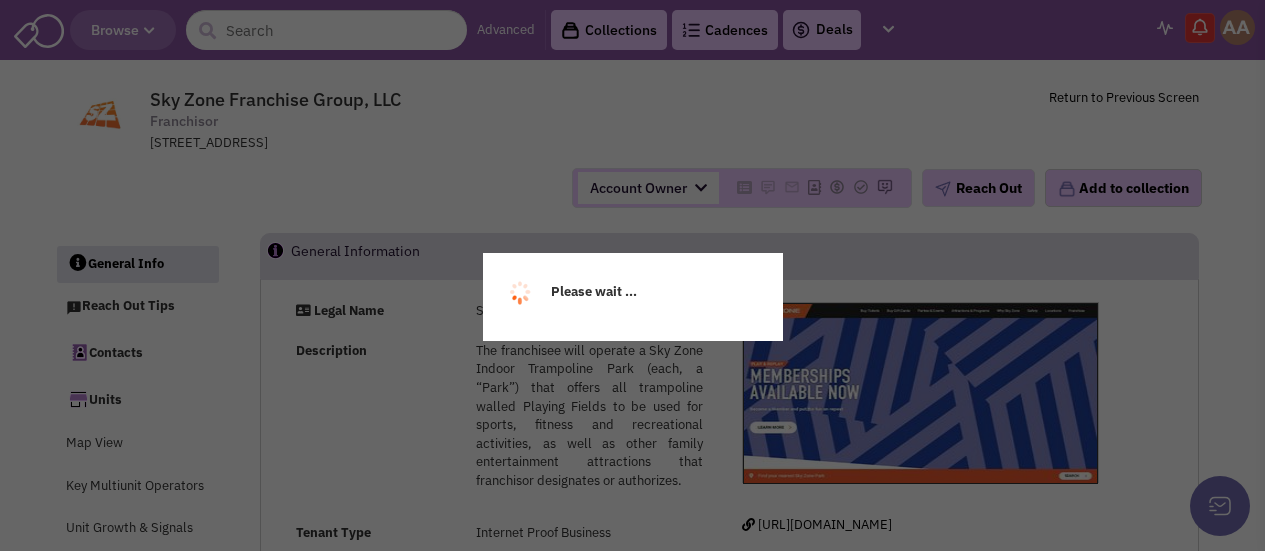 select 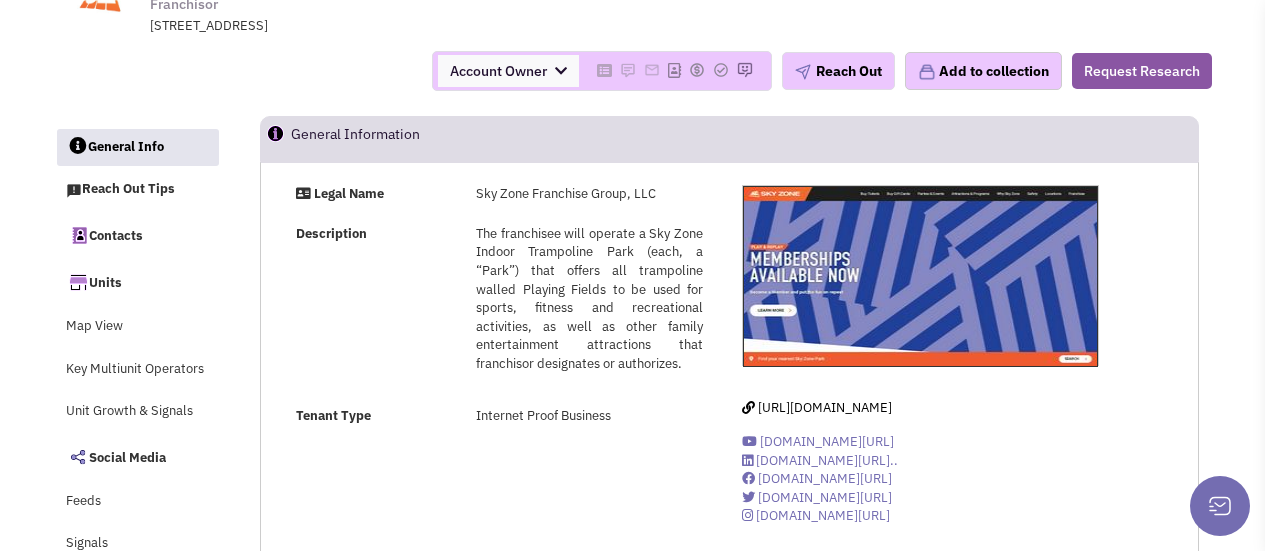 select 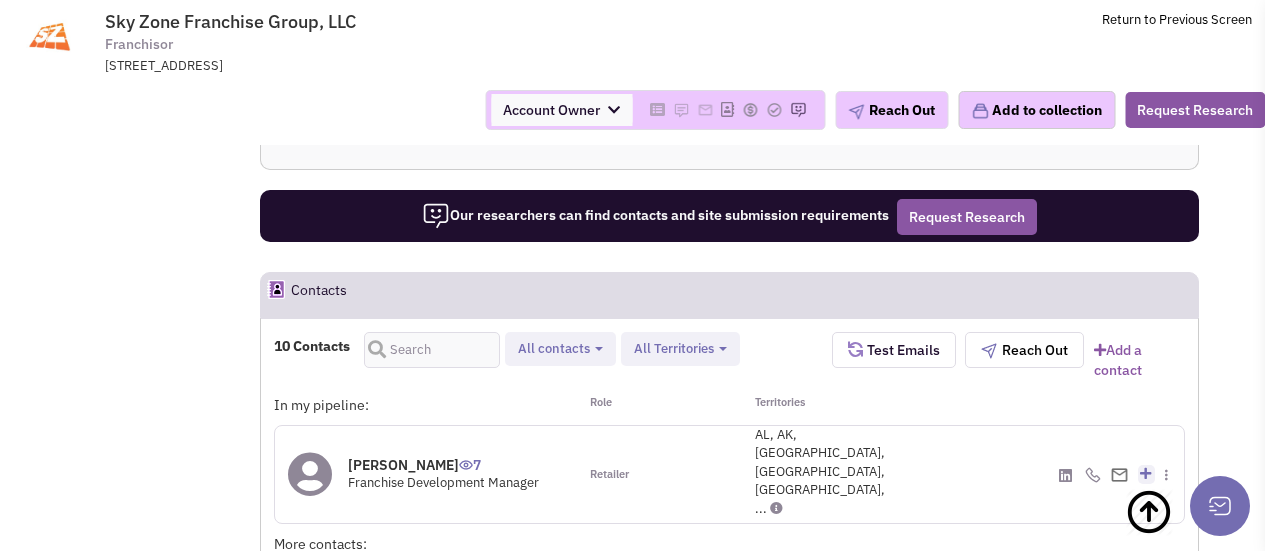 scroll, scrollTop: 1468, scrollLeft: 0, axis: vertical 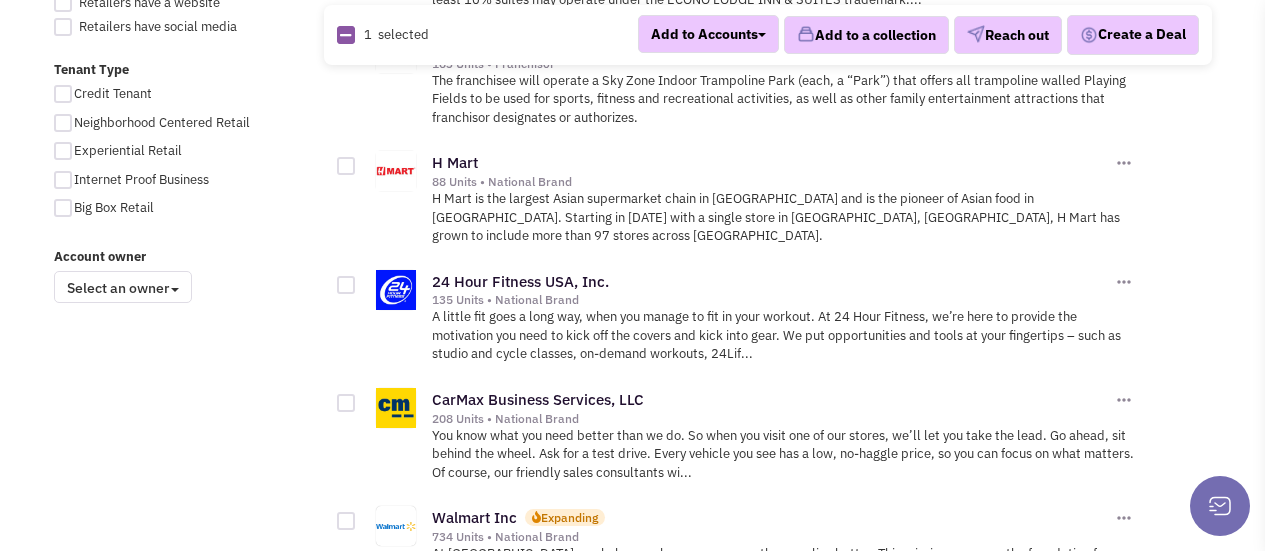 click at bounding box center [346, 166] 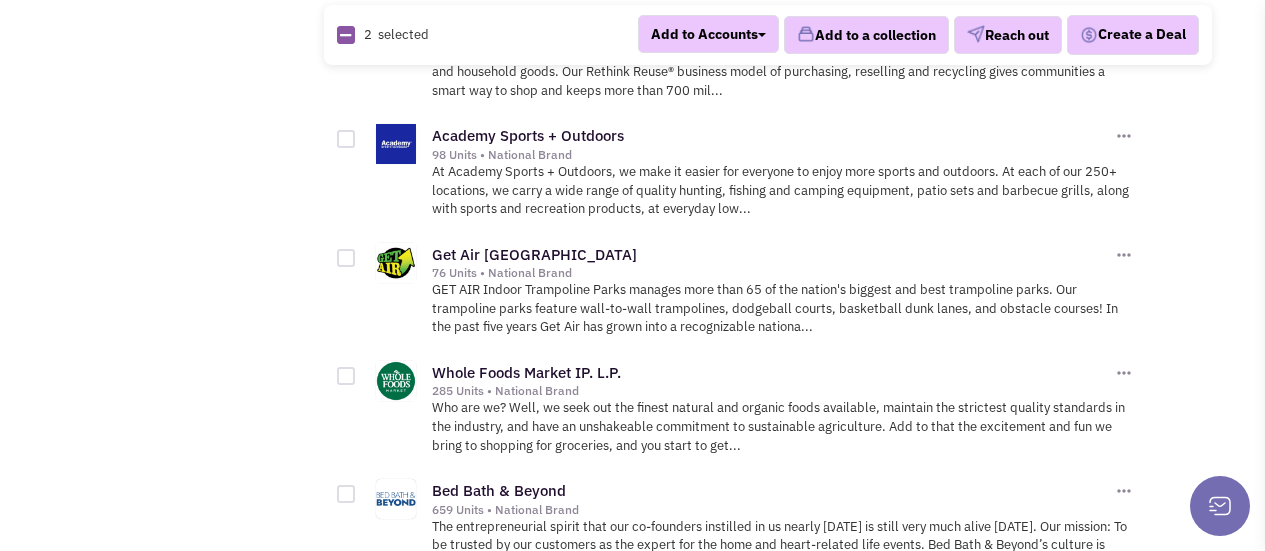 scroll, scrollTop: 2200, scrollLeft: 0, axis: vertical 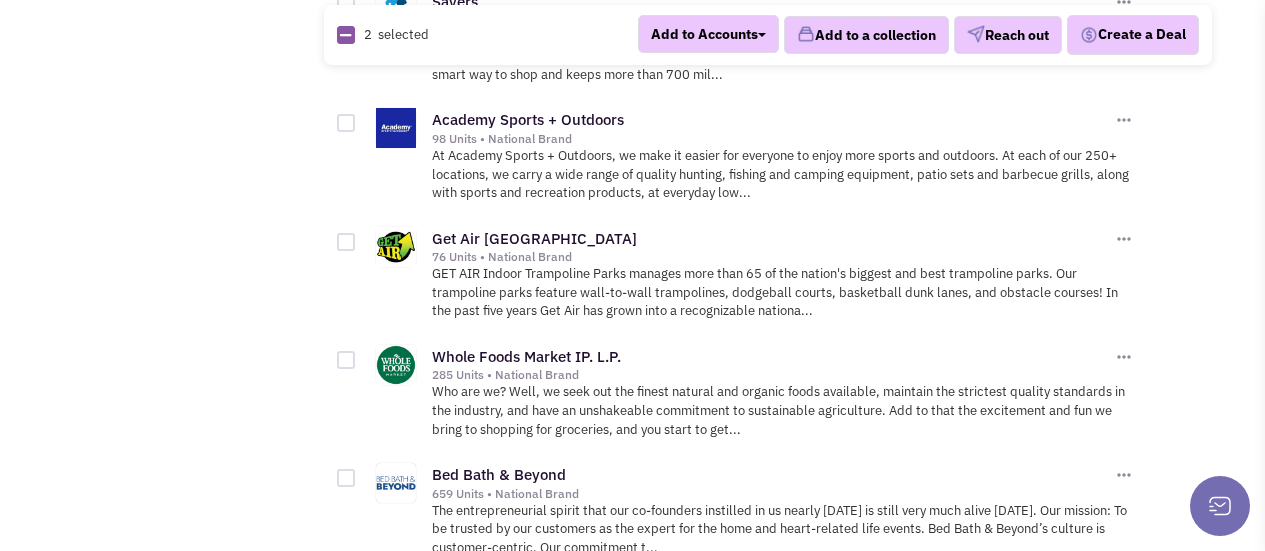 click at bounding box center (346, 242) 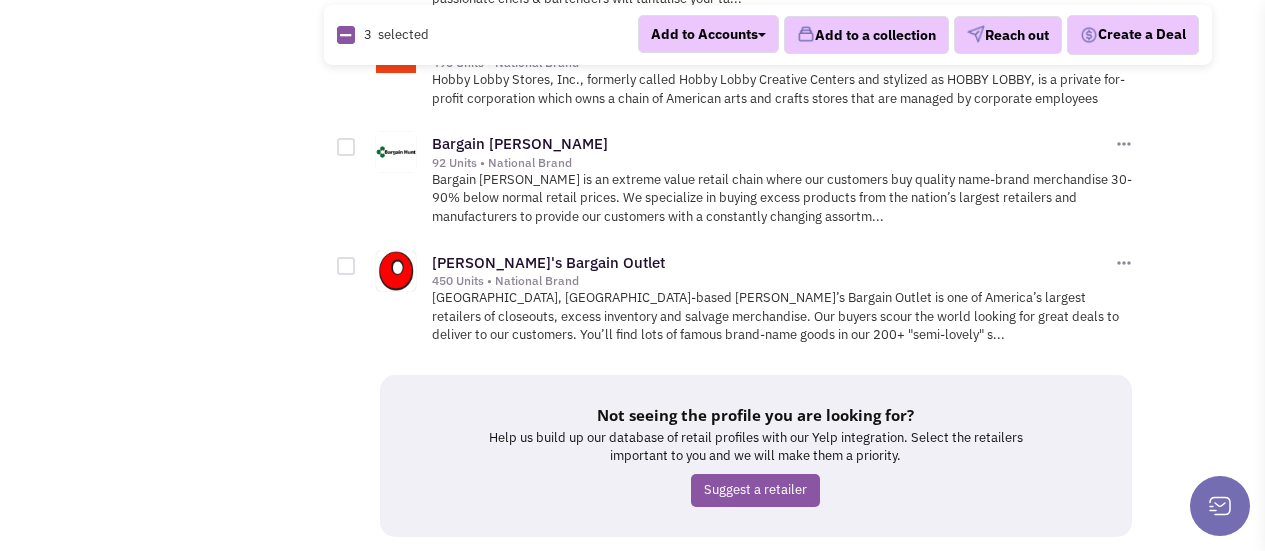 scroll, scrollTop: 2964, scrollLeft: 0, axis: vertical 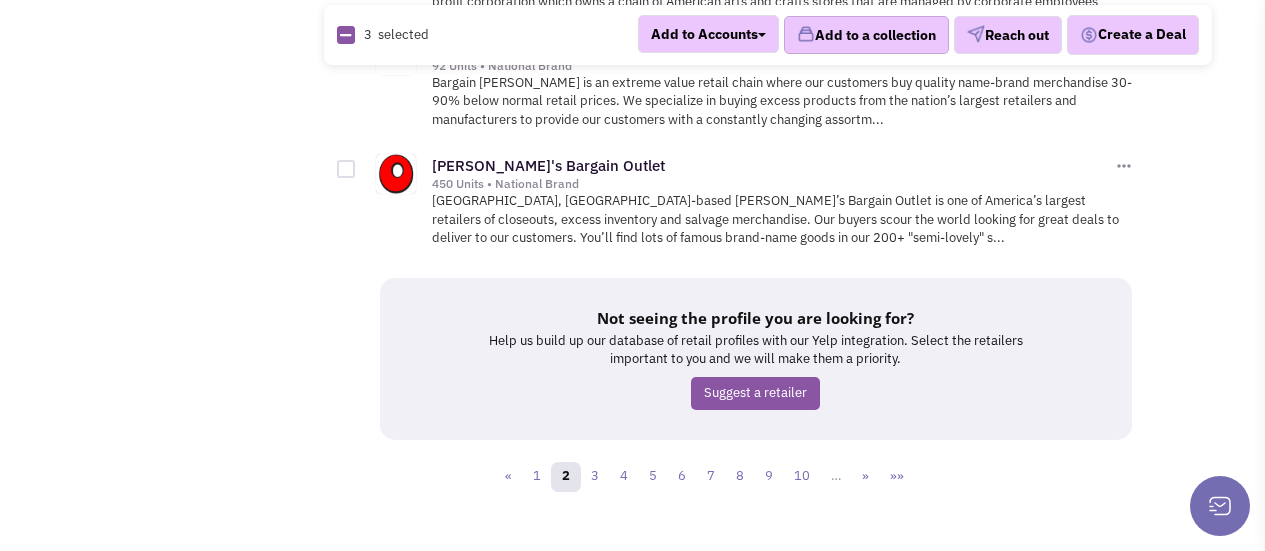click on "Add to a collection" at bounding box center [866, 35] 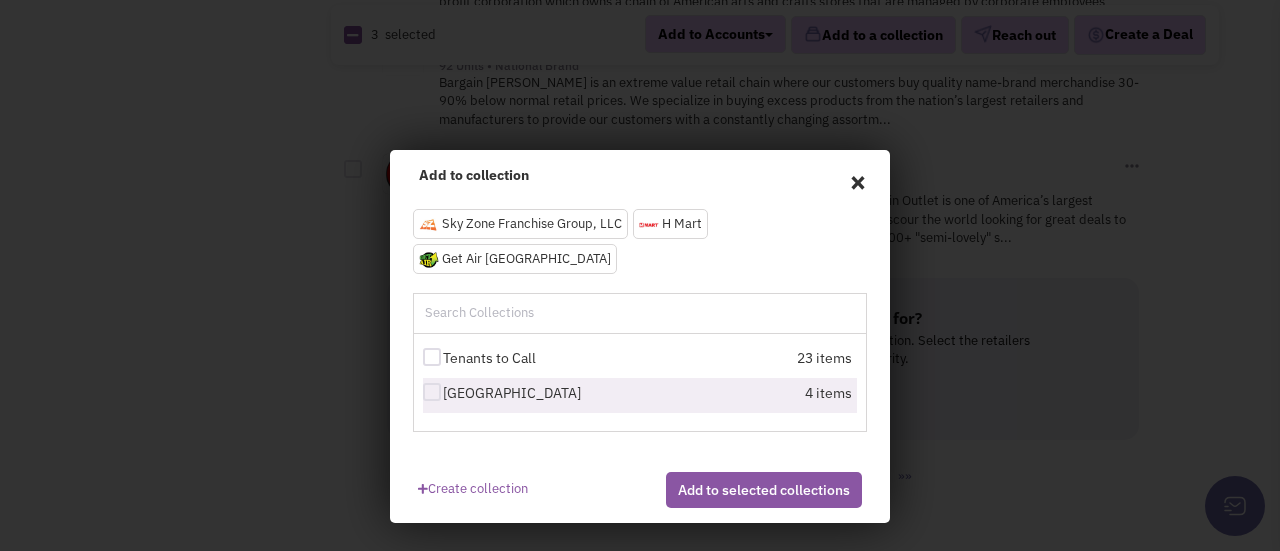 click on "Irving Plaza" at bounding box center [533, 393] 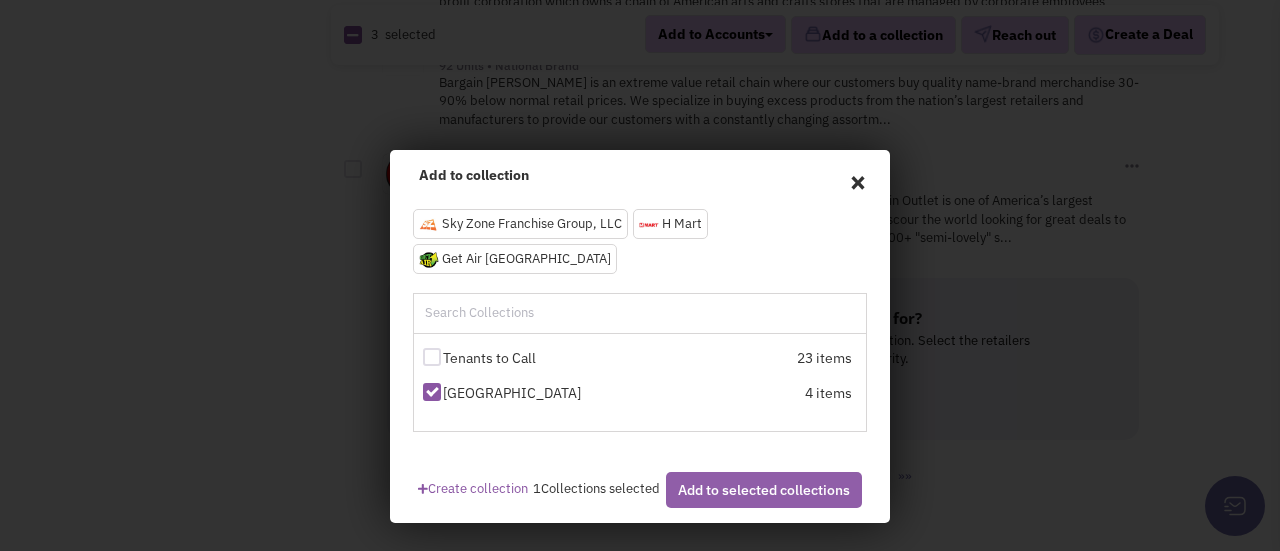 click on "Add to selected collections" at bounding box center [764, 490] 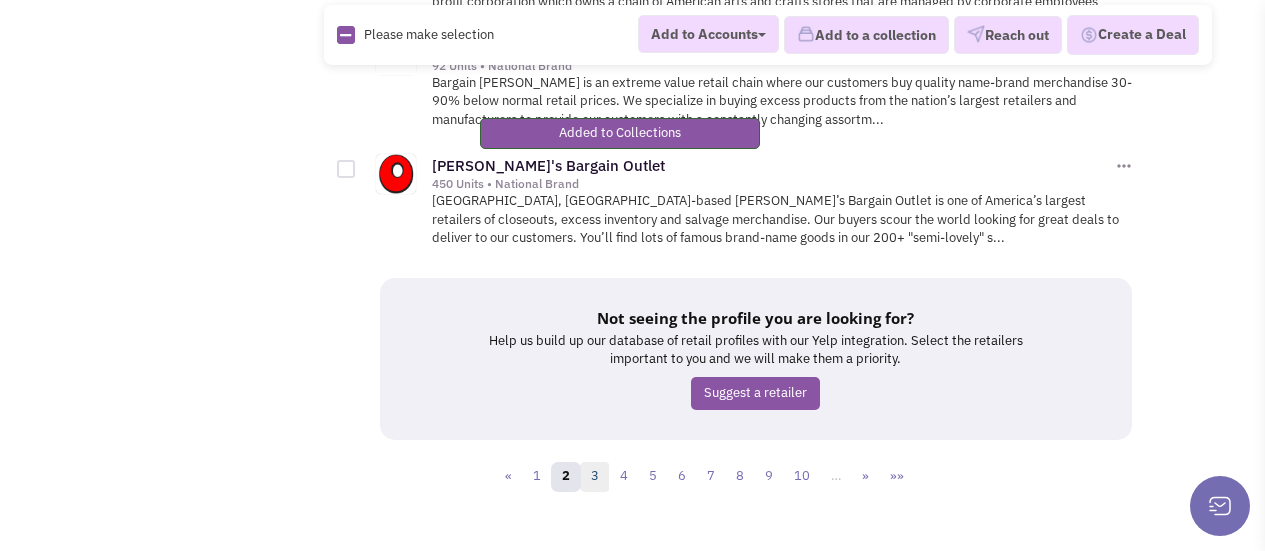 click on "3" at bounding box center [595, 477] 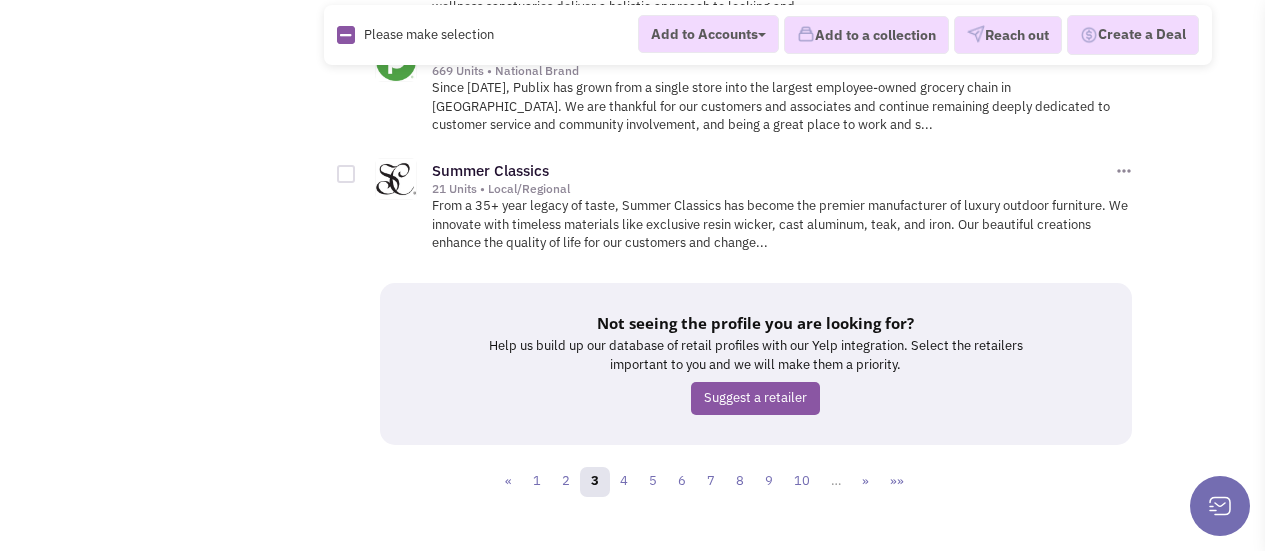 scroll, scrollTop: 2914, scrollLeft: 0, axis: vertical 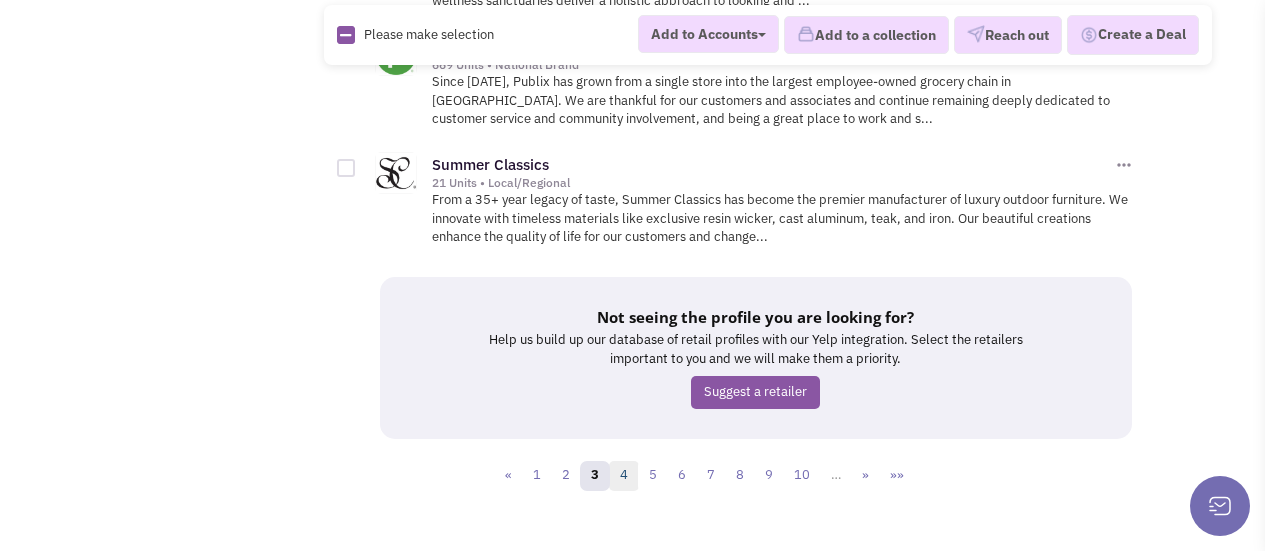 click on "4" at bounding box center (624, 476) 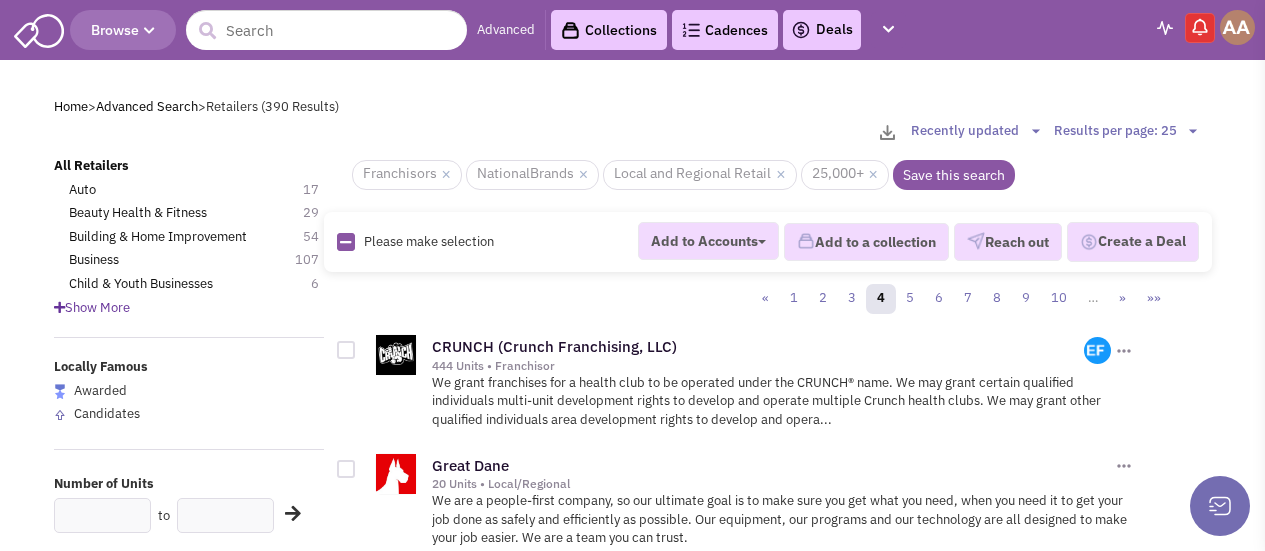 scroll, scrollTop: 0, scrollLeft: 0, axis: both 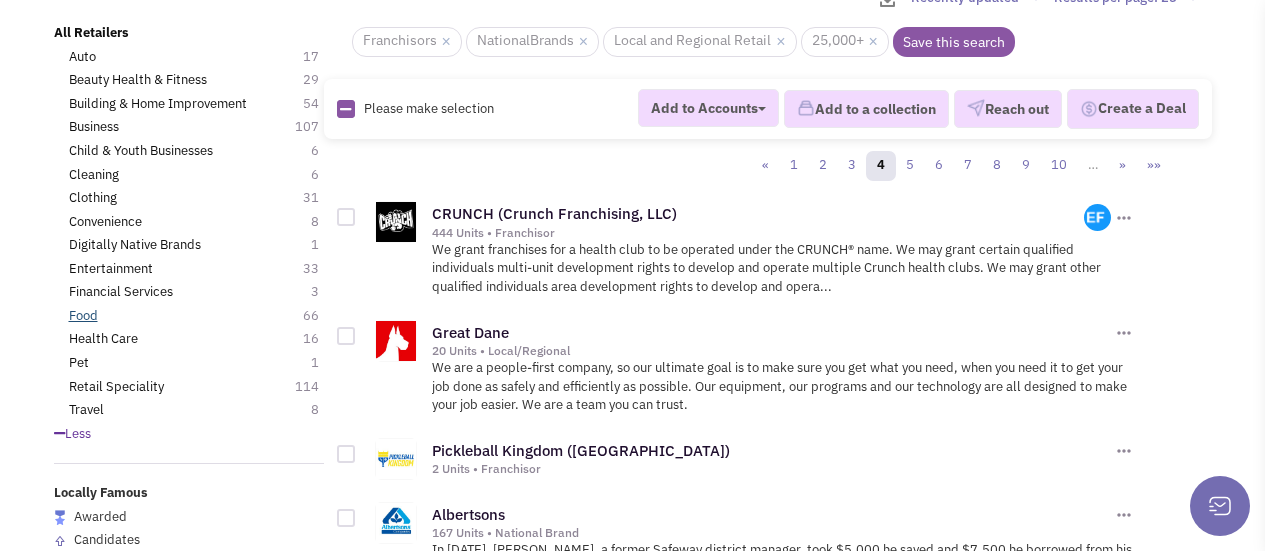 click on "Food" at bounding box center (83, 316) 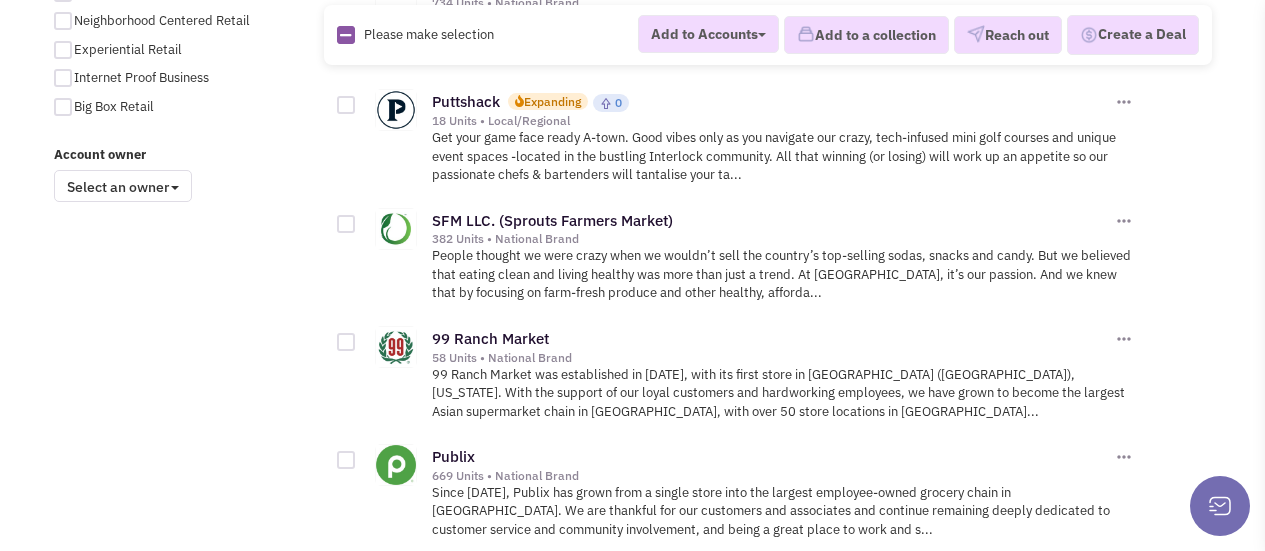 scroll, scrollTop: 1466, scrollLeft: 0, axis: vertical 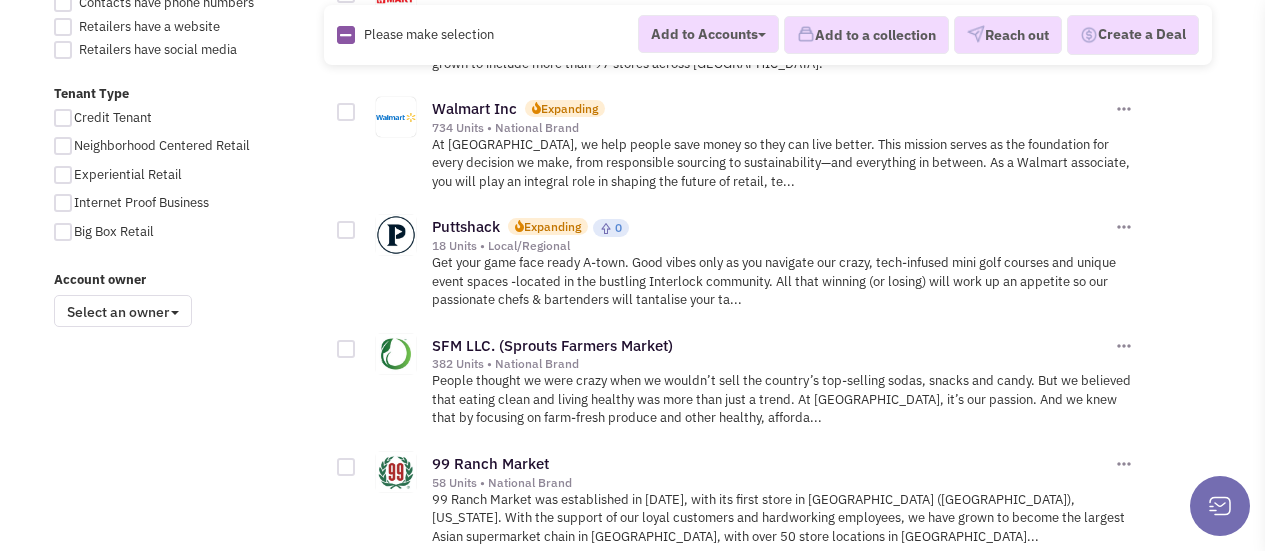 click at bounding box center (346, 230) 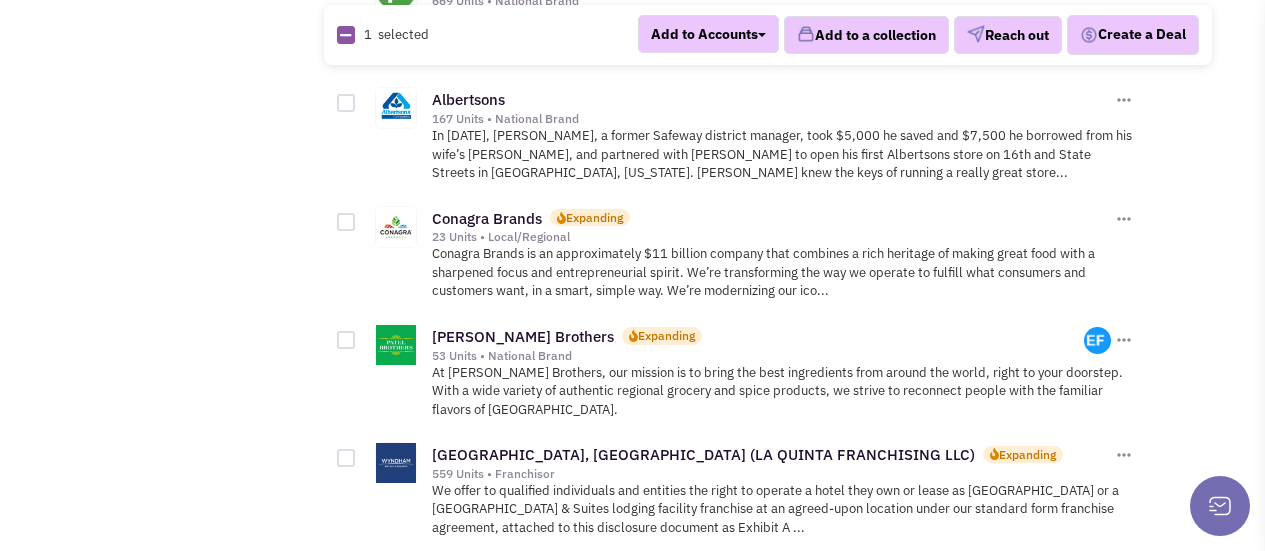 scroll, scrollTop: 2133, scrollLeft: 0, axis: vertical 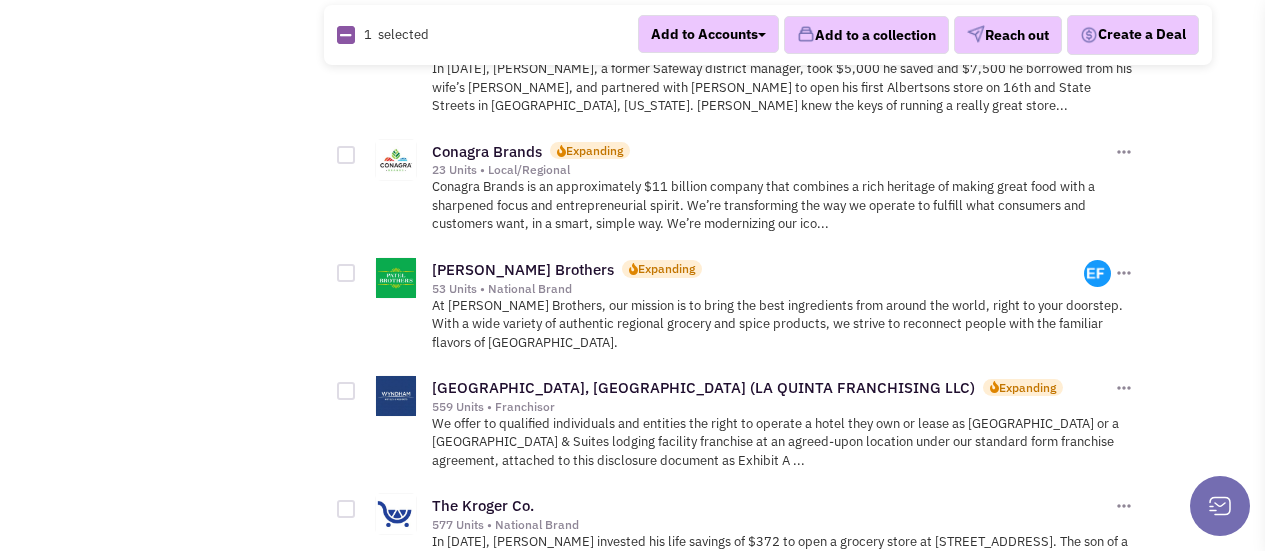 click at bounding box center [346, 273] 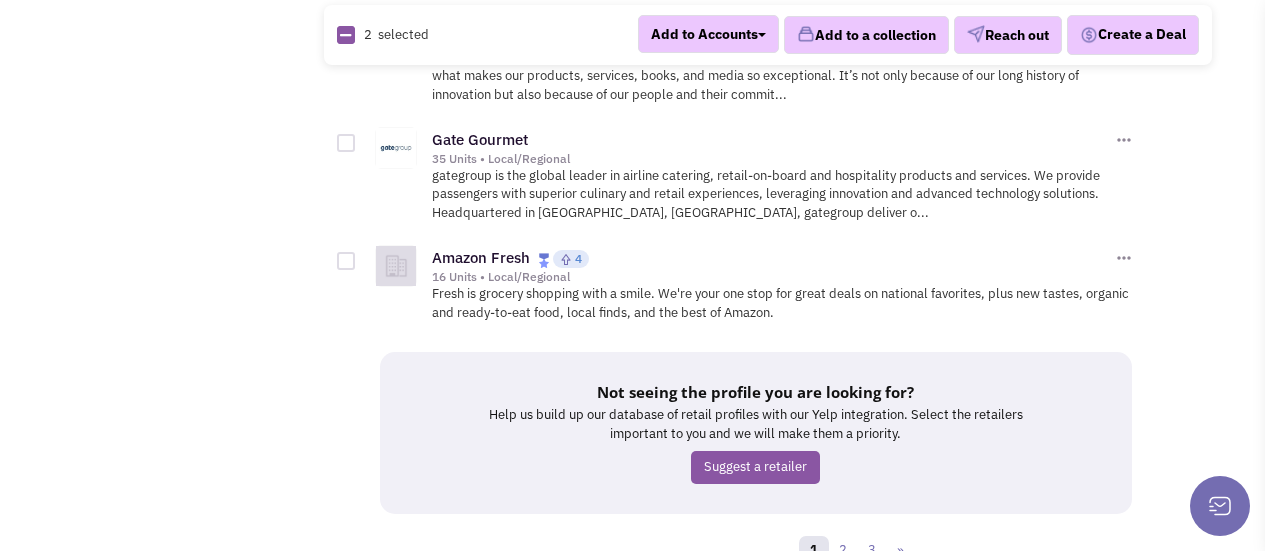scroll, scrollTop: 2866, scrollLeft: 0, axis: vertical 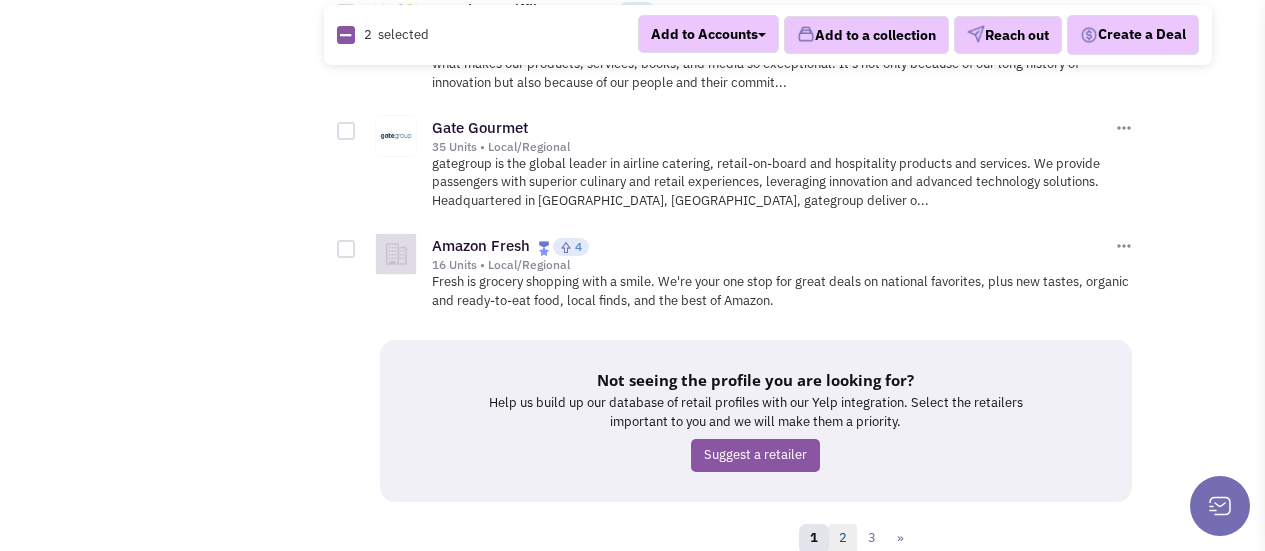 click on "2" at bounding box center (843, 539) 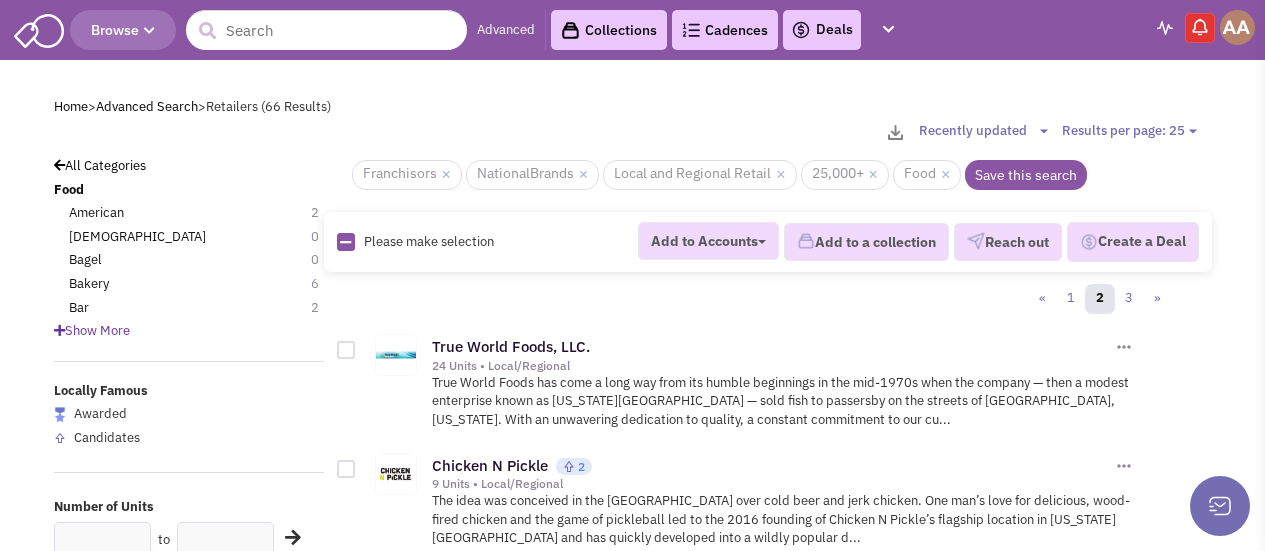 scroll, scrollTop: 0, scrollLeft: 0, axis: both 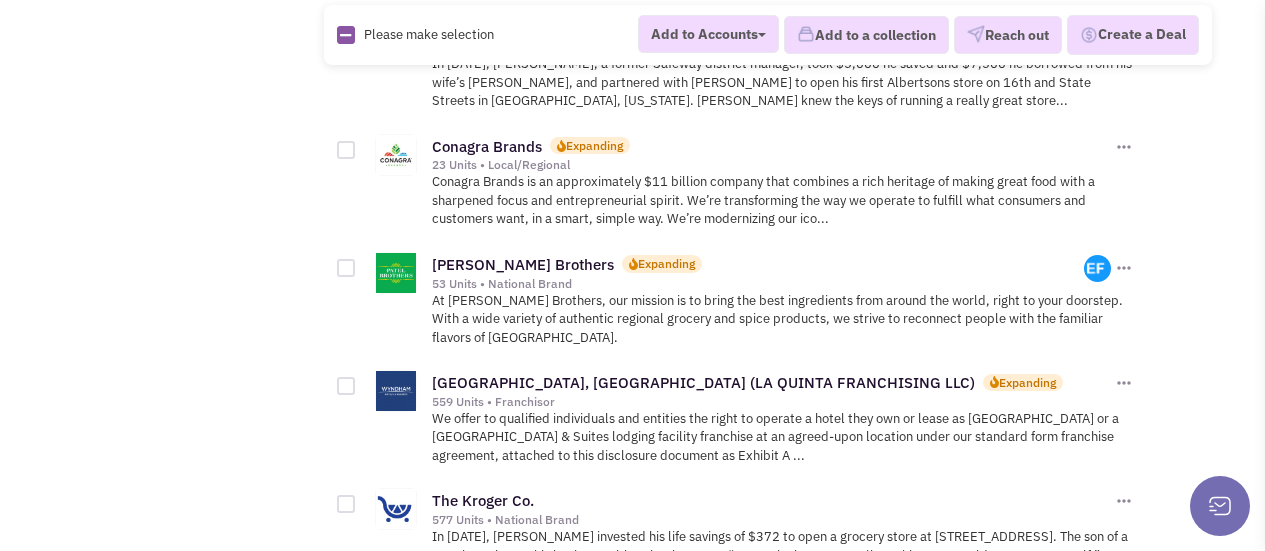 click at bounding box center (346, 268) 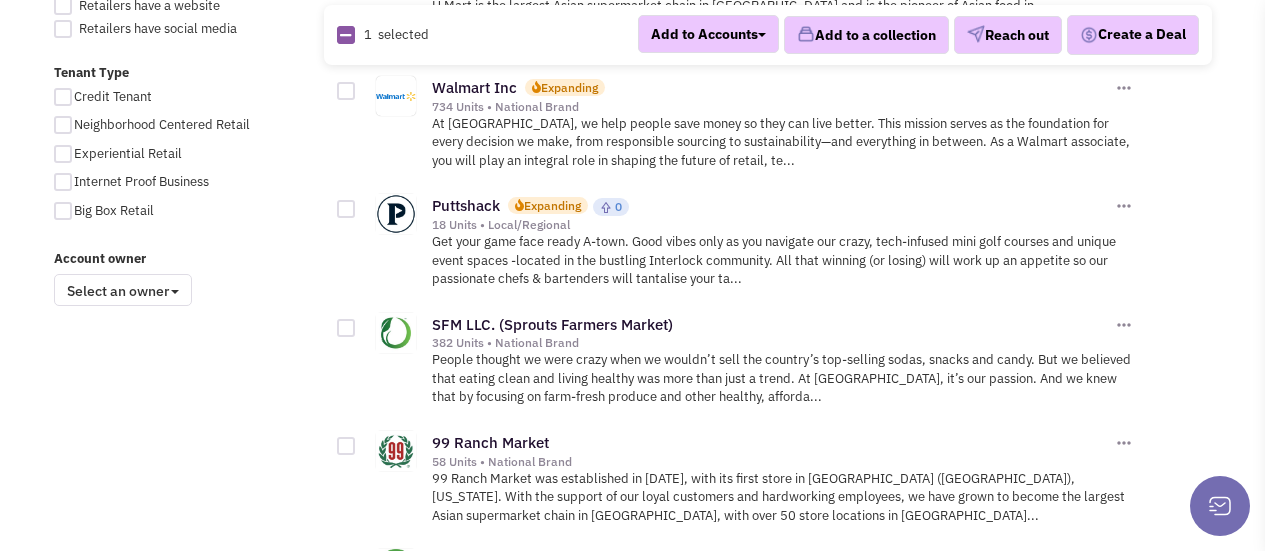 scroll, scrollTop: 1471, scrollLeft: 0, axis: vertical 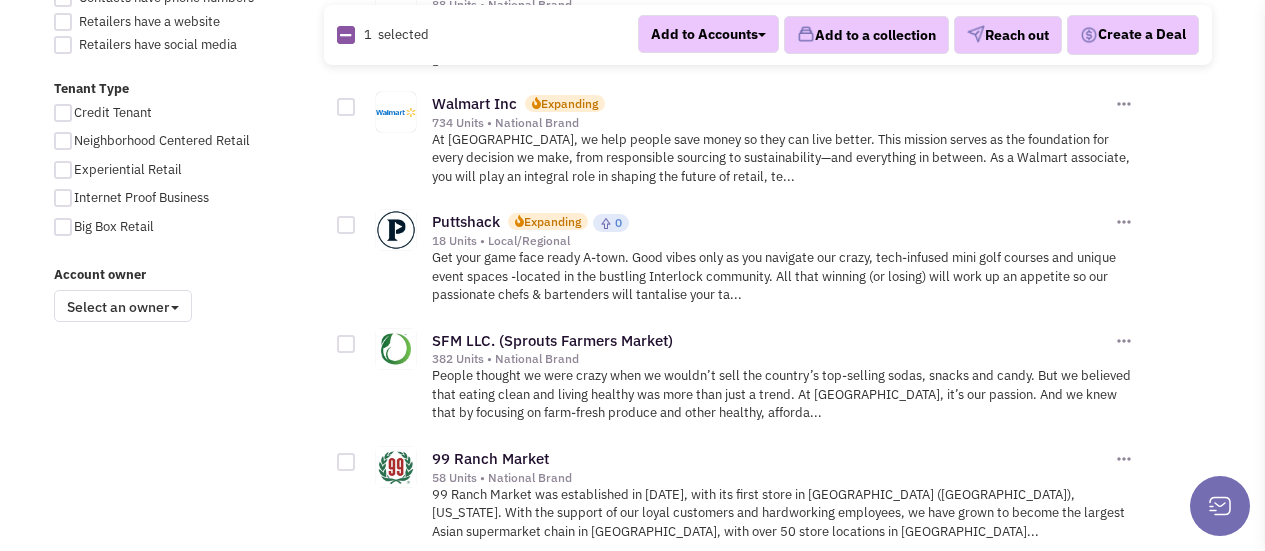 click at bounding box center (346, 225) 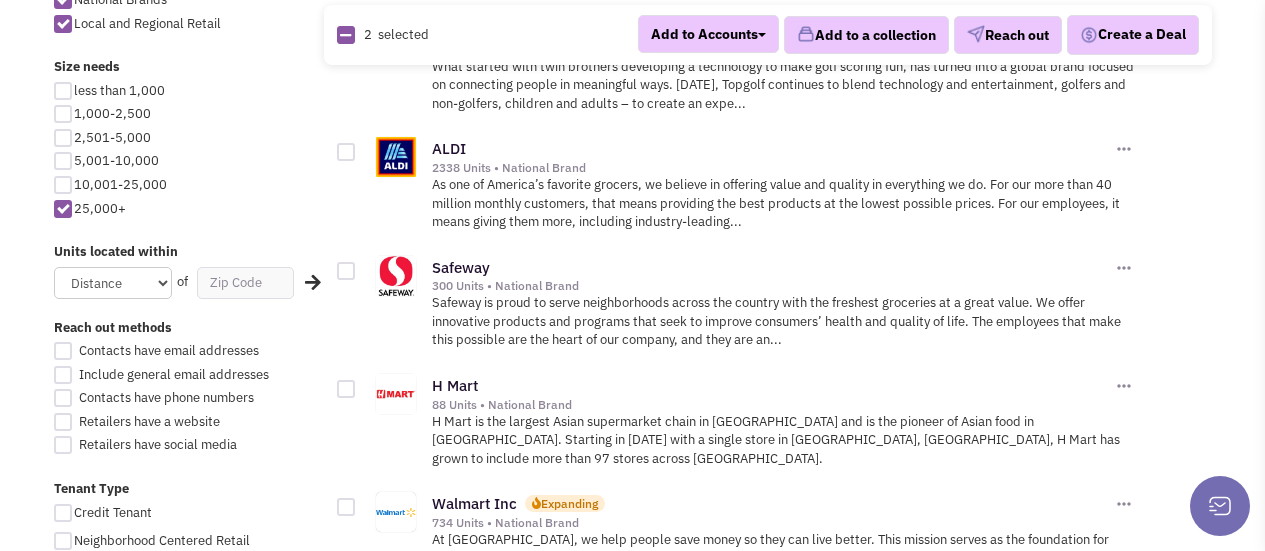 scroll, scrollTop: 1004, scrollLeft: 0, axis: vertical 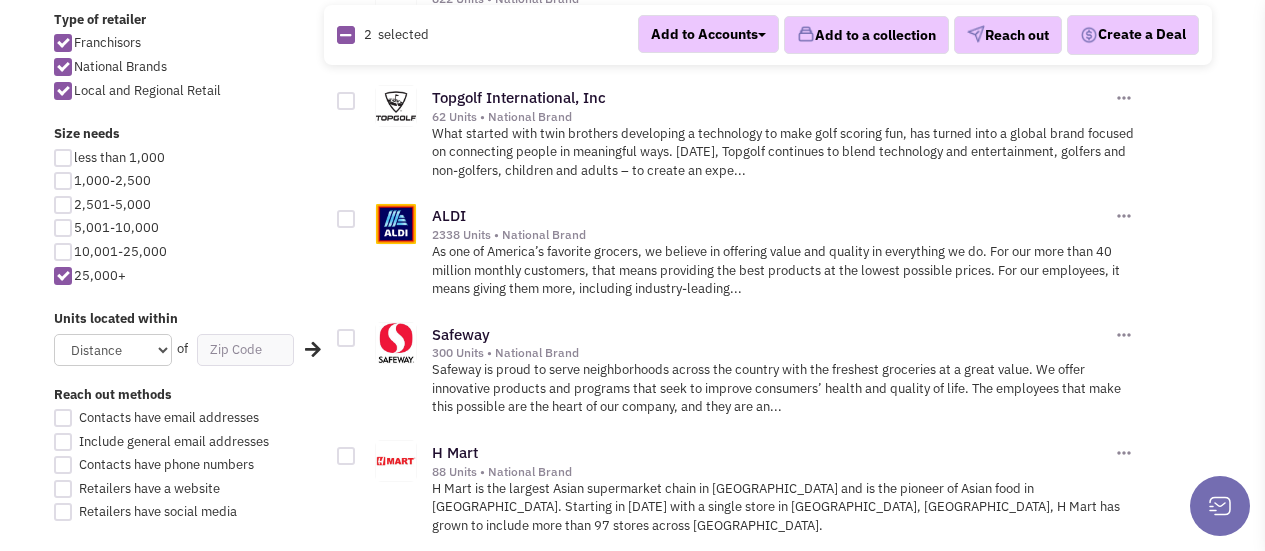 click at bounding box center [346, 338] 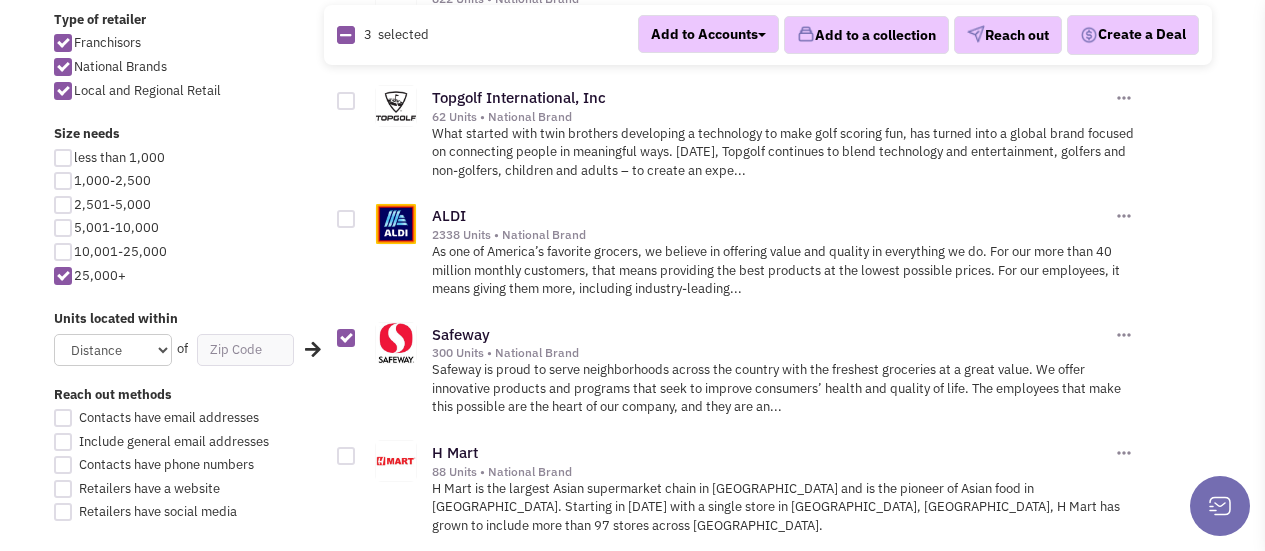 click at bounding box center (346, 219) 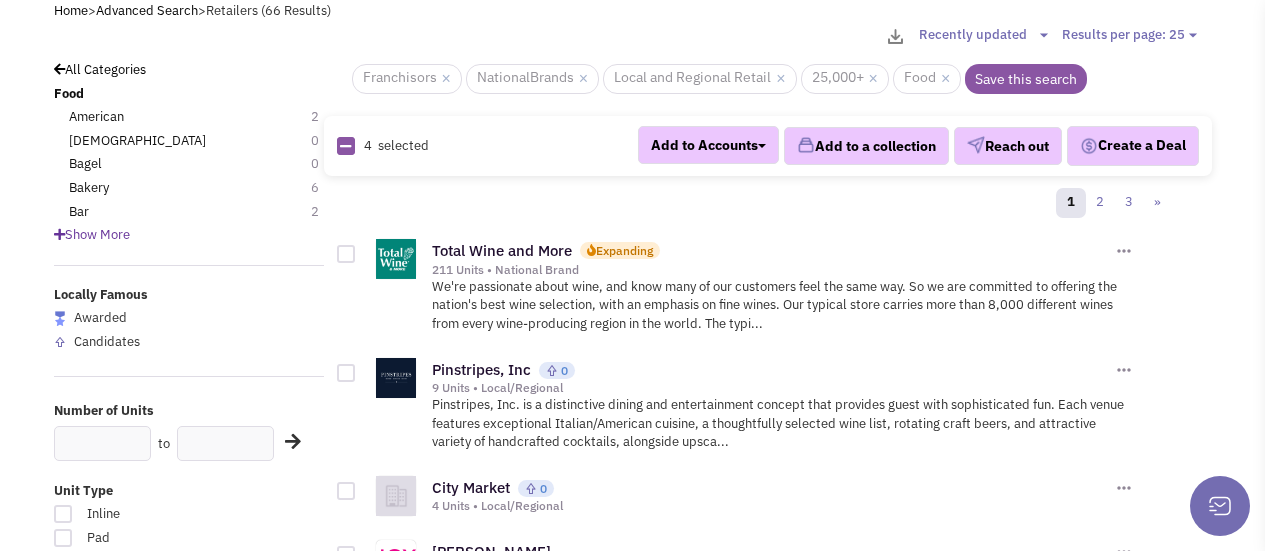 scroll, scrollTop: 71, scrollLeft: 0, axis: vertical 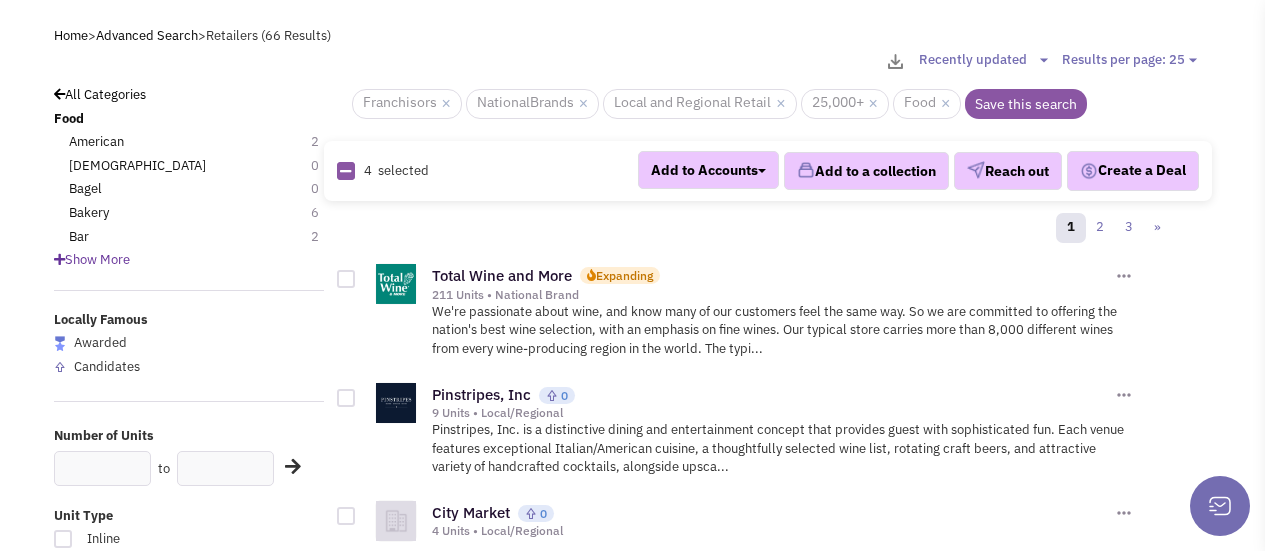 click at bounding box center [346, 279] 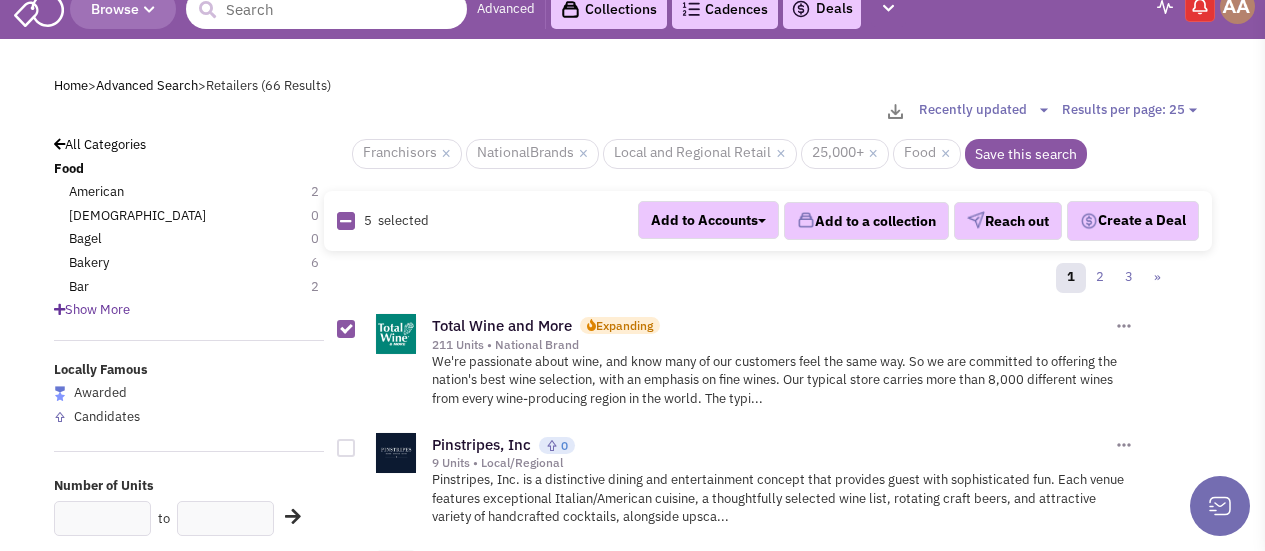 scroll, scrollTop: 4, scrollLeft: 0, axis: vertical 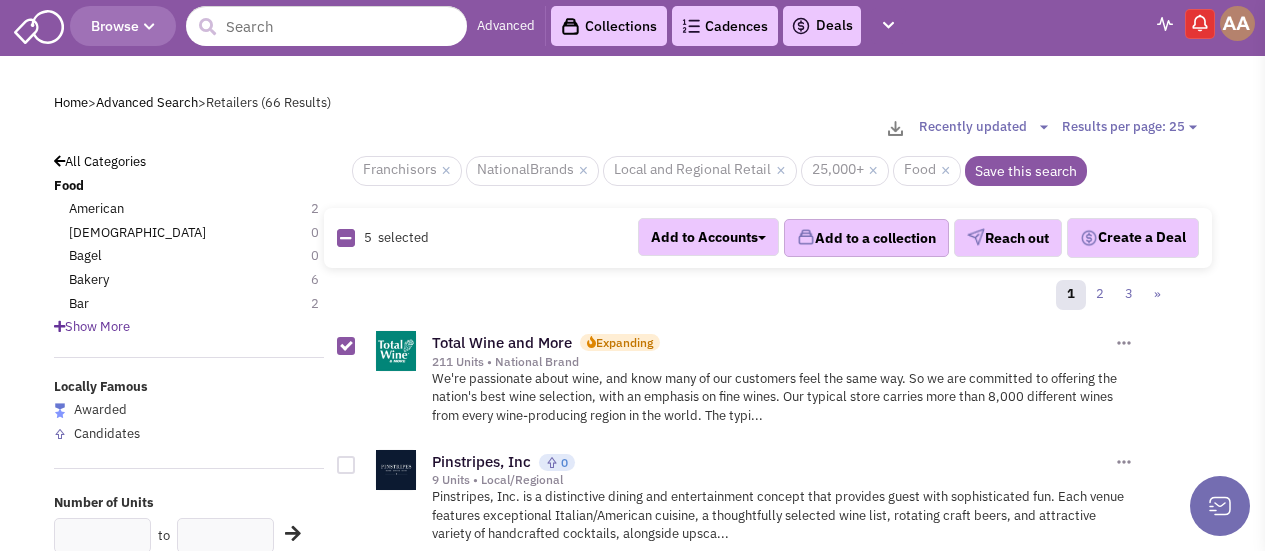 click on "Add to a collection" at bounding box center [866, 238] 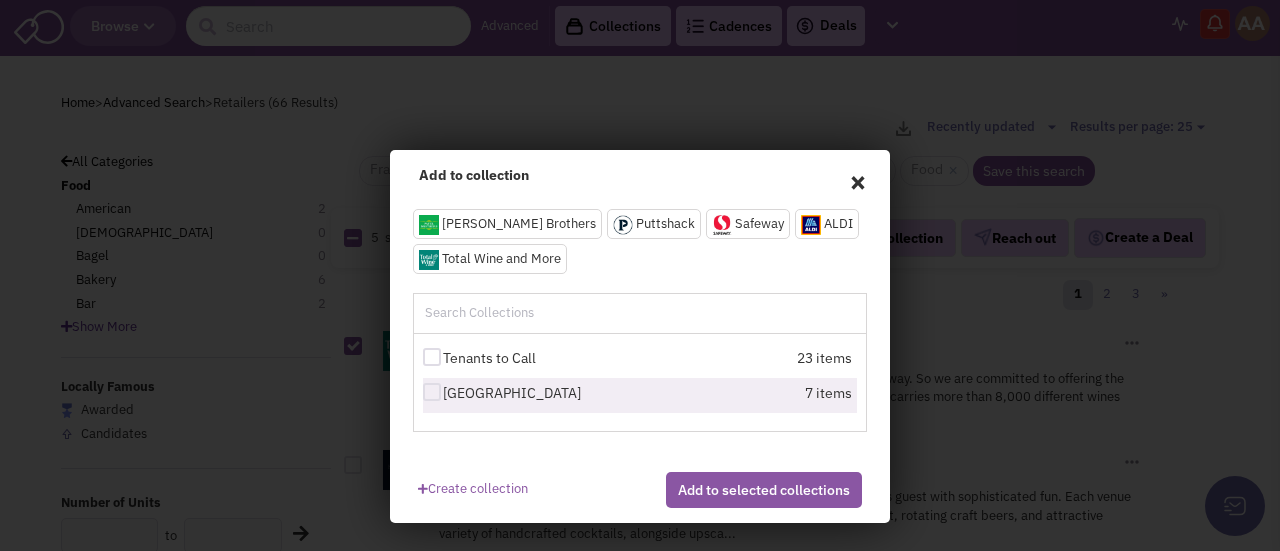 click at bounding box center (432, 392) 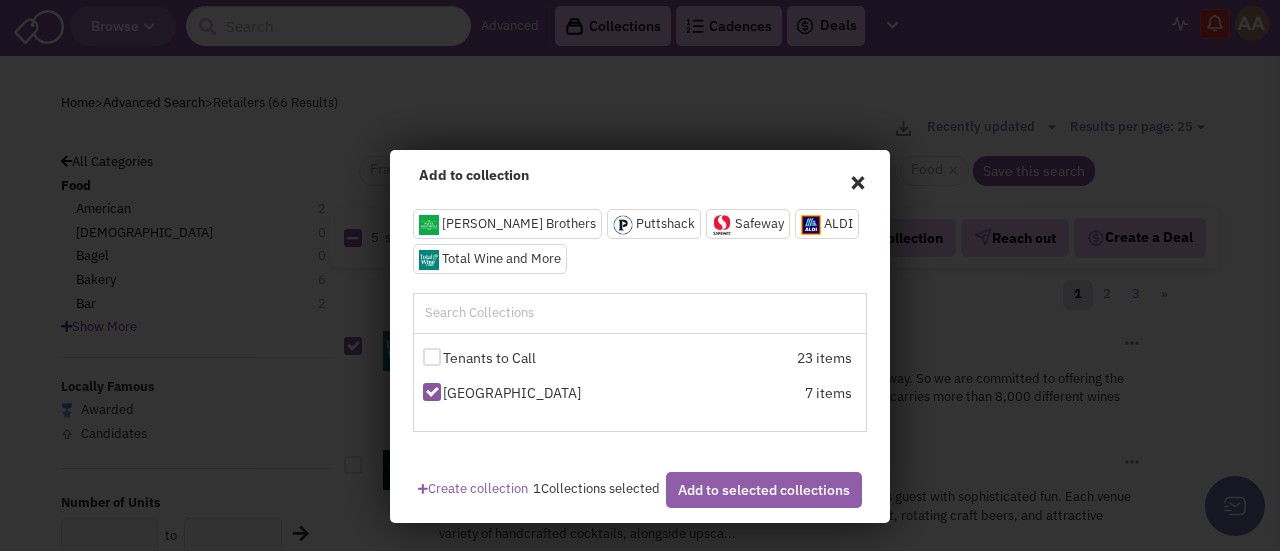 click on "Add to selected collections" at bounding box center (764, 490) 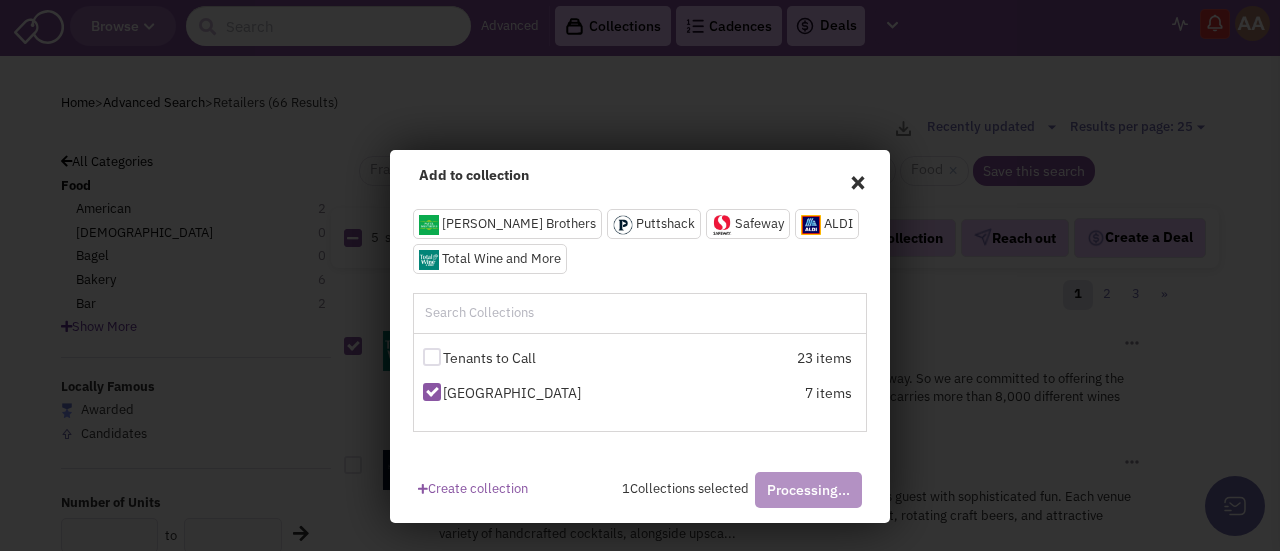 checkbox on "false" 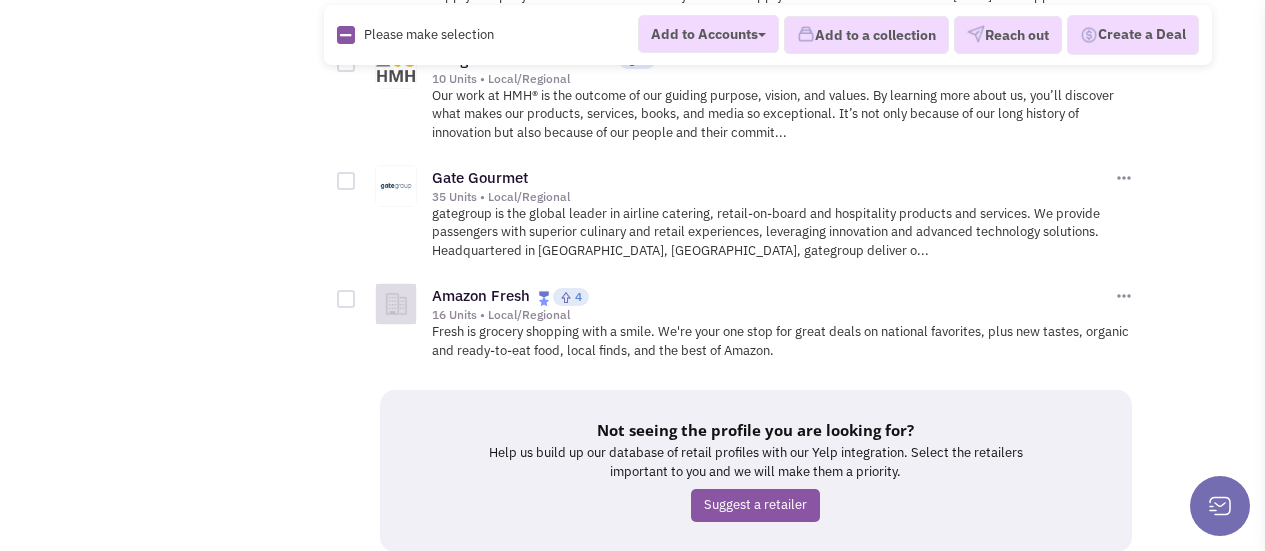 scroll, scrollTop: 2910, scrollLeft: 0, axis: vertical 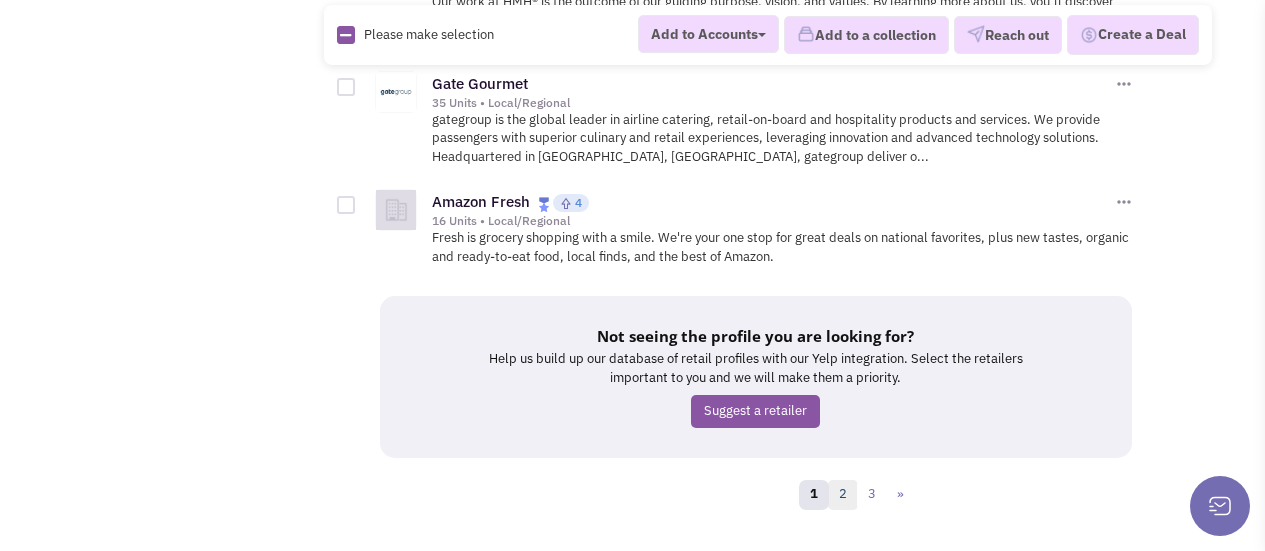 click on "2" at bounding box center (843, 495) 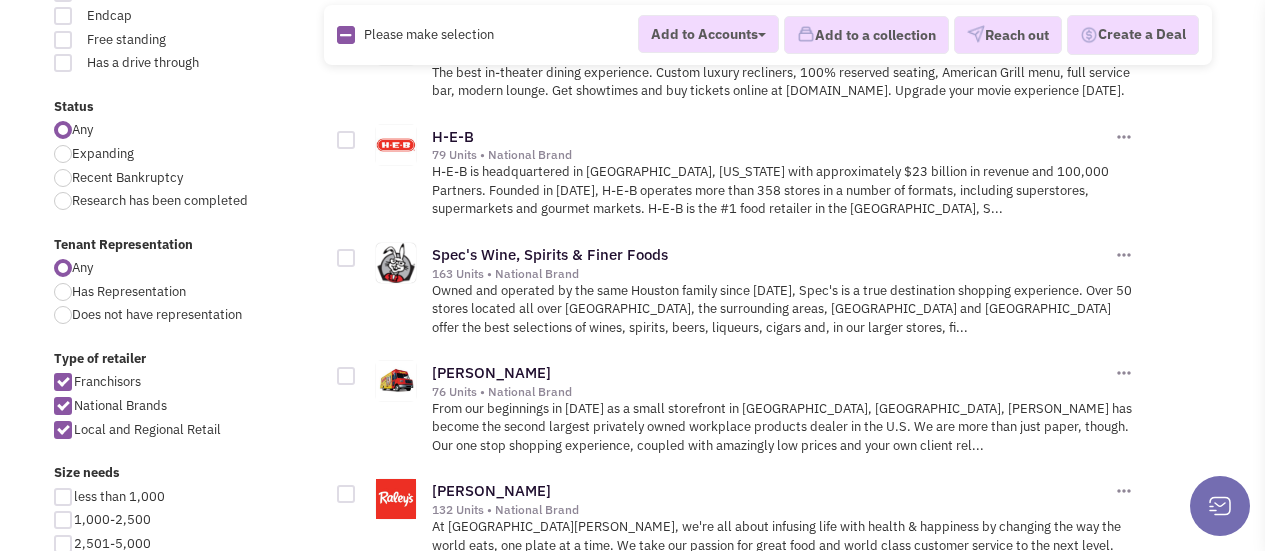 scroll, scrollTop: 800, scrollLeft: 0, axis: vertical 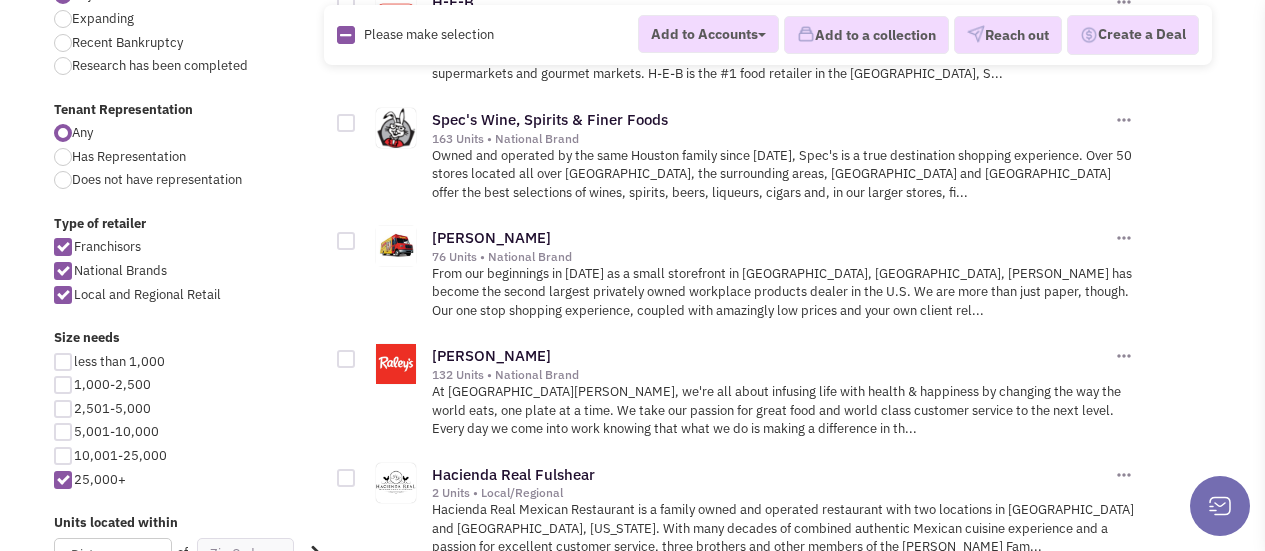 click at bounding box center (346, 123) 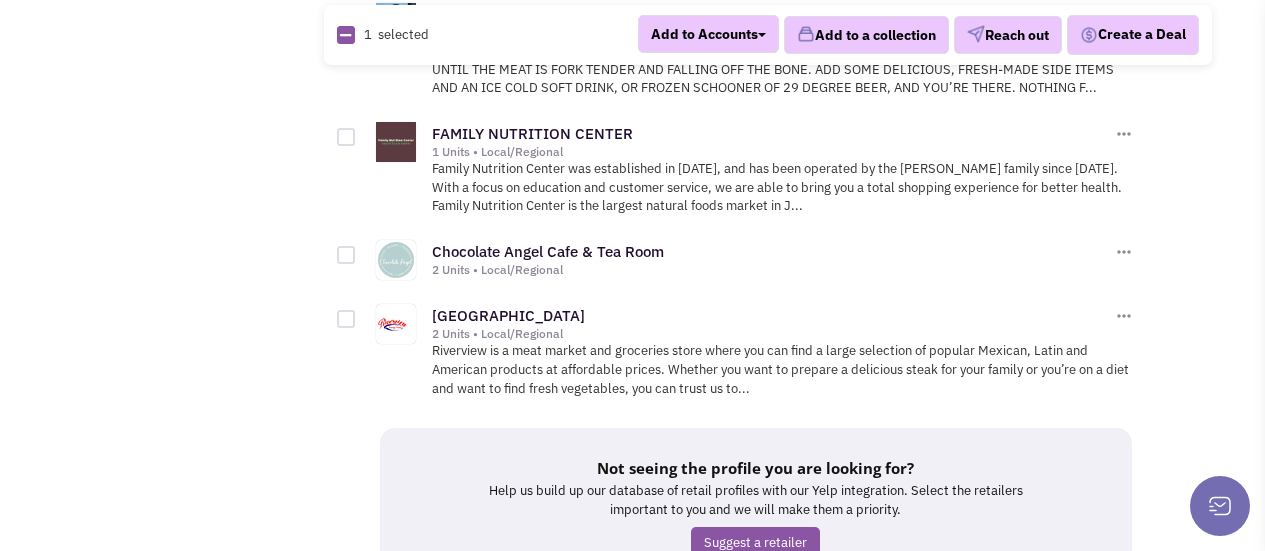 scroll, scrollTop: 2866, scrollLeft: 0, axis: vertical 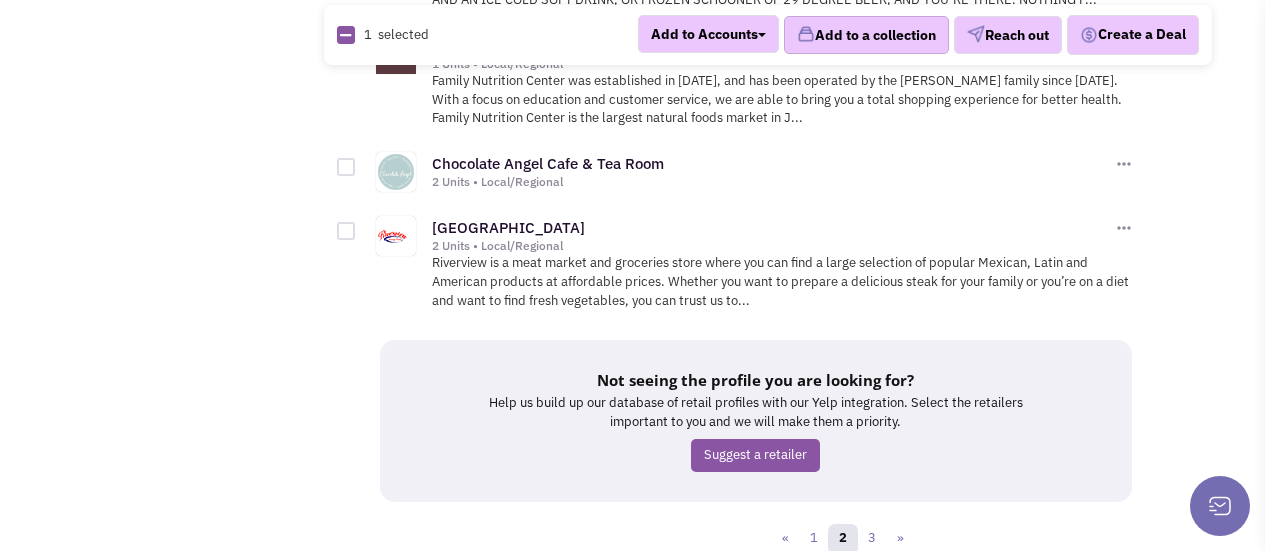 click on "Add to a collection" at bounding box center [866, 35] 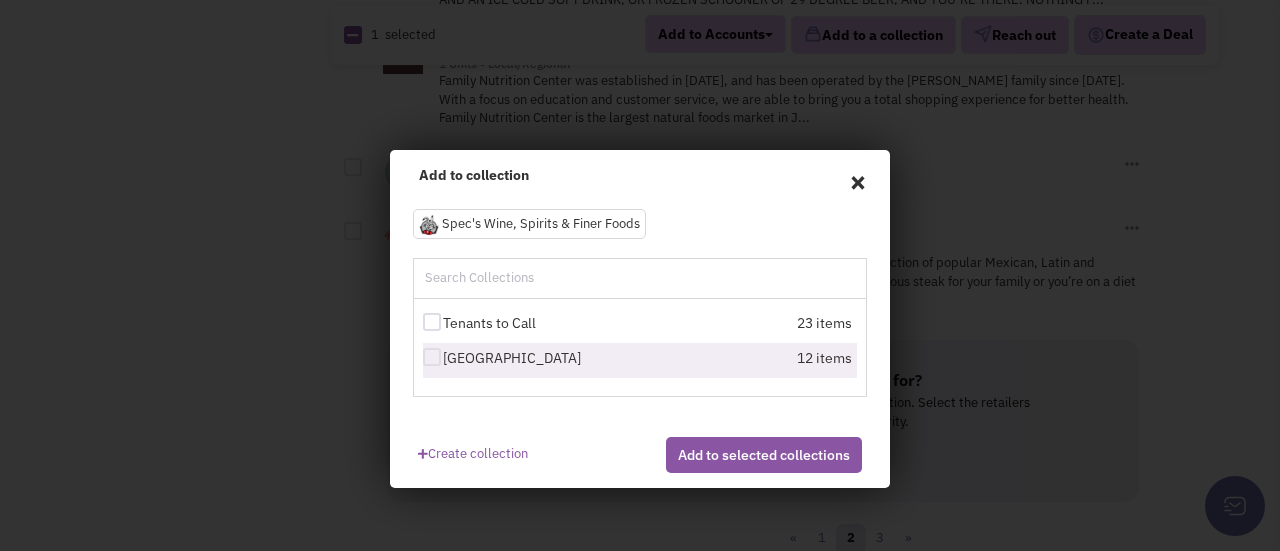 click at bounding box center [432, 357] 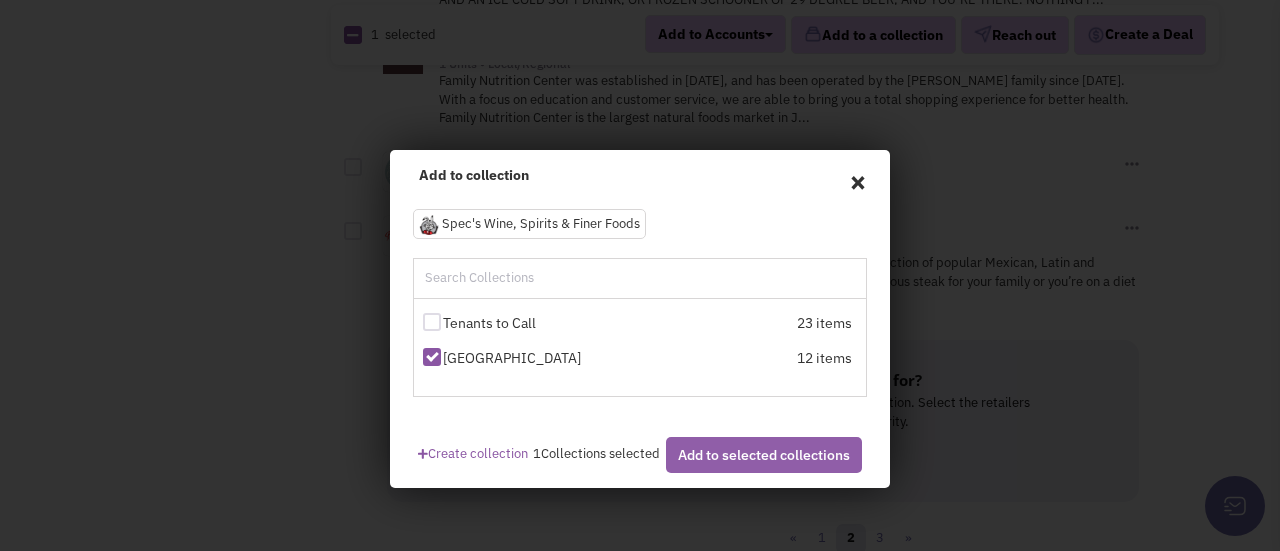 click on "Add to selected collections" at bounding box center [764, 455] 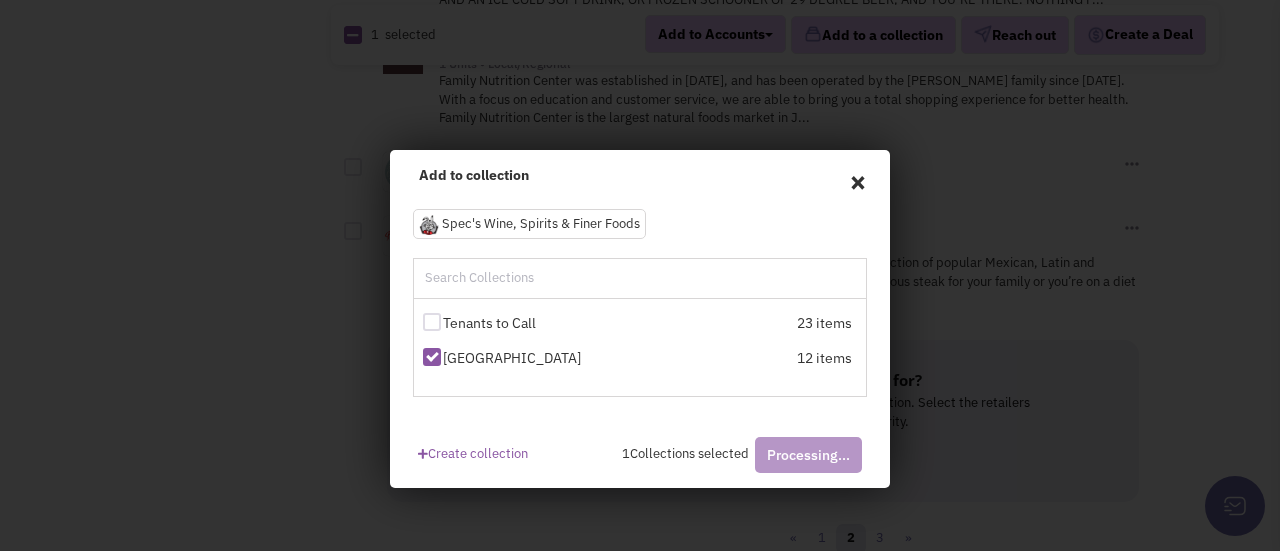 checkbox on "false" 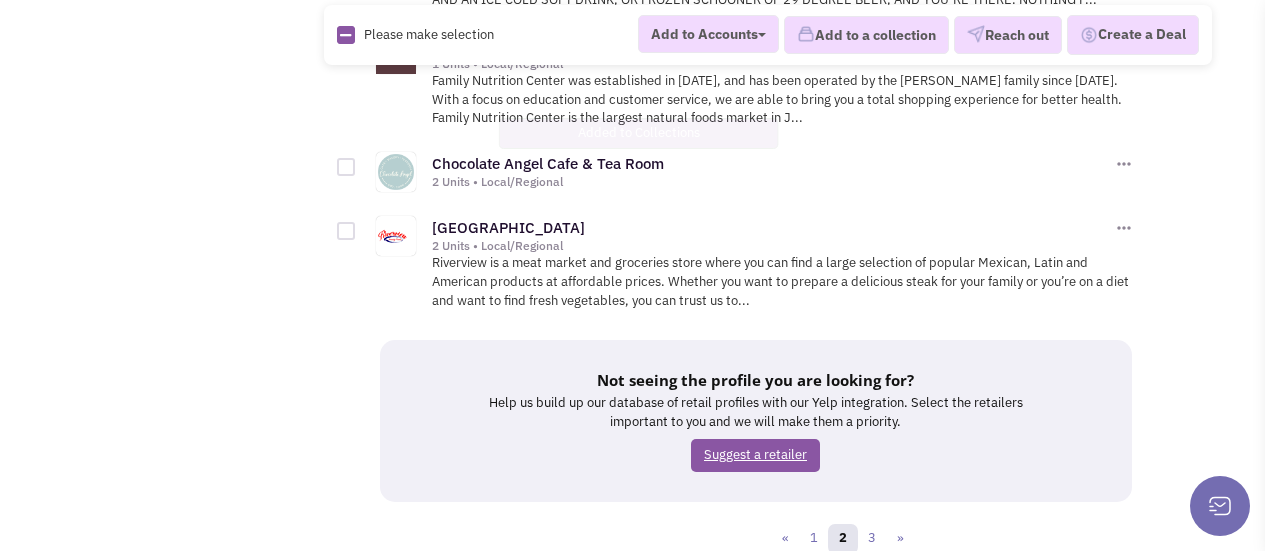 click on "Suggest a retailer" at bounding box center (755, 455) 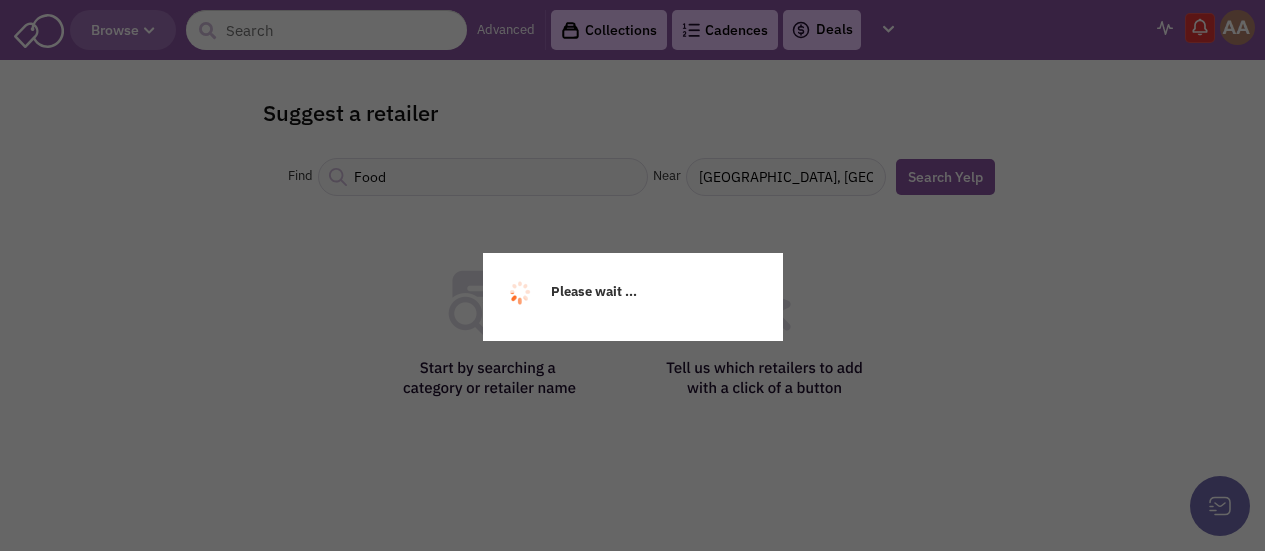 scroll, scrollTop: 0, scrollLeft: 0, axis: both 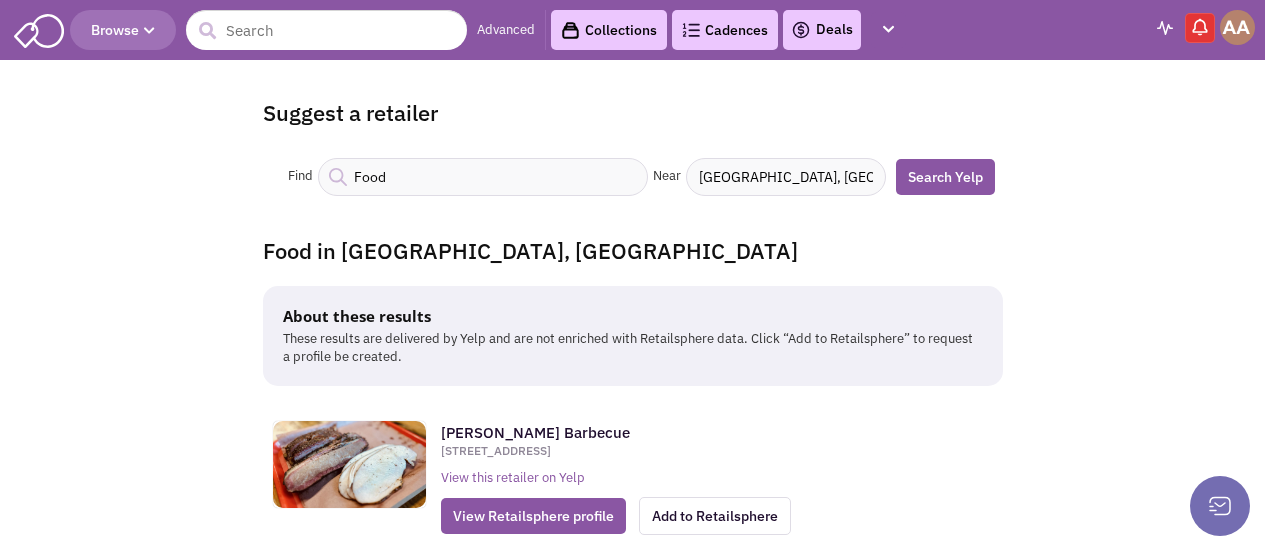 click on "Food" at bounding box center (483, 177) 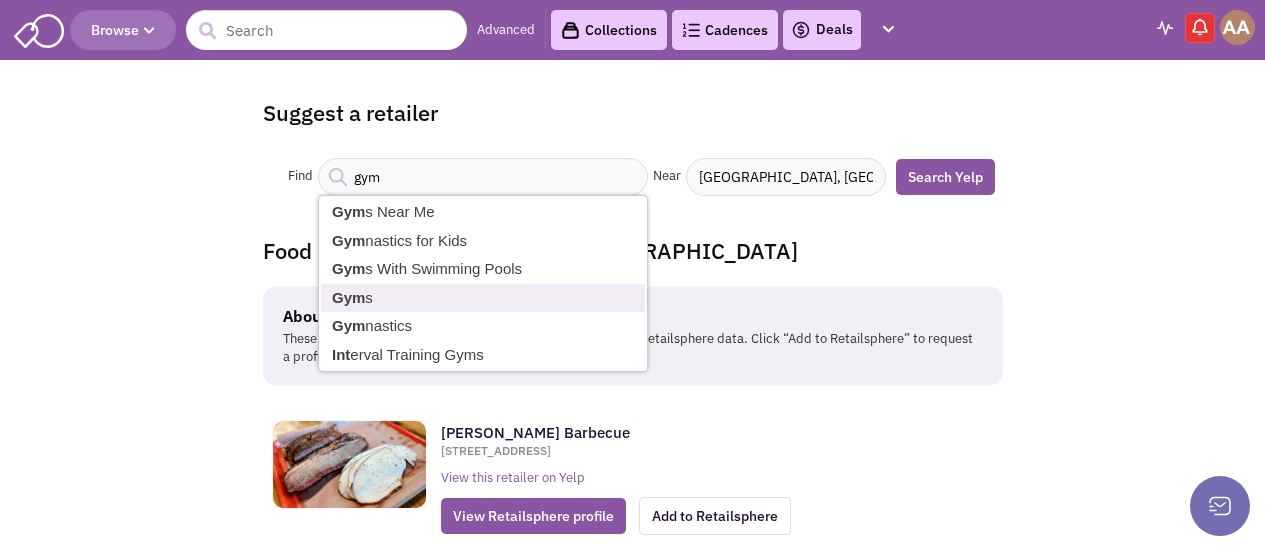 click on "Gym" at bounding box center [348, 297] 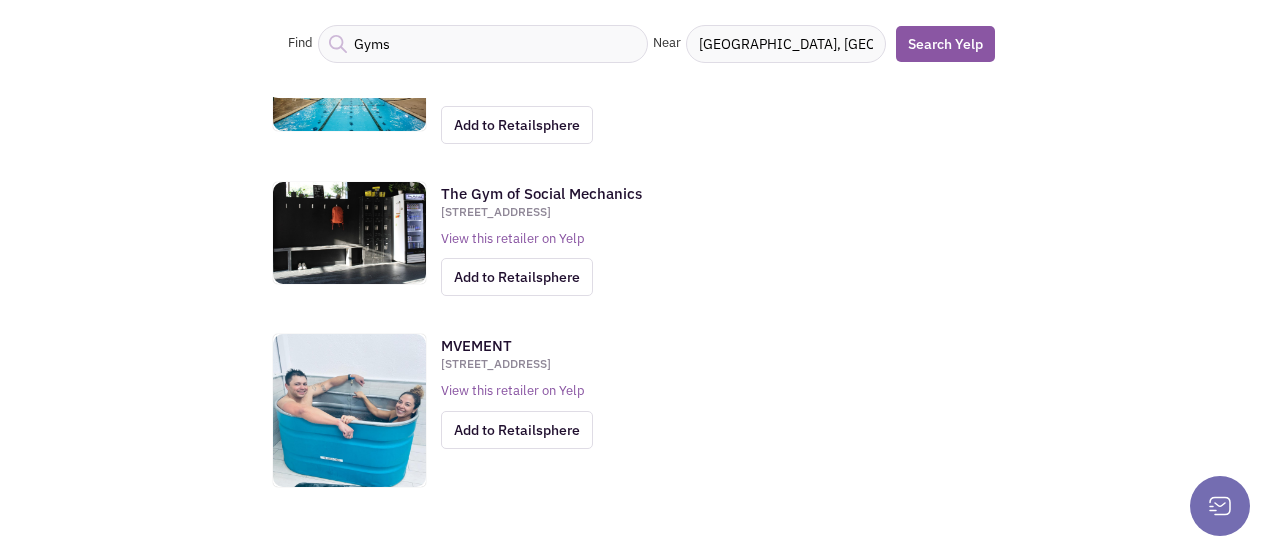 scroll, scrollTop: 6923, scrollLeft: 0, axis: vertical 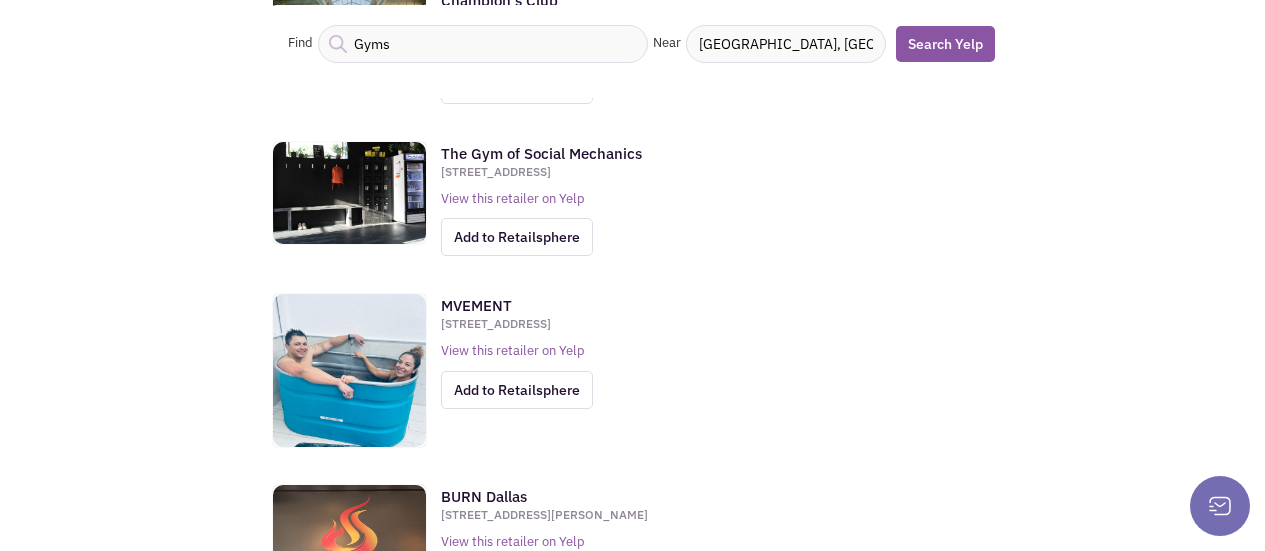 type on "Gyms" 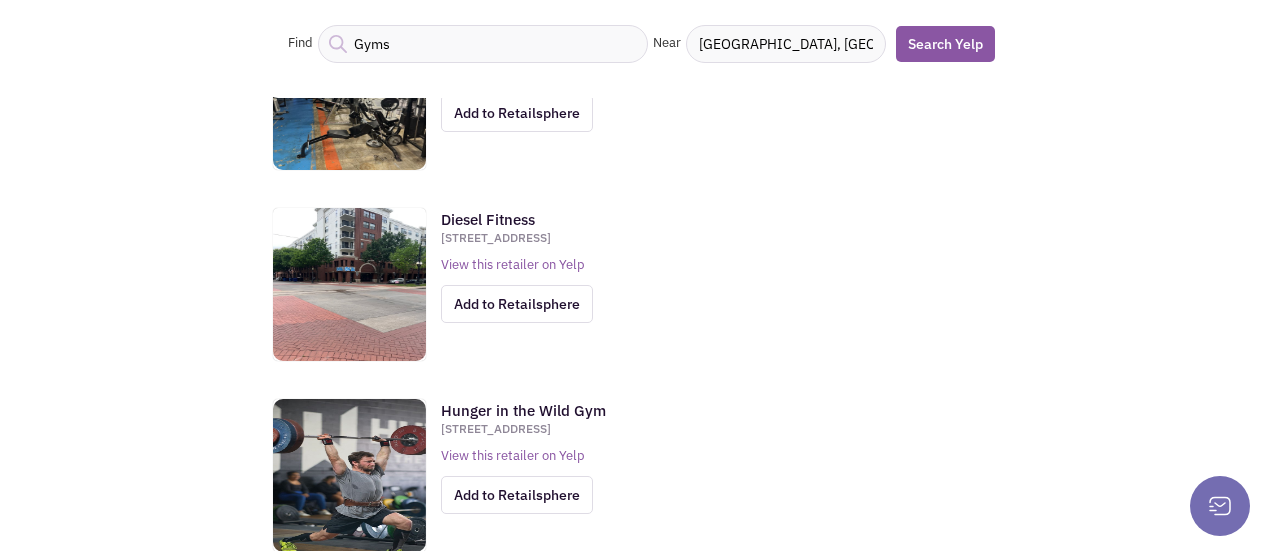 scroll, scrollTop: 1923, scrollLeft: 0, axis: vertical 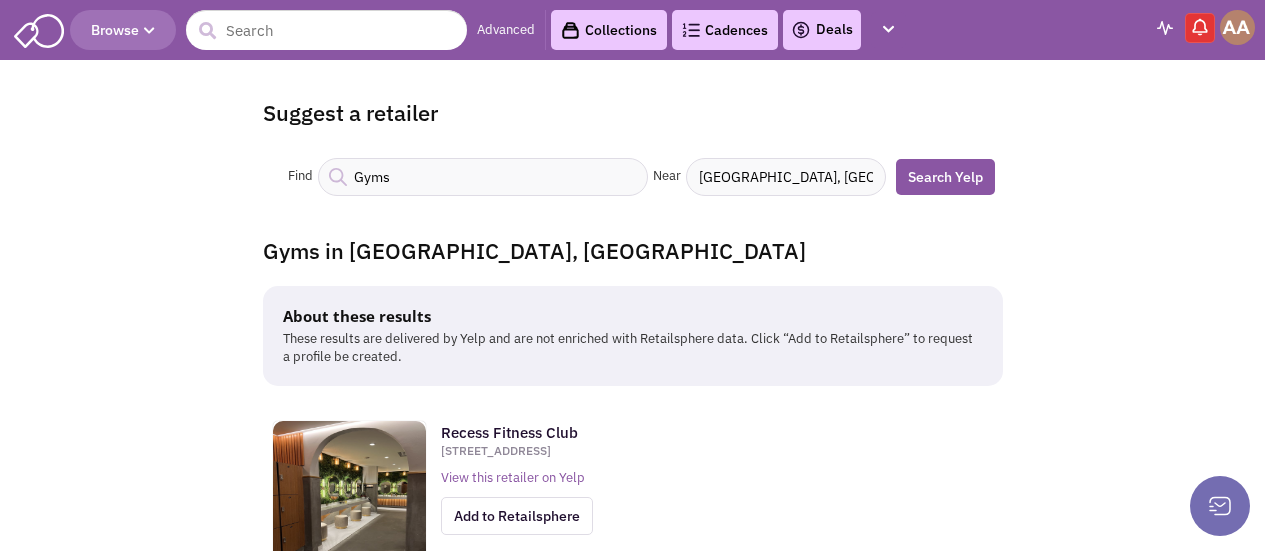 click on "Collections" at bounding box center (609, 30) 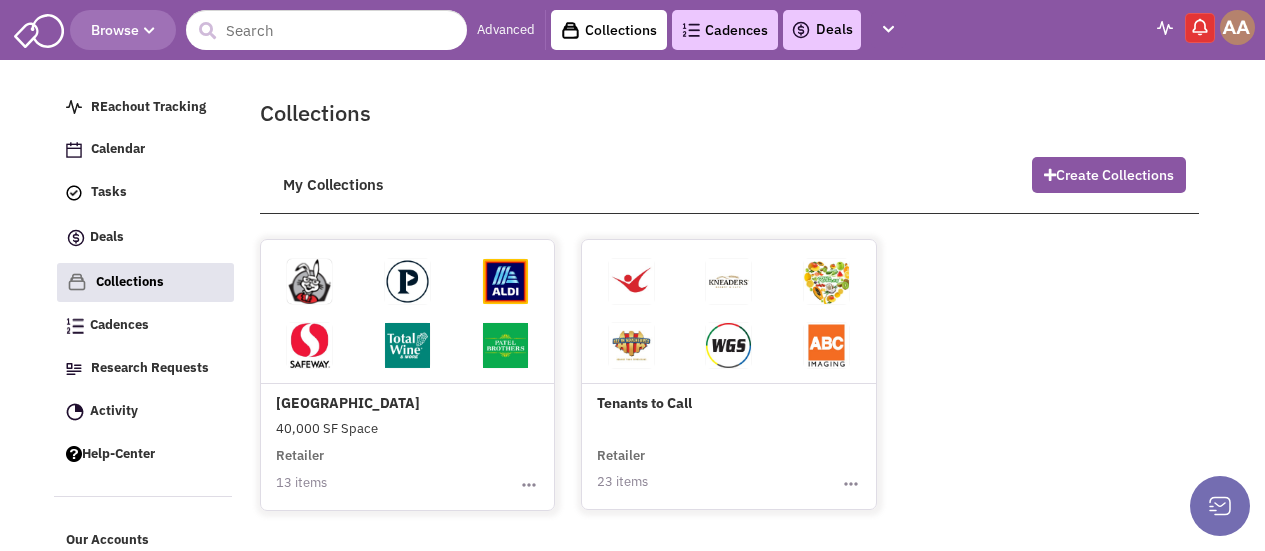 scroll, scrollTop: 0, scrollLeft: 0, axis: both 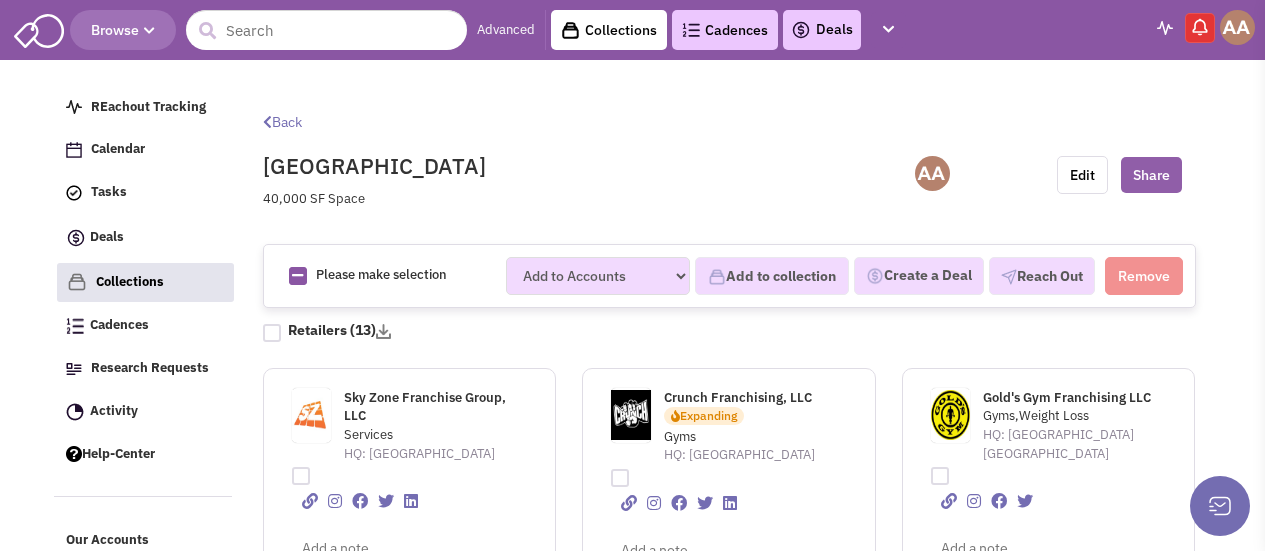 click on "Share" at bounding box center (1151, 175) 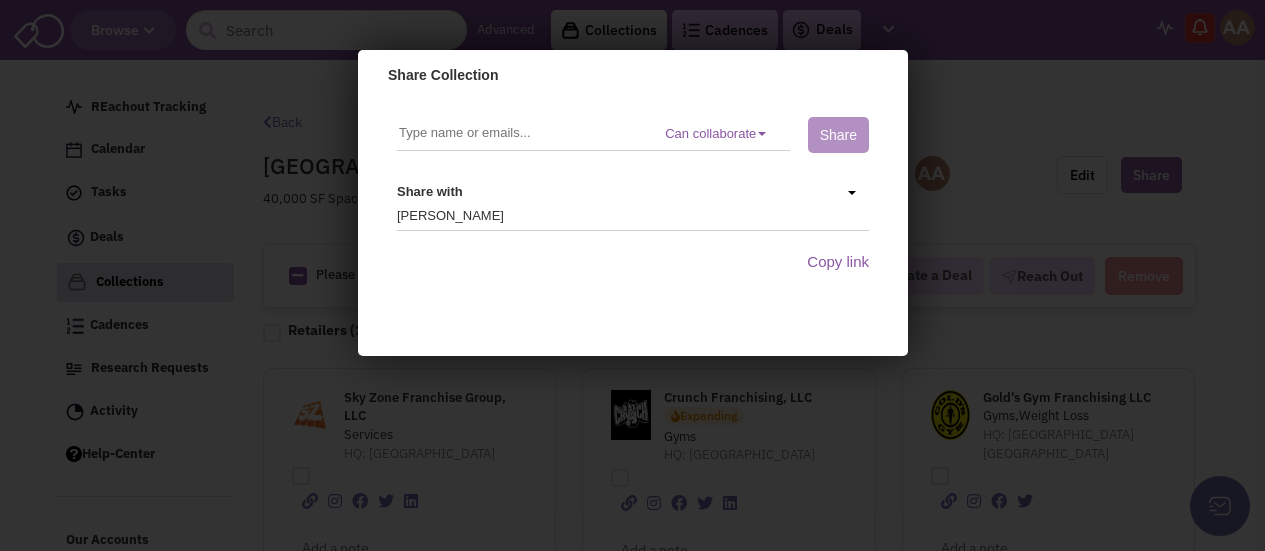 scroll, scrollTop: 0, scrollLeft: 0, axis: both 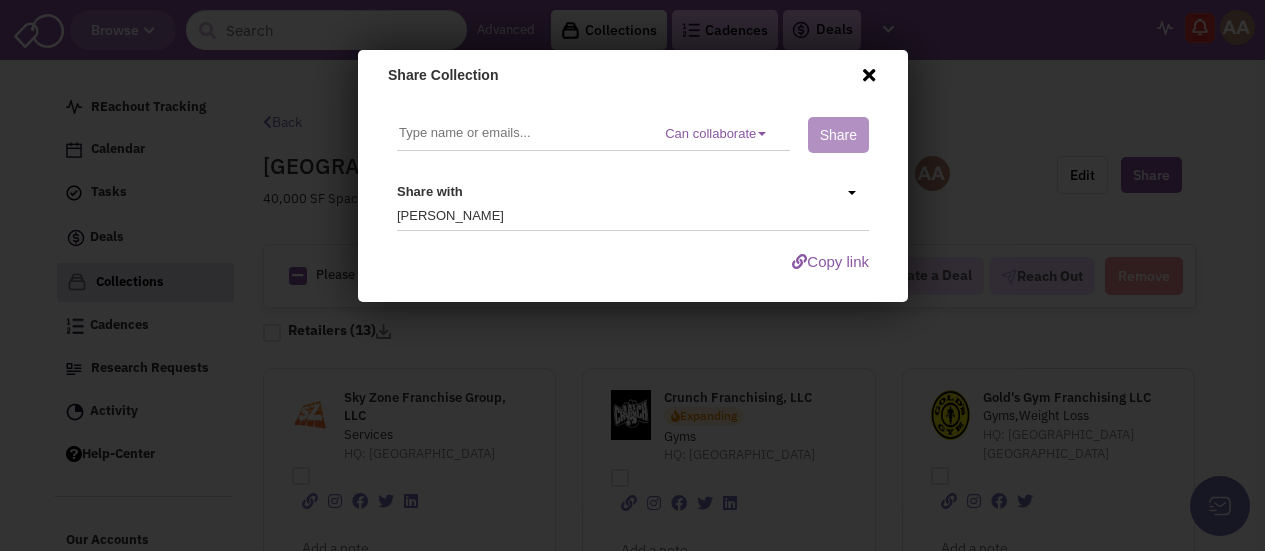 click on "Copy link" at bounding box center [826, 266] 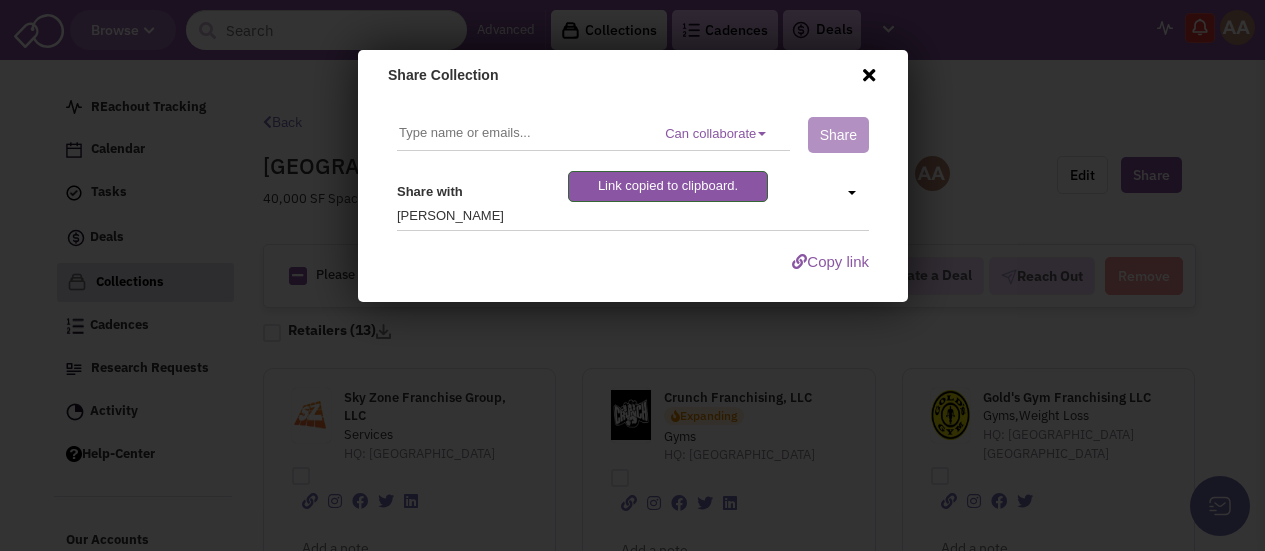 click at bounding box center [524, 130] 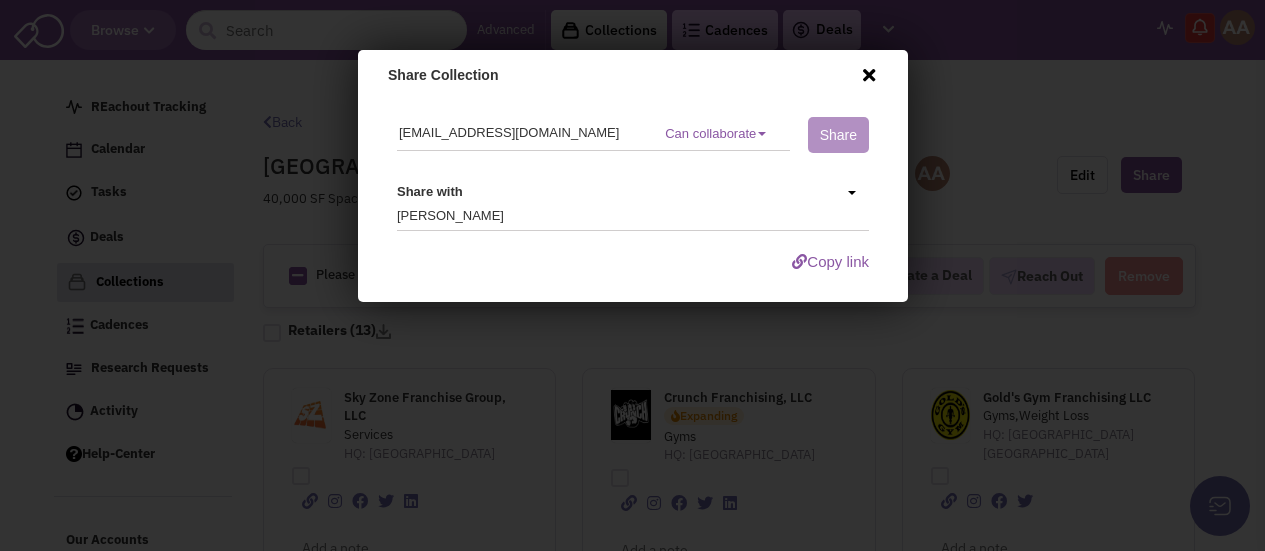 type on "[EMAIL_ADDRESS][DOMAIN_NAME]" 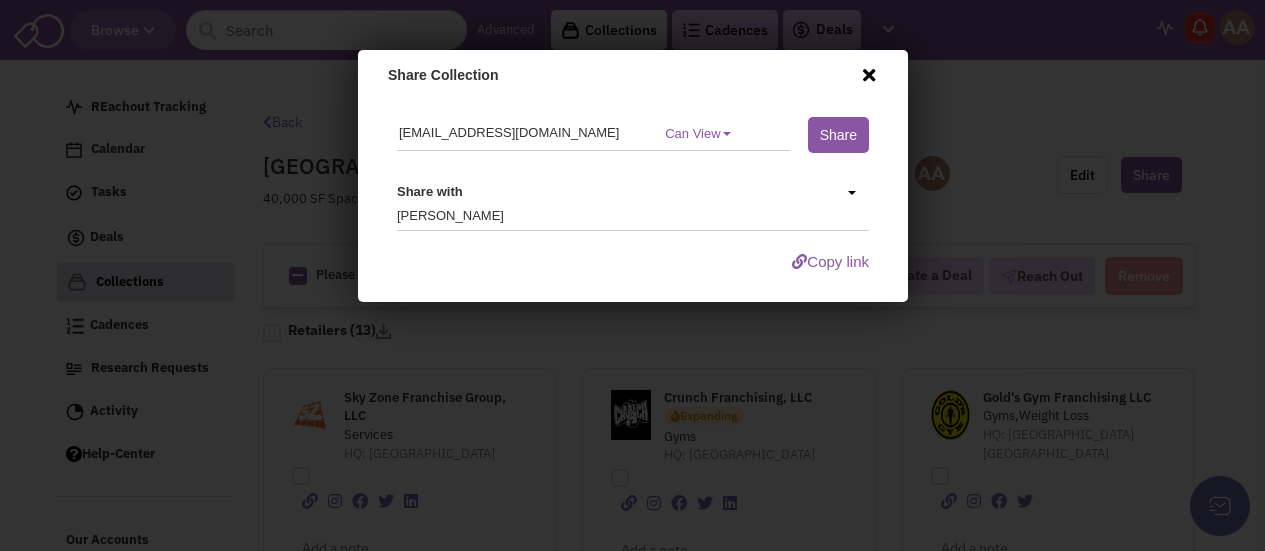 click on "Share with" at bounding box center [629, 174] 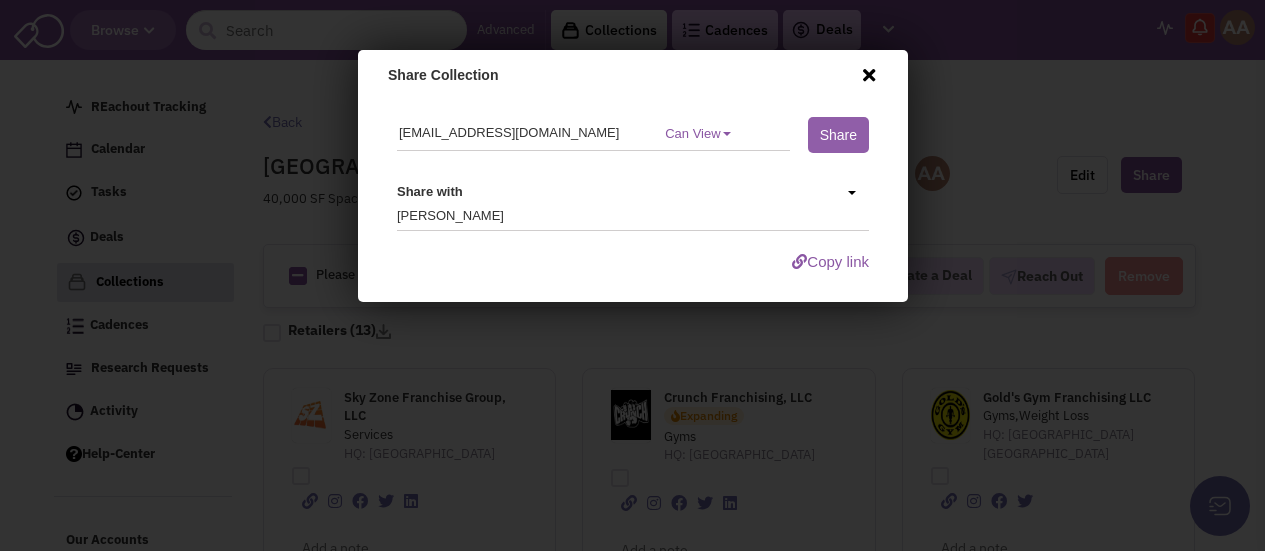 click on "Share" at bounding box center [834, 132] 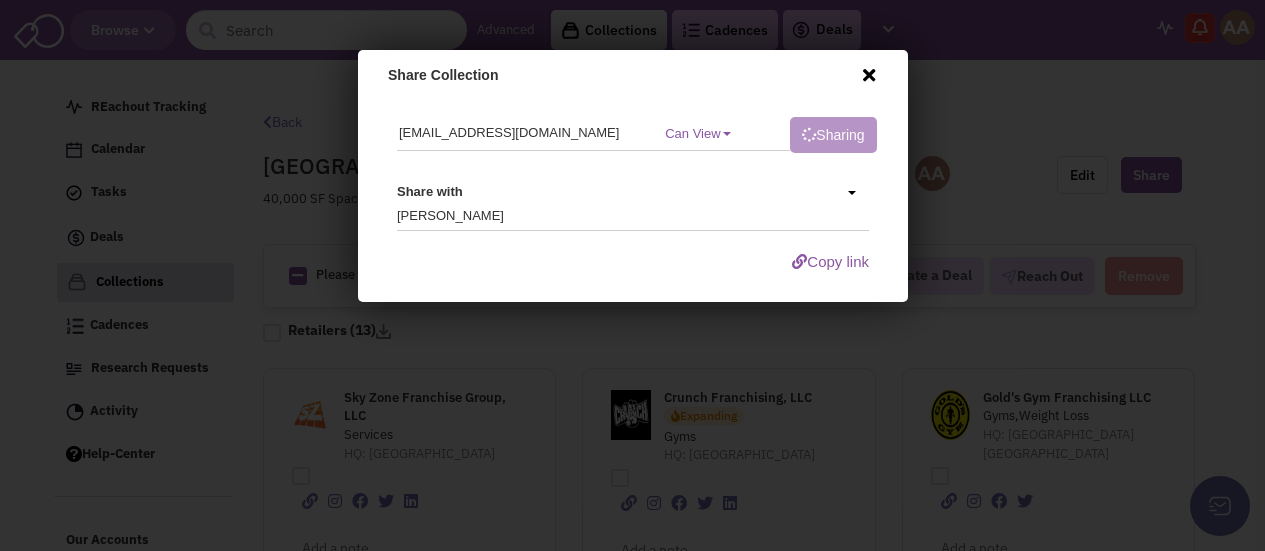 type 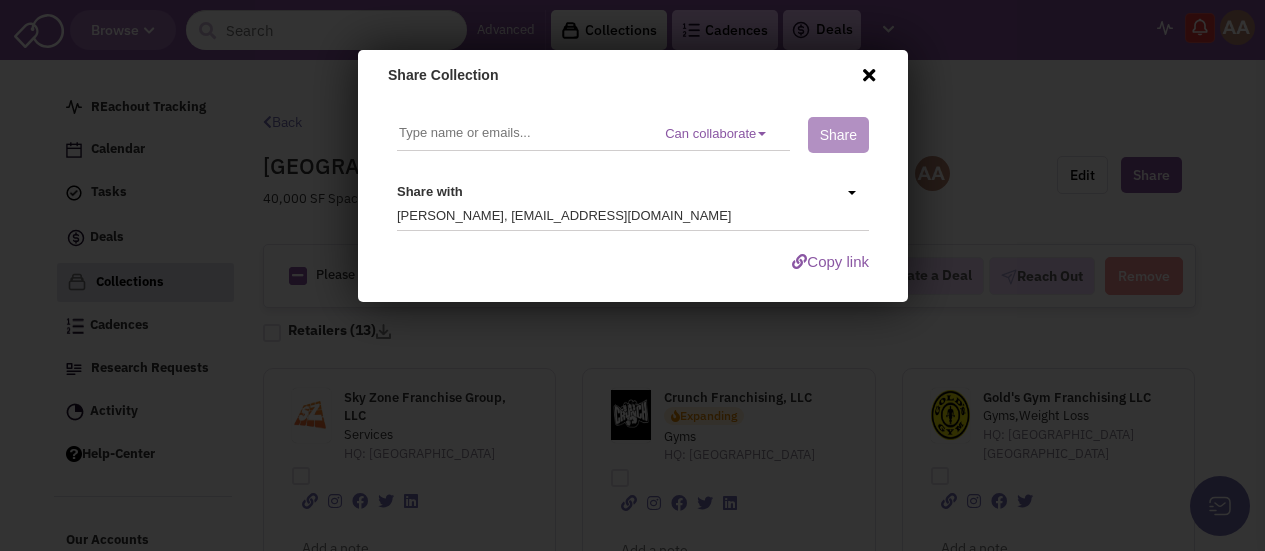 click at bounding box center [865, 72] 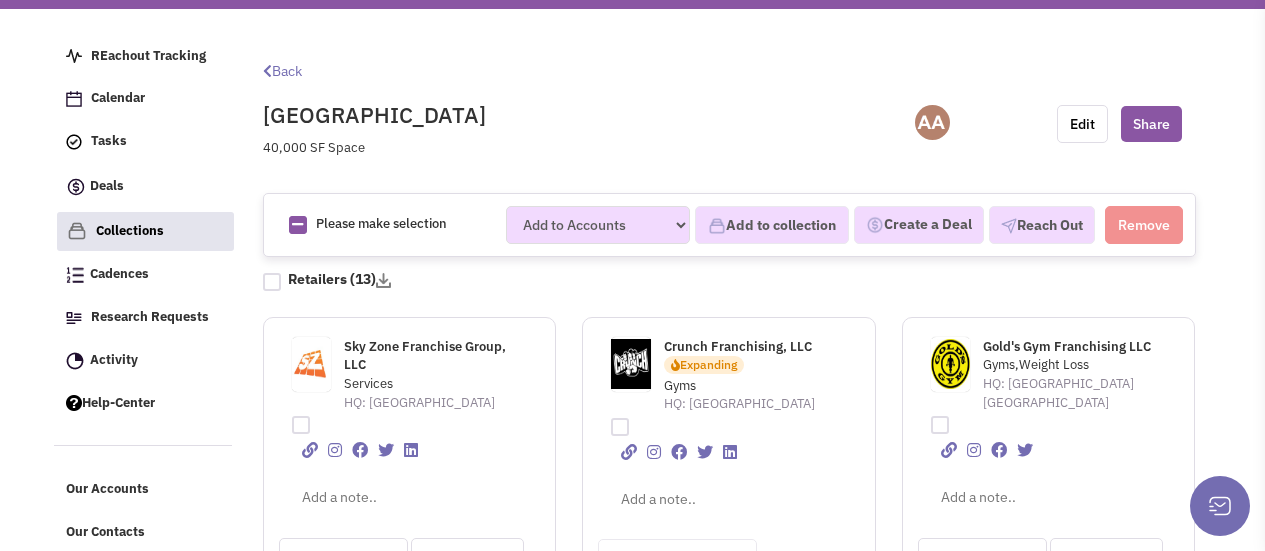 scroll, scrollTop: 133, scrollLeft: 0, axis: vertical 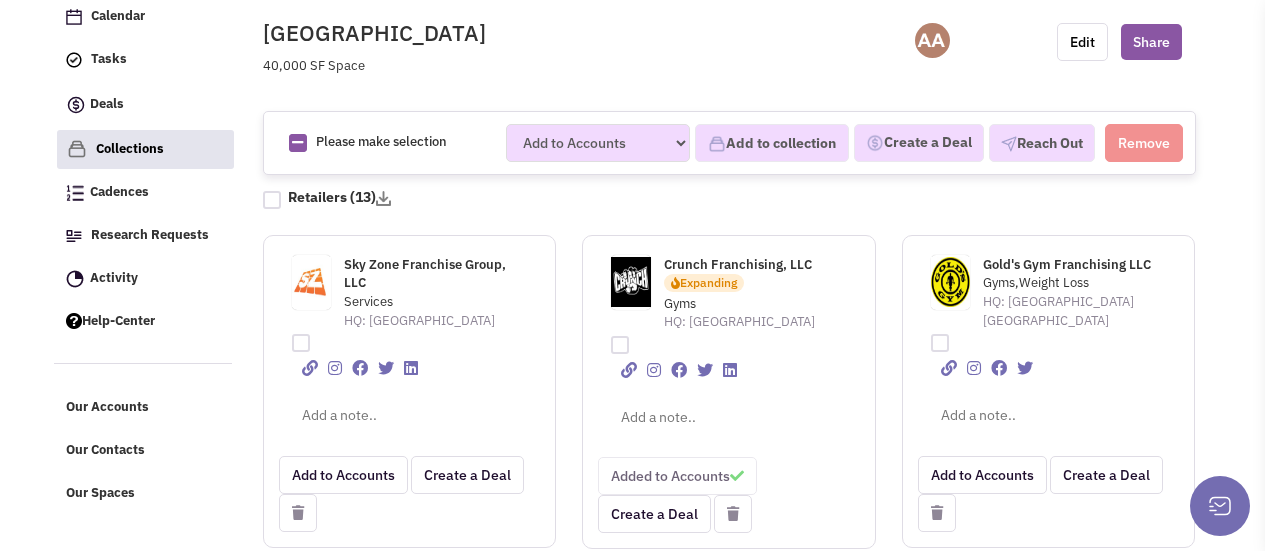 click at bounding box center (383, 198) 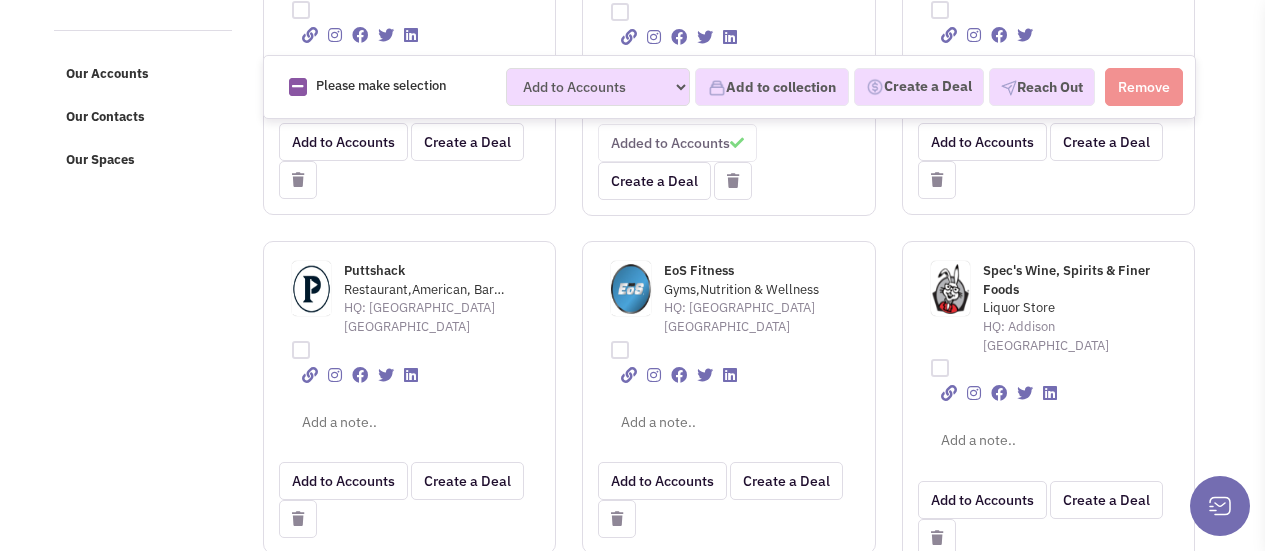 scroll, scrollTop: 467, scrollLeft: 0, axis: vertical 